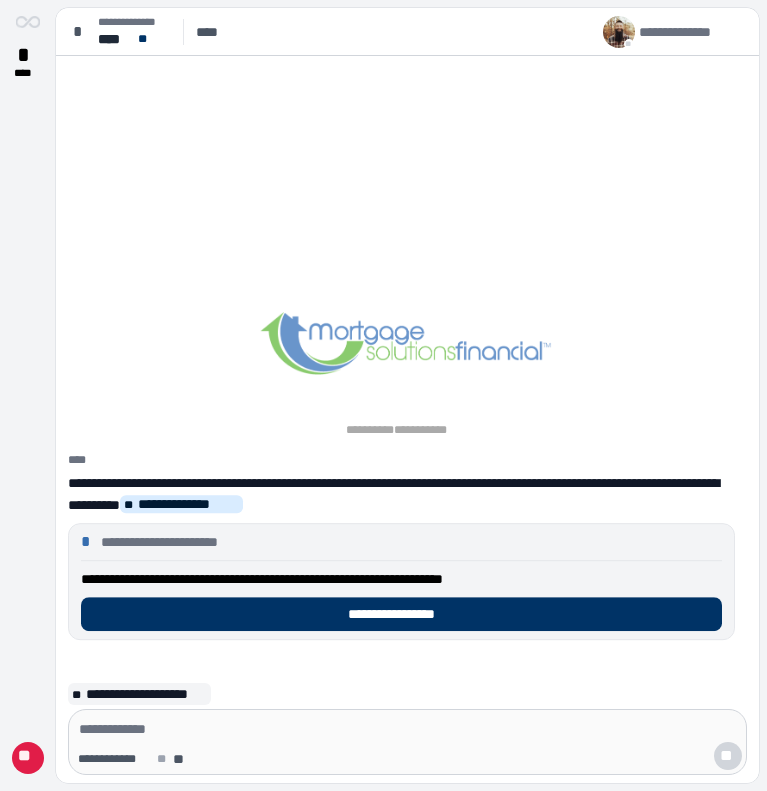 scroll, scrollTop: 0, scrollLeft: 0, axis: both 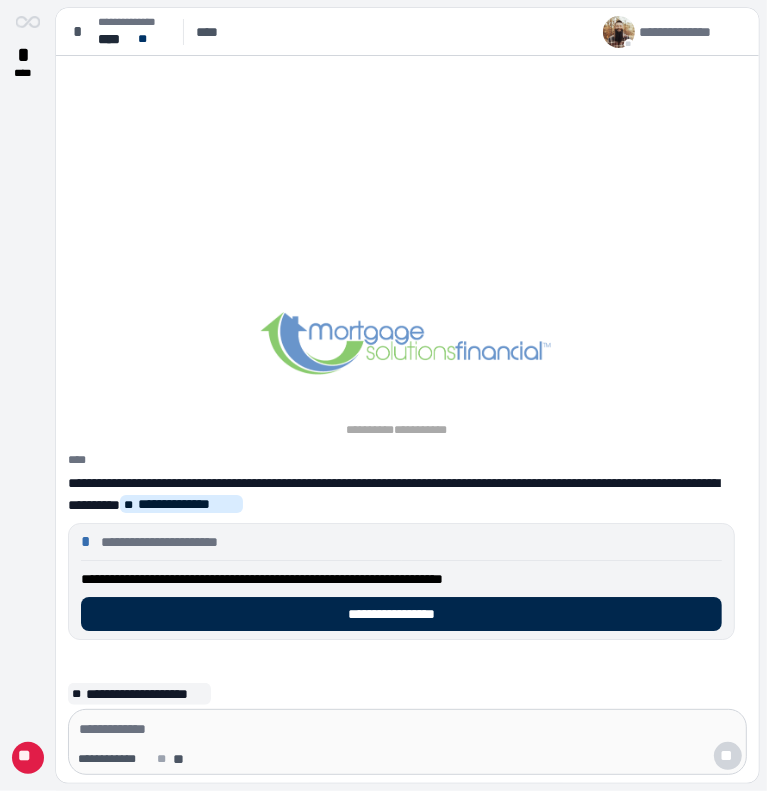 click on "**********" at bounding box center [401, 614] 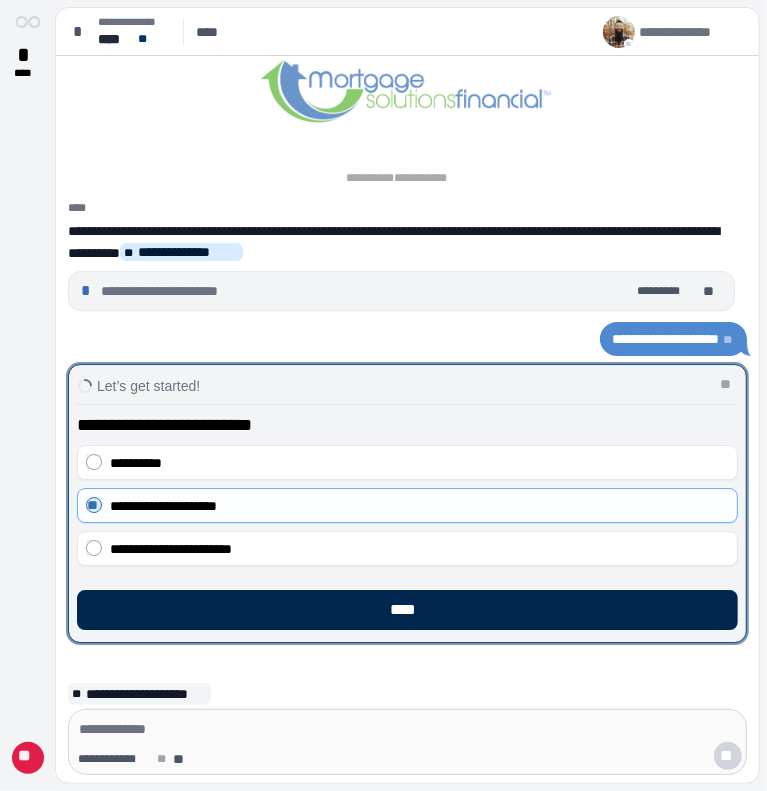 click on "****" at bounding box center (407, 610) 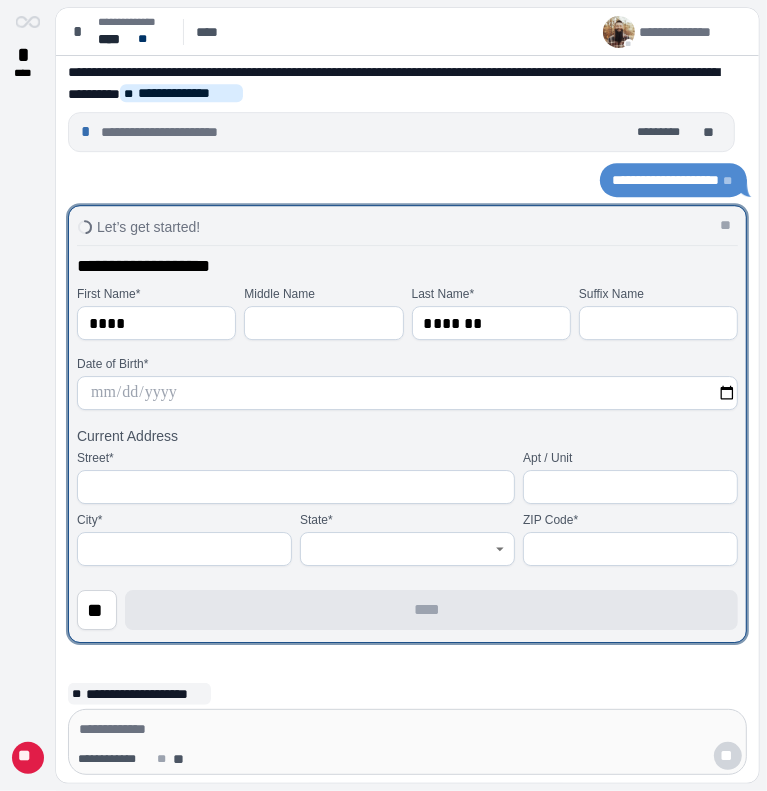click at bounding box center [407, 393] 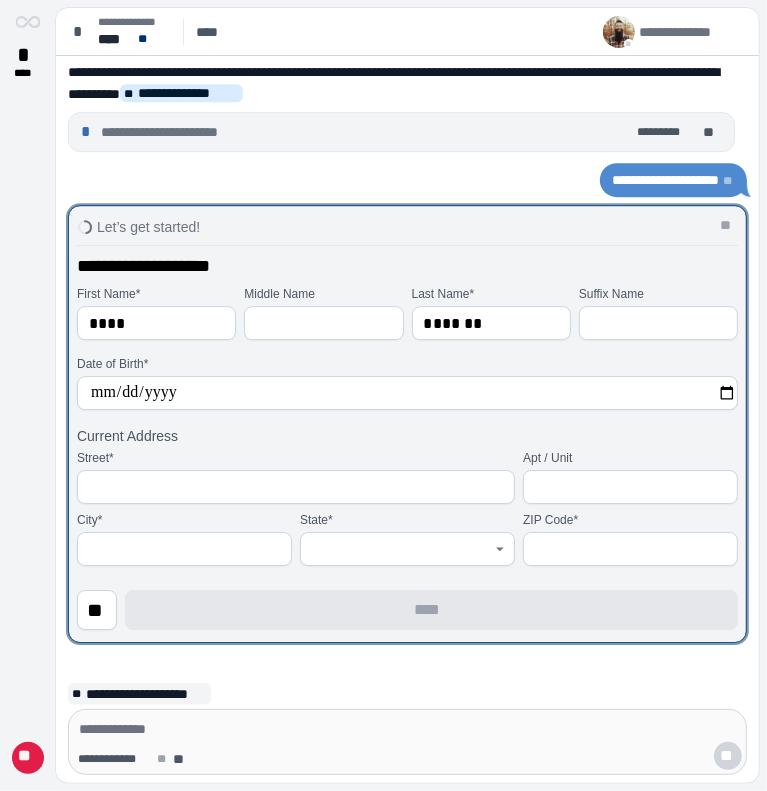 type on "**********" 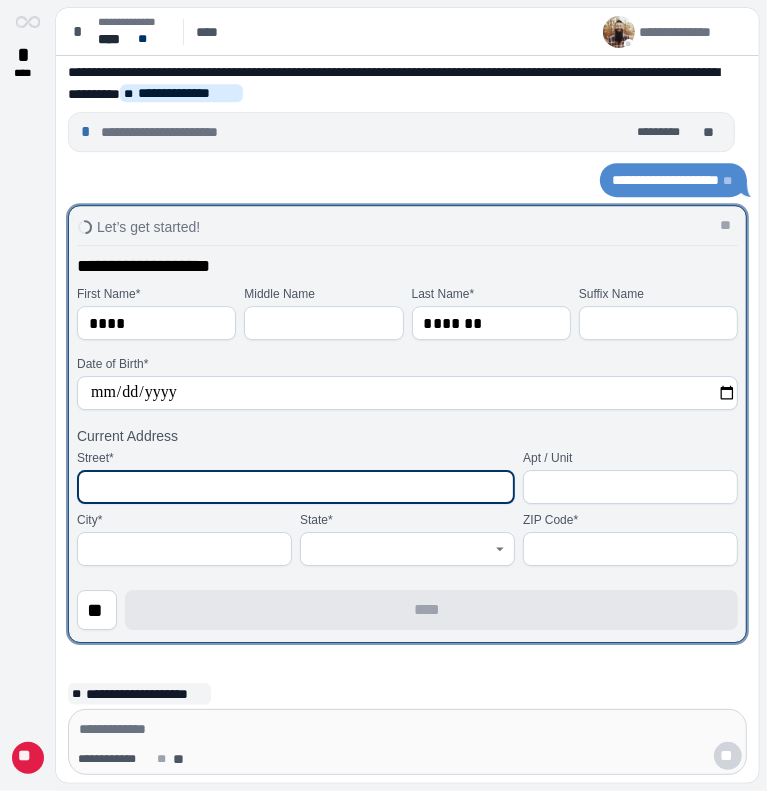 click at bounding box center (296, 487) 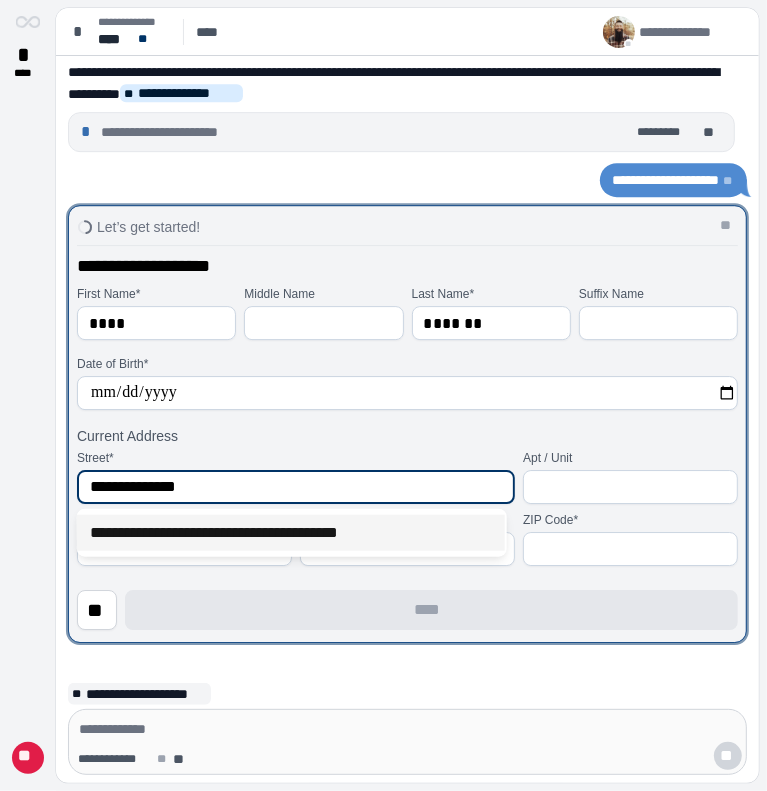 click on "**********" at bounding box center (291, 533) 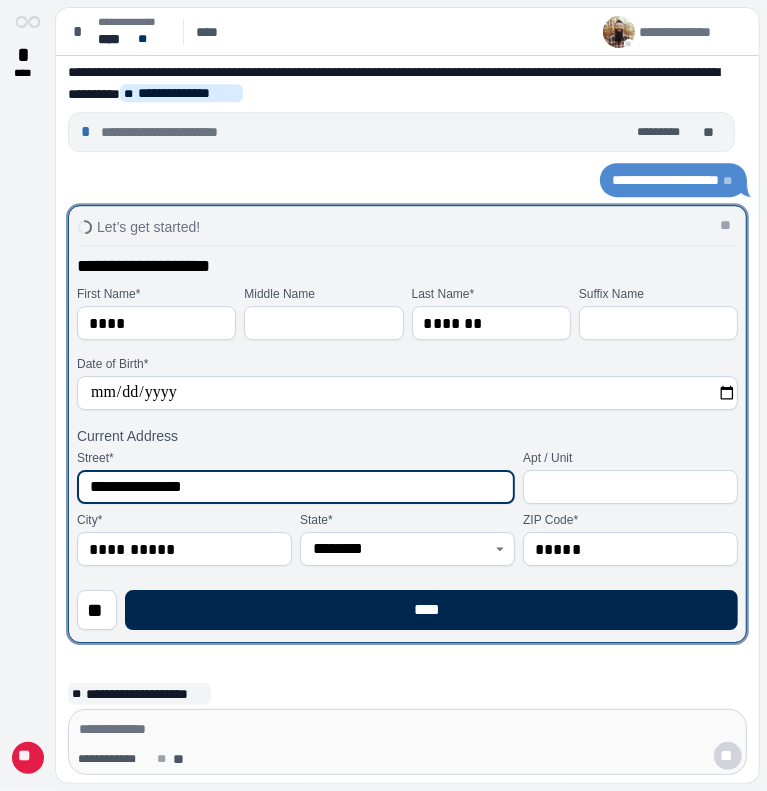 type on "**********" 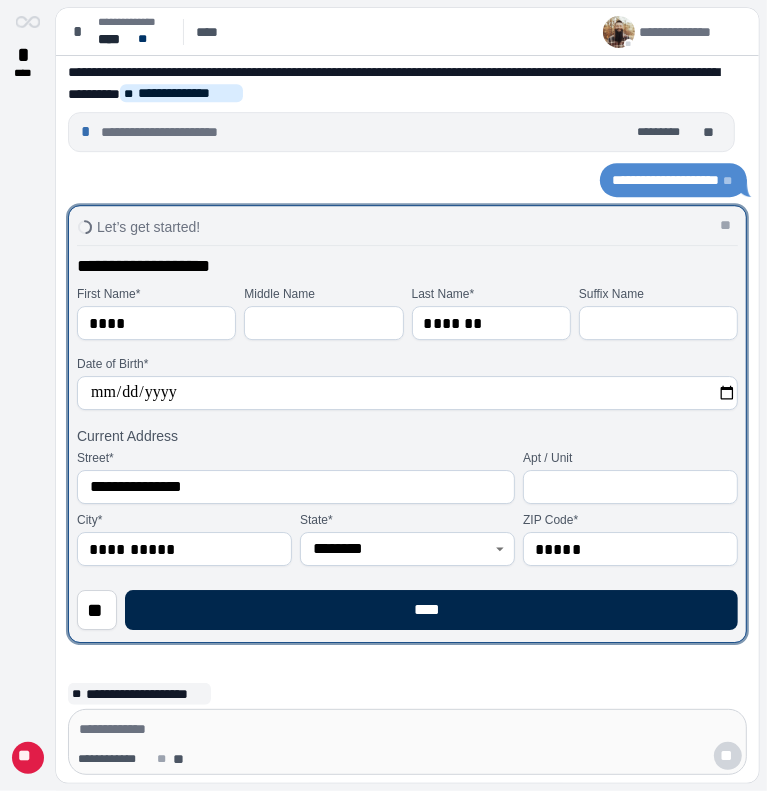 click on "****" at bounding box center (431, 610) 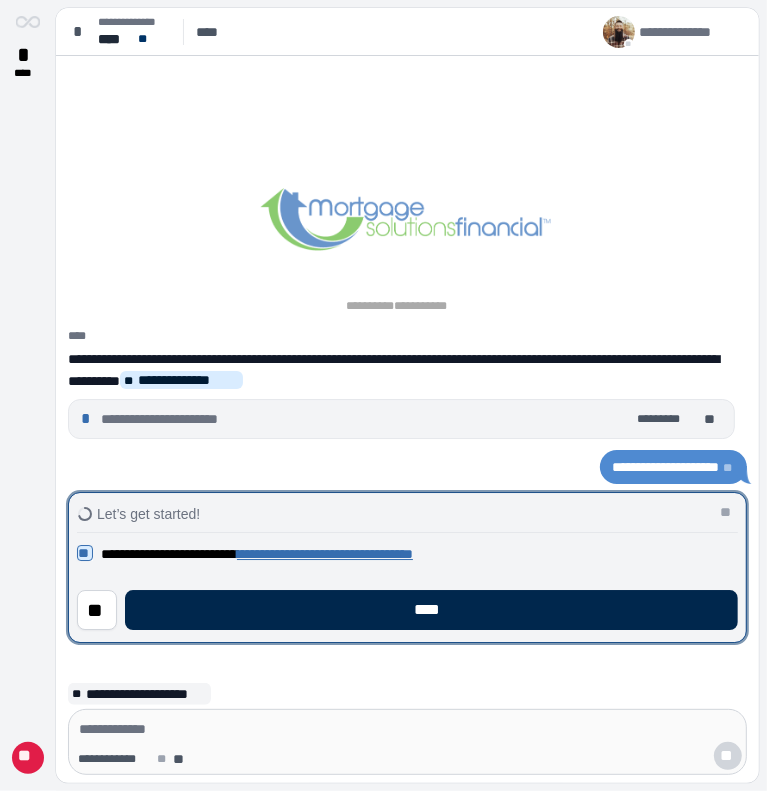 click on "****" at bounding box center [431, 610] 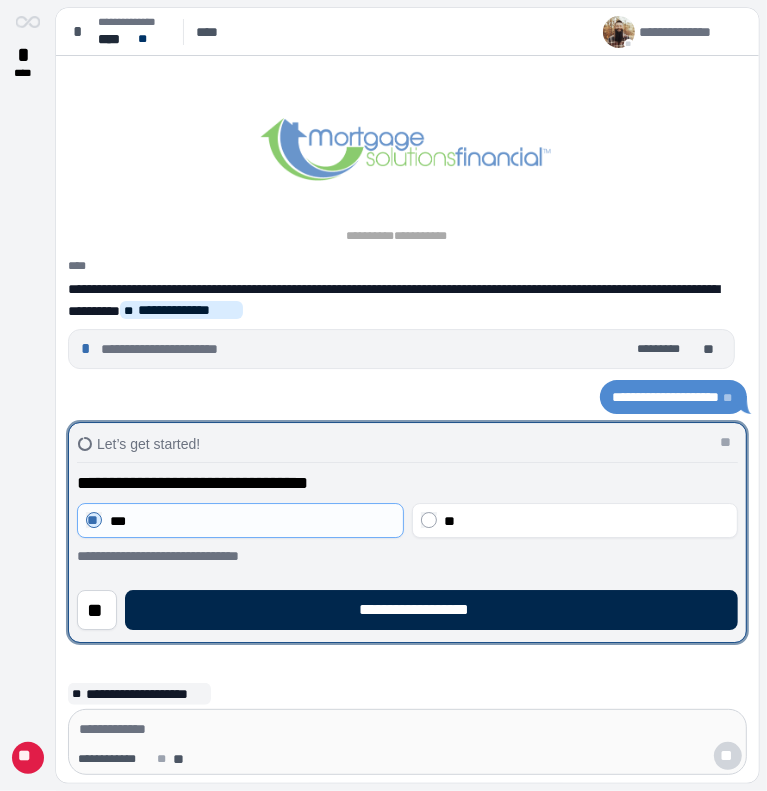 click on "**********" at bounding box center [431, 610] 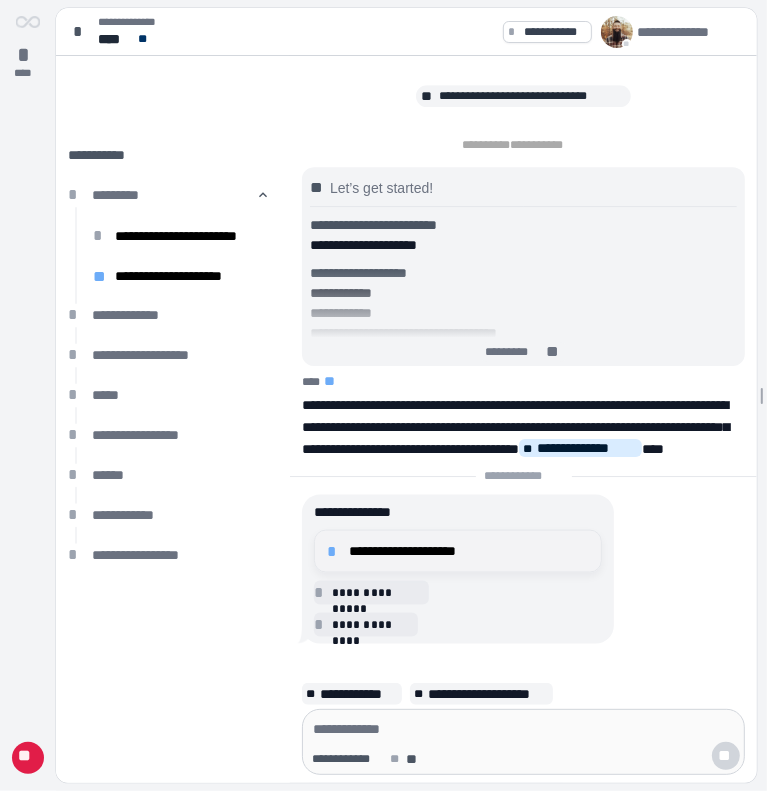 click on "**********" at bounding box center (469, 551) 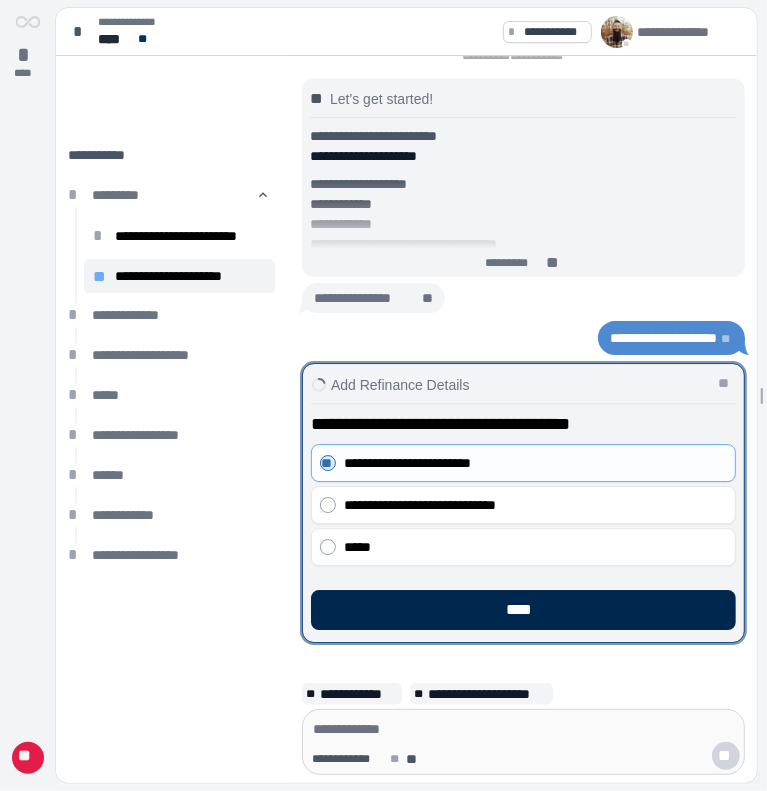 click on "****" at bounding box center [523, 610] 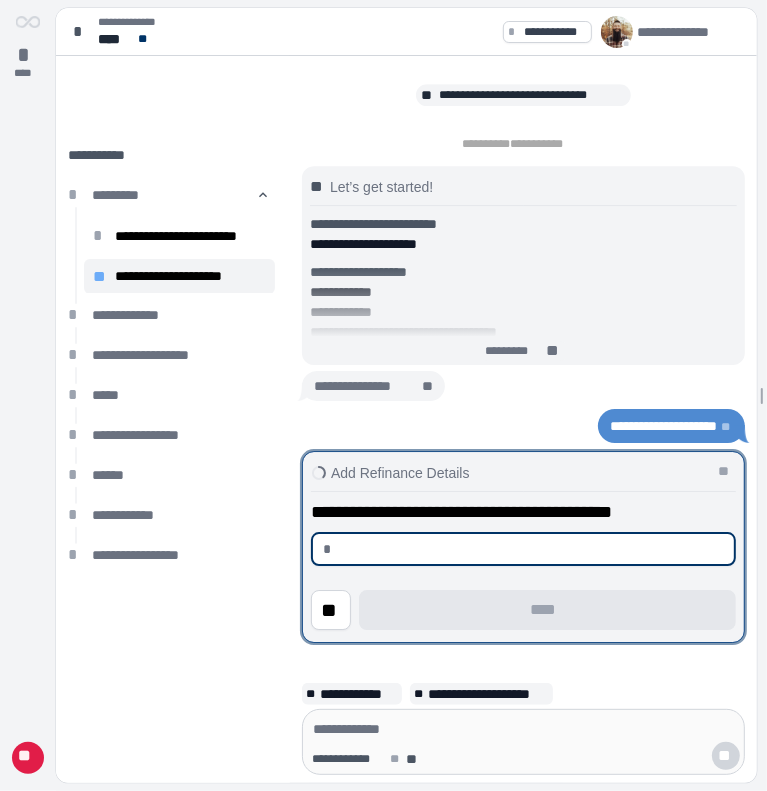 click at bounding box center (531, 549) 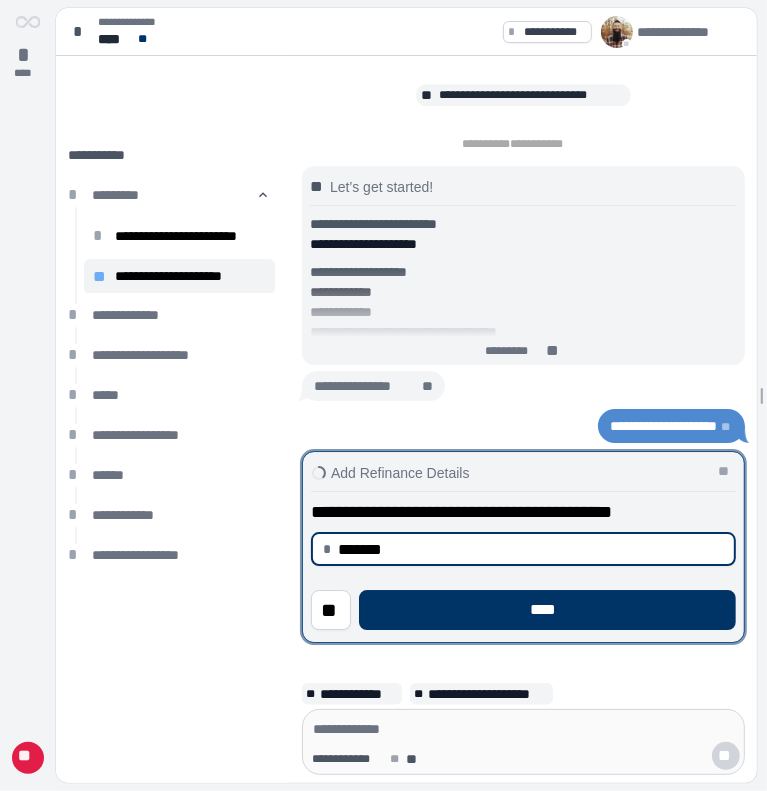 type on "**********" 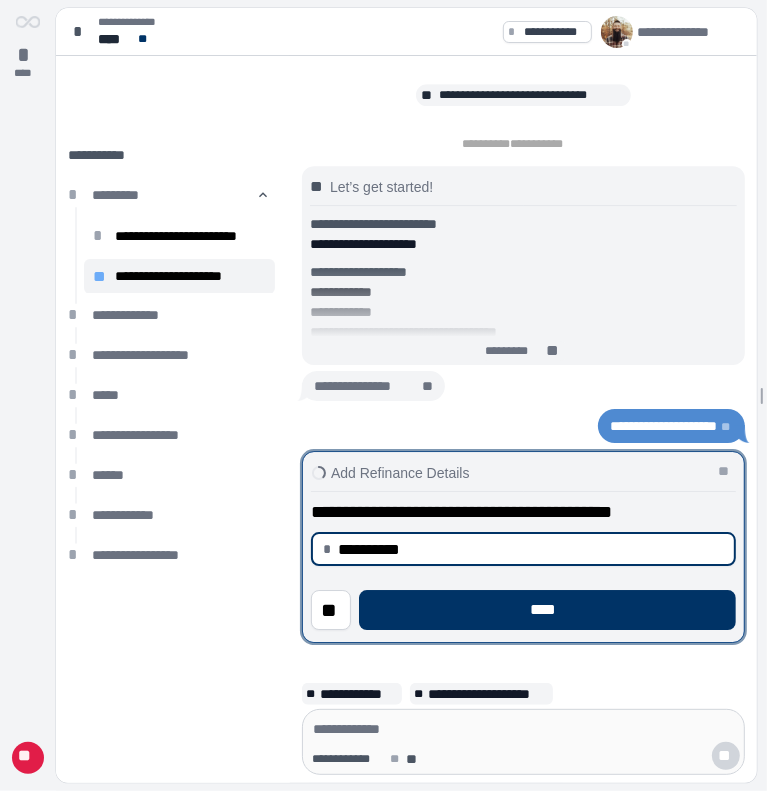 type 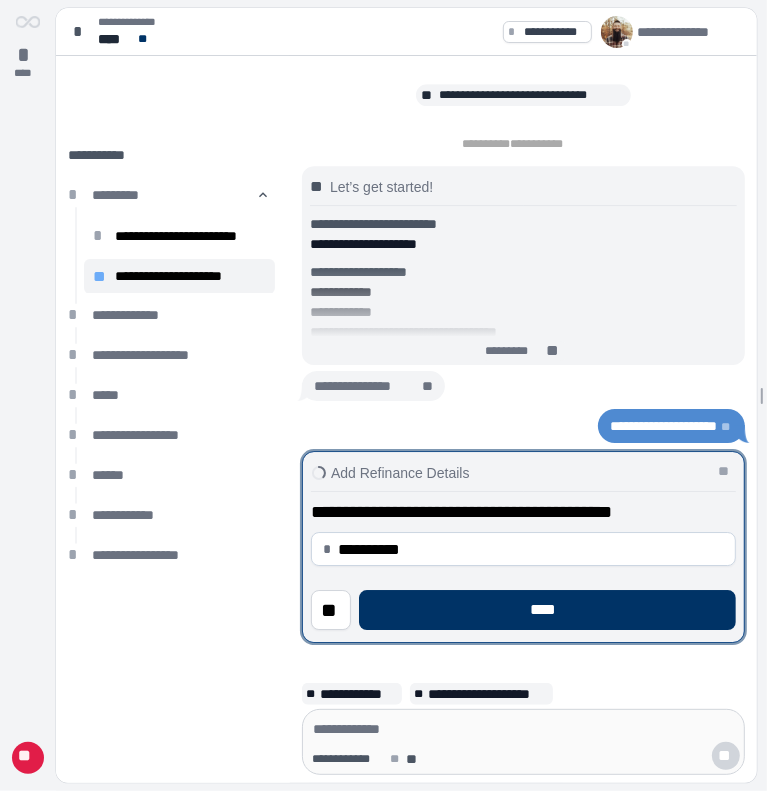 type 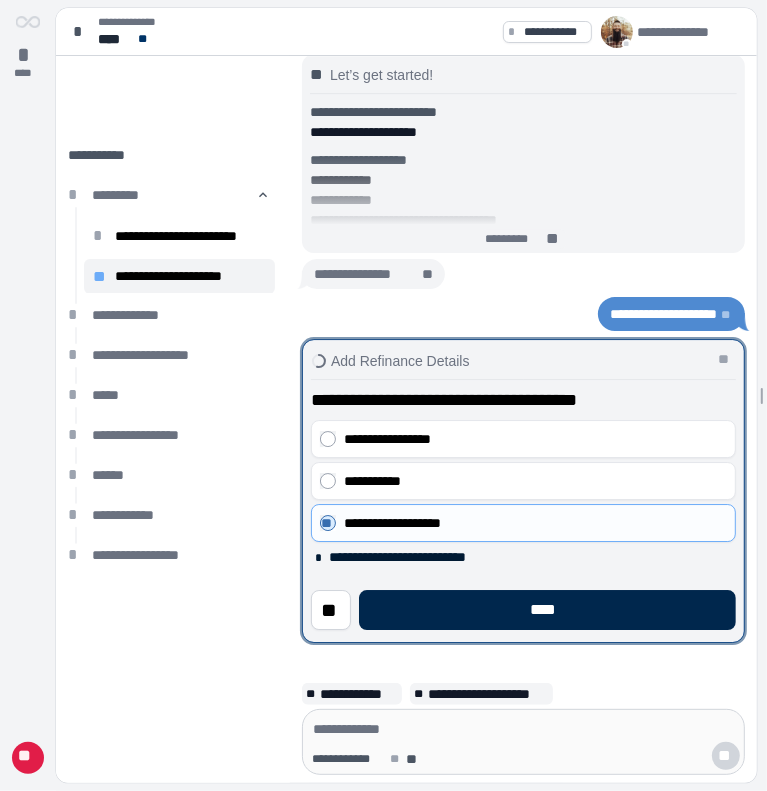 click on "****" at bounding box center [547, 610] 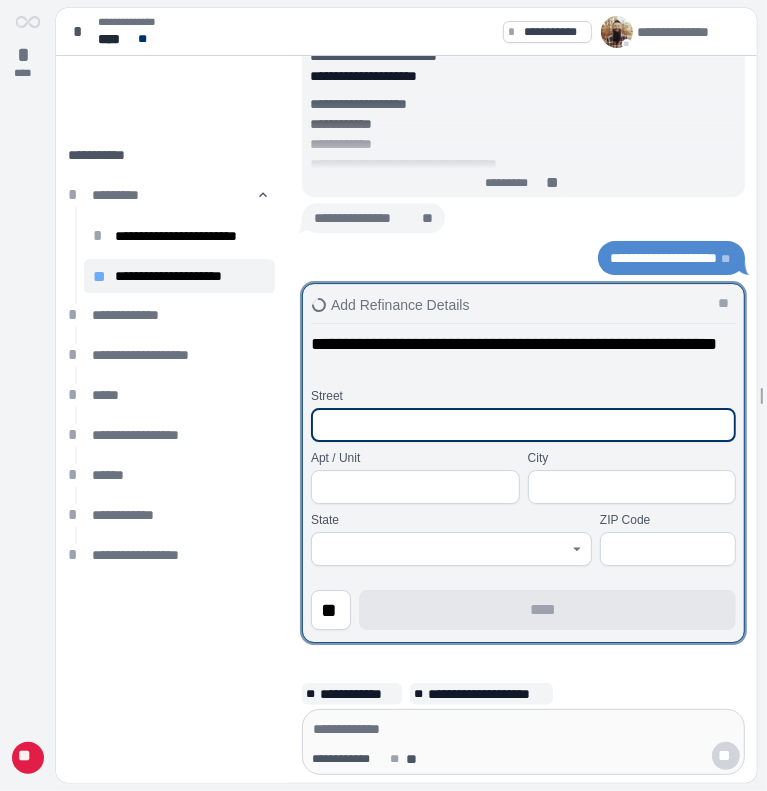 click at bounding box center (523, 425) 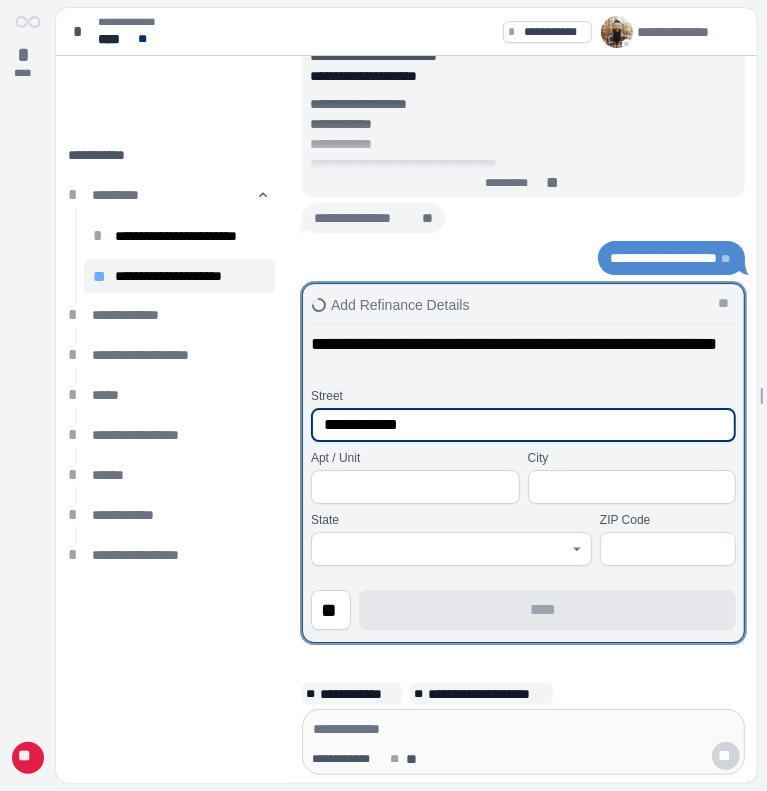 type on "**********" 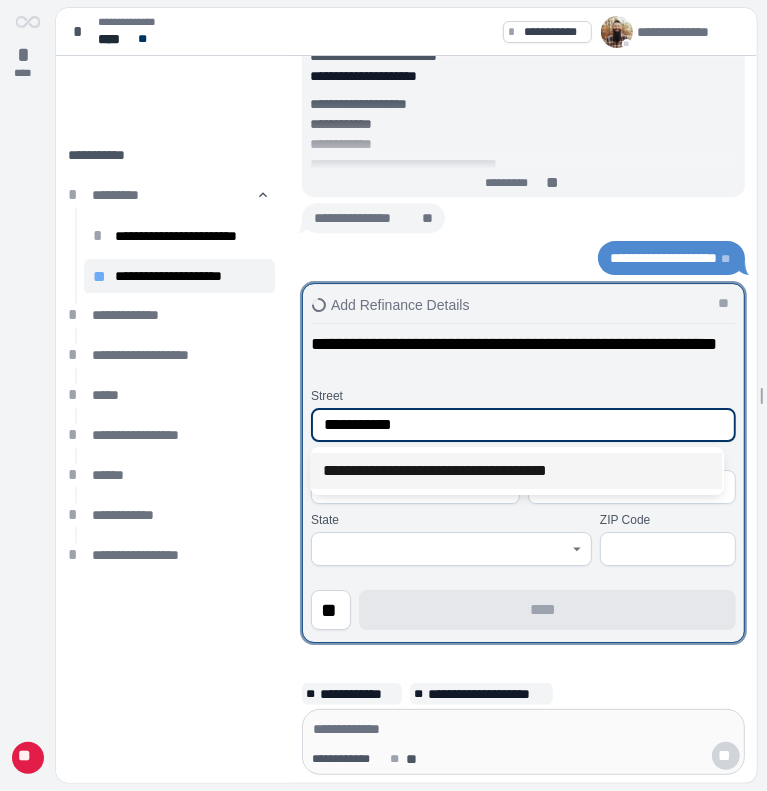 click on "**********" at bounding box center [516, 471] 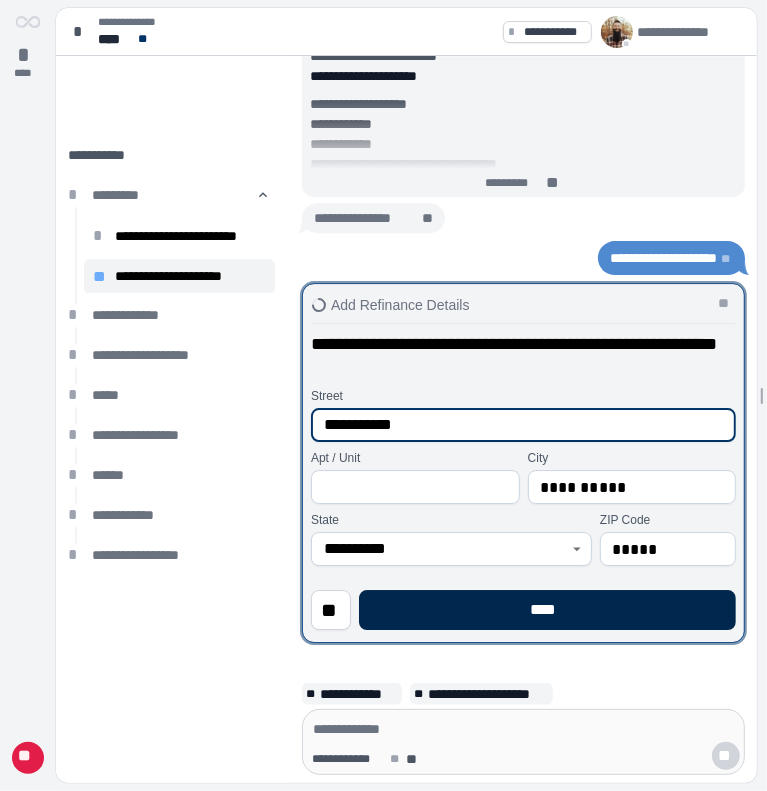 type on "**********" 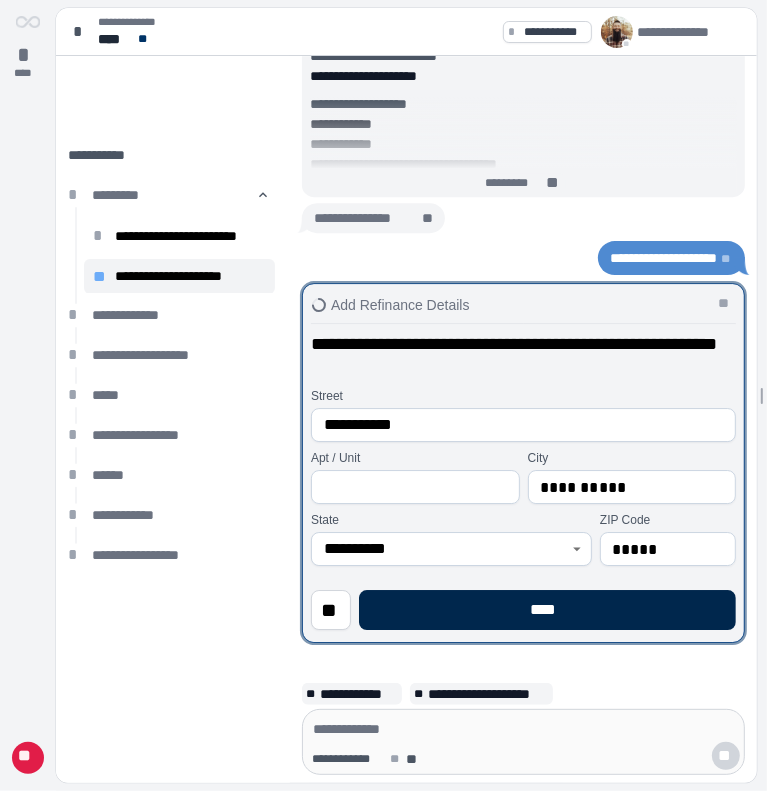 click on "****" at bounding box center (547, 610) 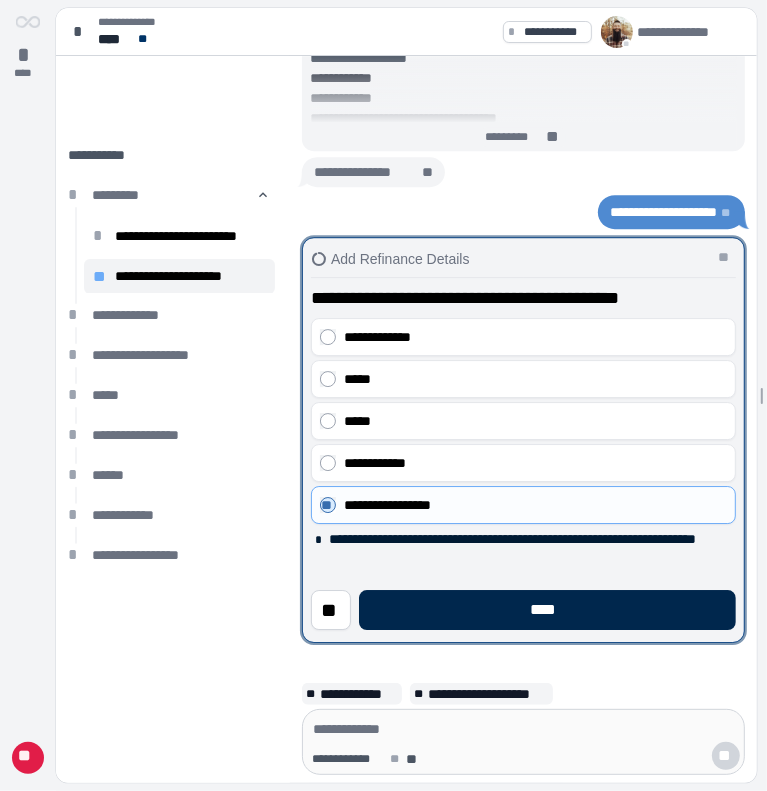 click on "****" at bounding box center [547, 610] 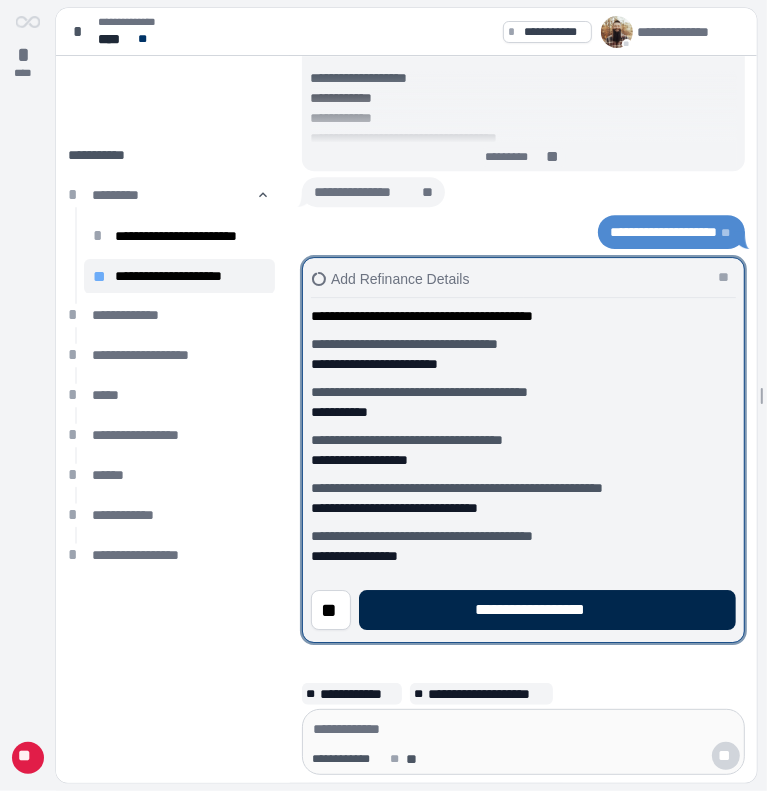 click on "**********" at bounding box center [547, 610] 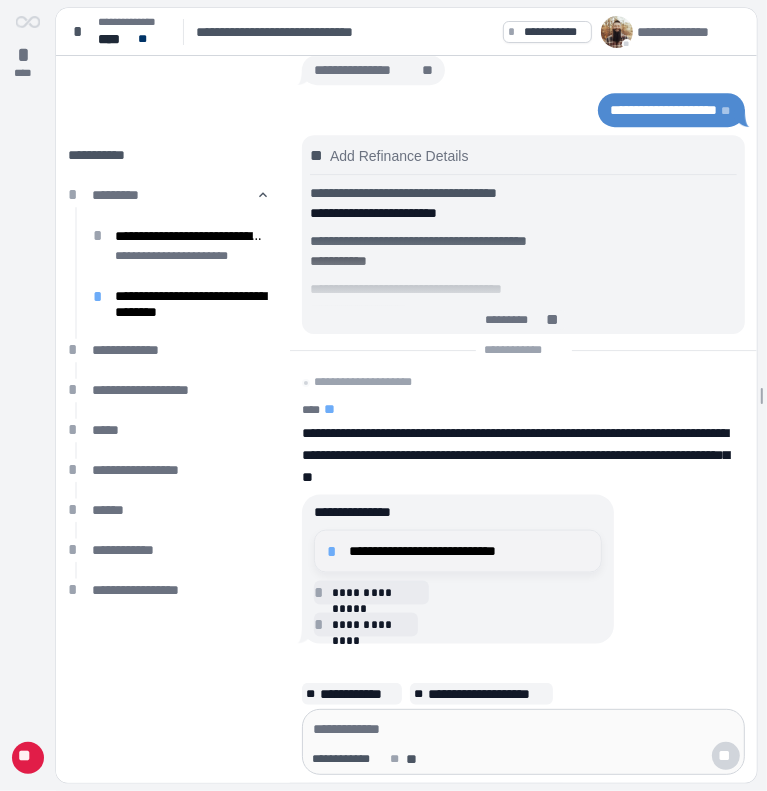 click on "**********" at bounding box center (469, 551) 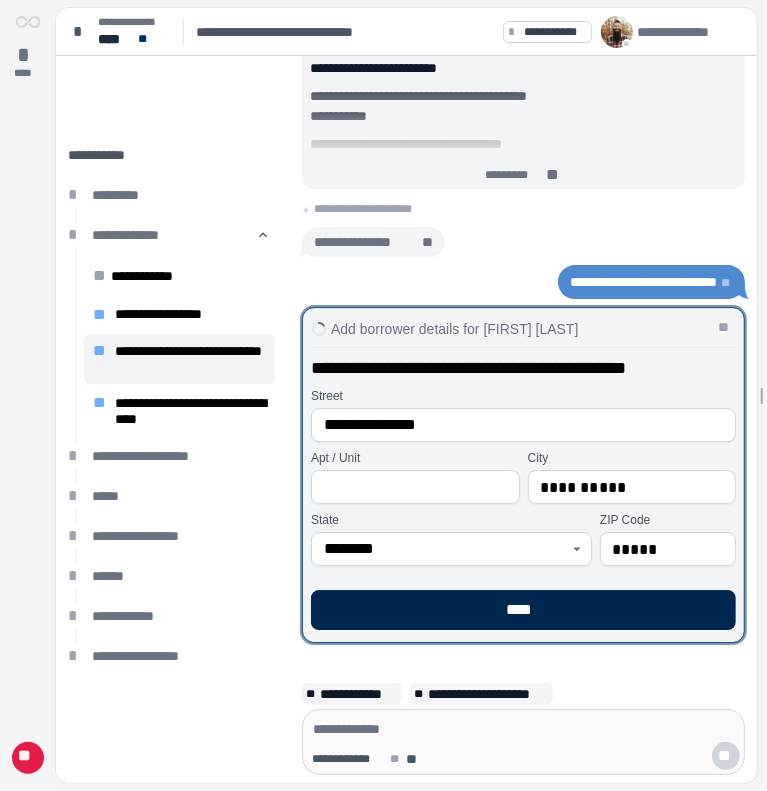 click on "****" at bounding box center (523, 610) 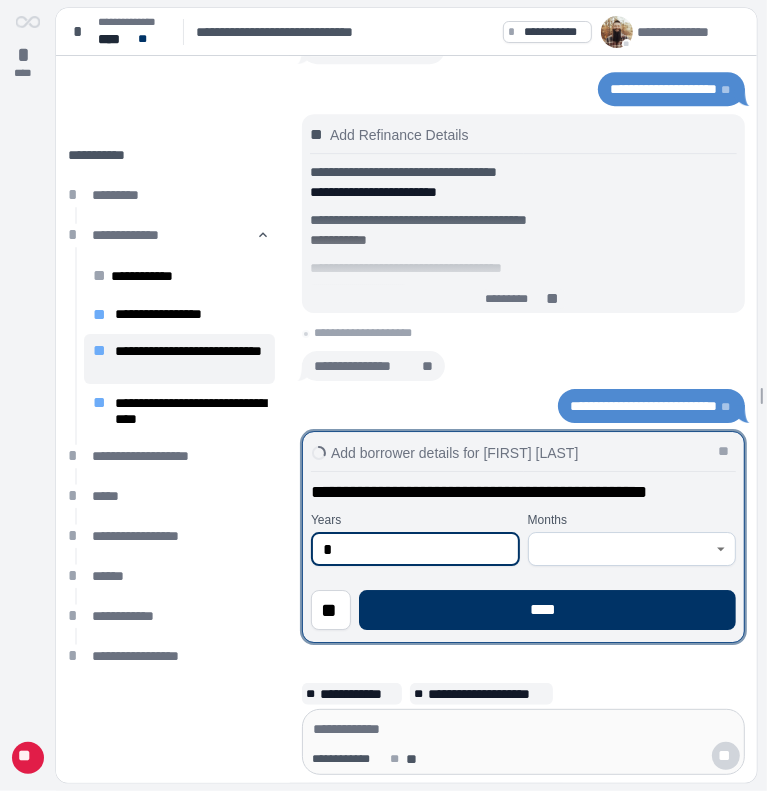 type on "*" 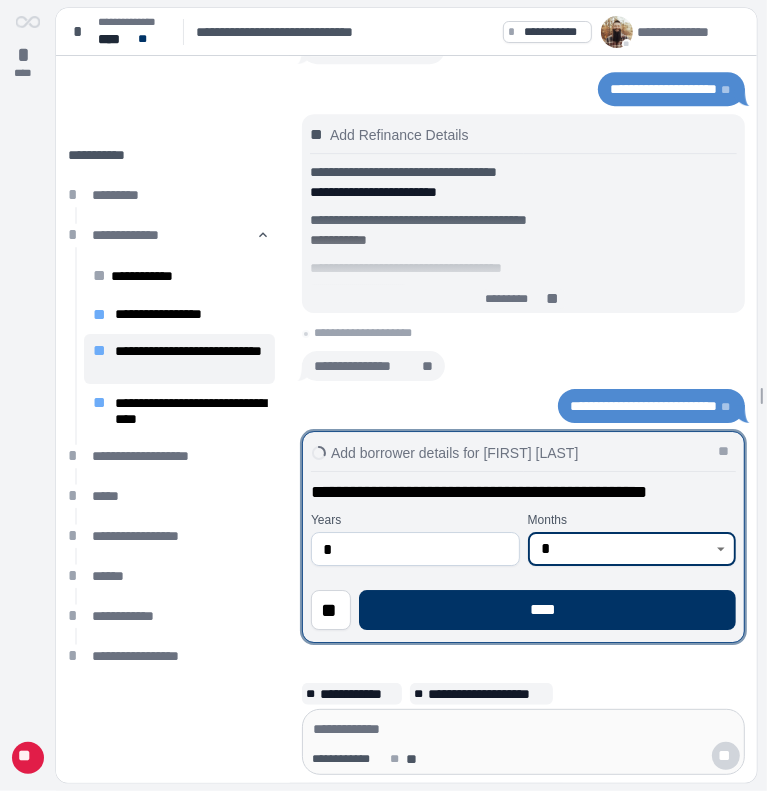 type on "*" 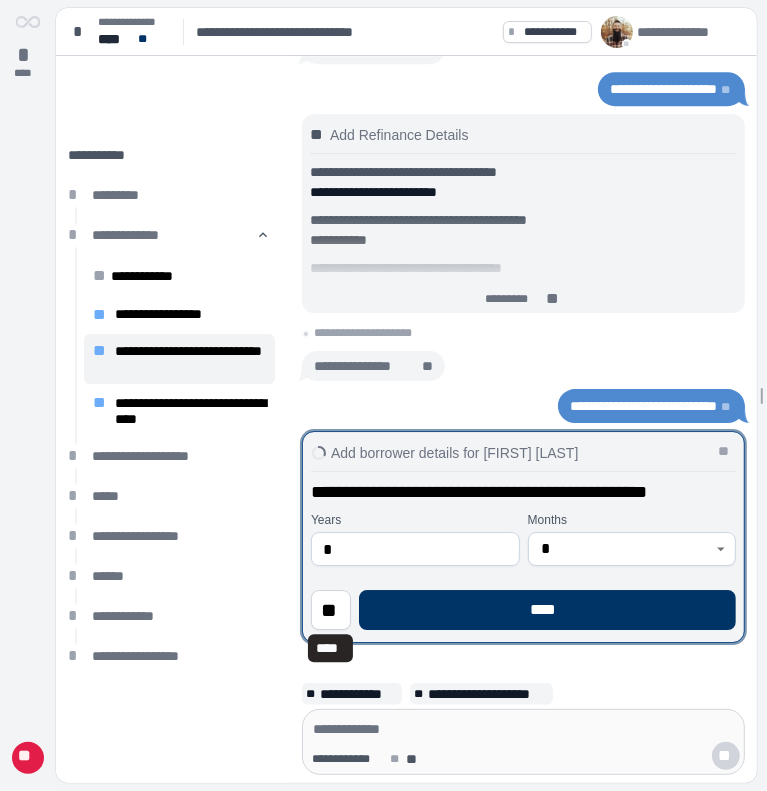 type 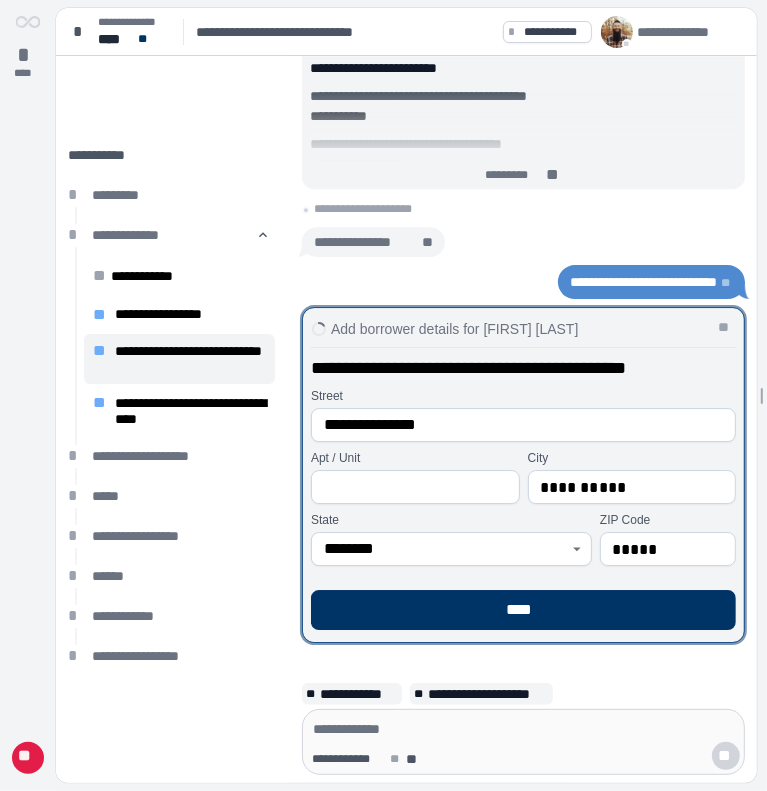 click on "****" at bounding box center [523, 610] 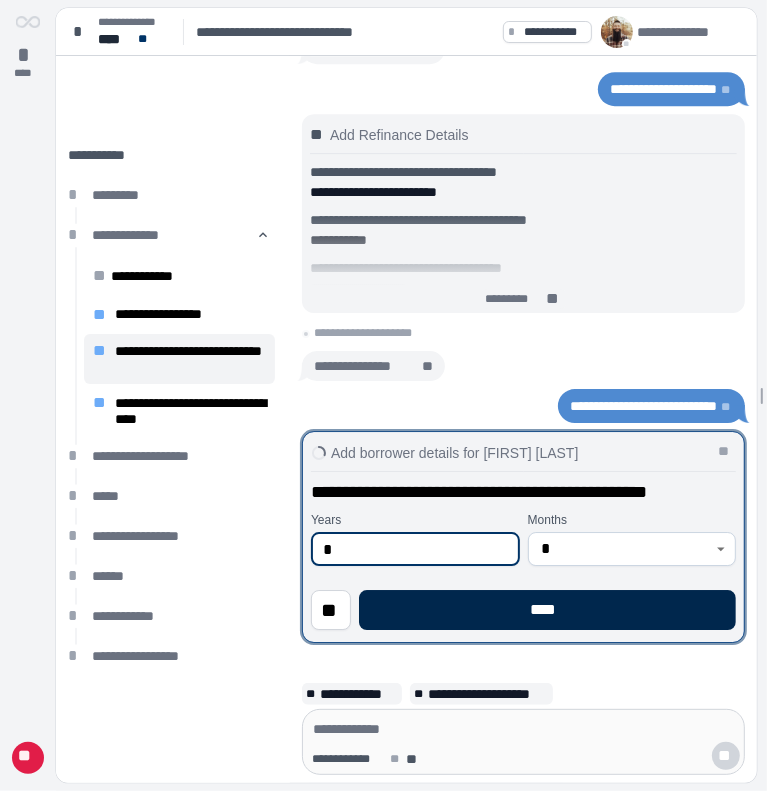 click on "****" at bounding box center (547, 610) 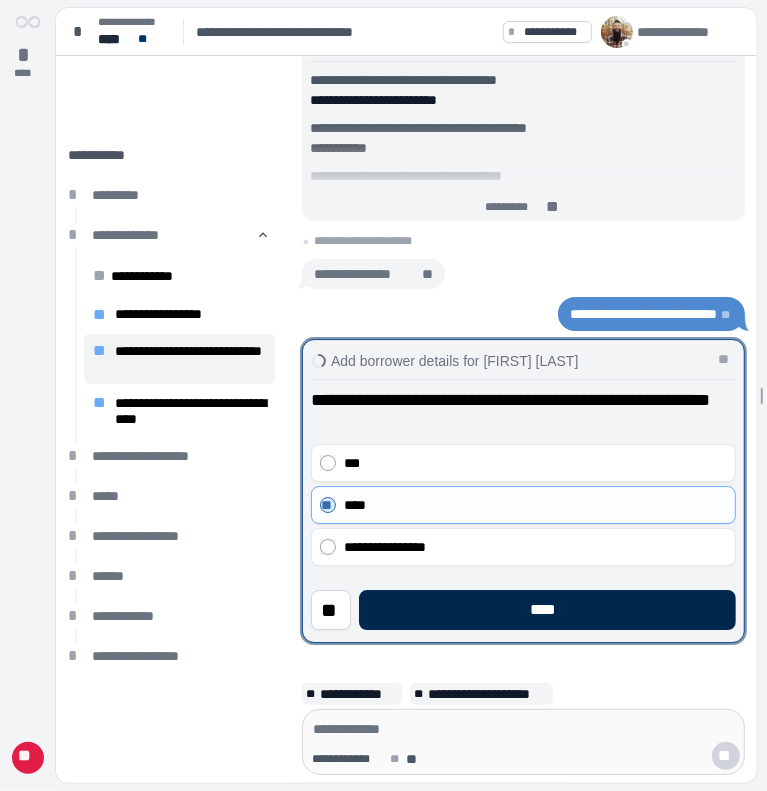 click on "****" at bounding box center (547, 610) 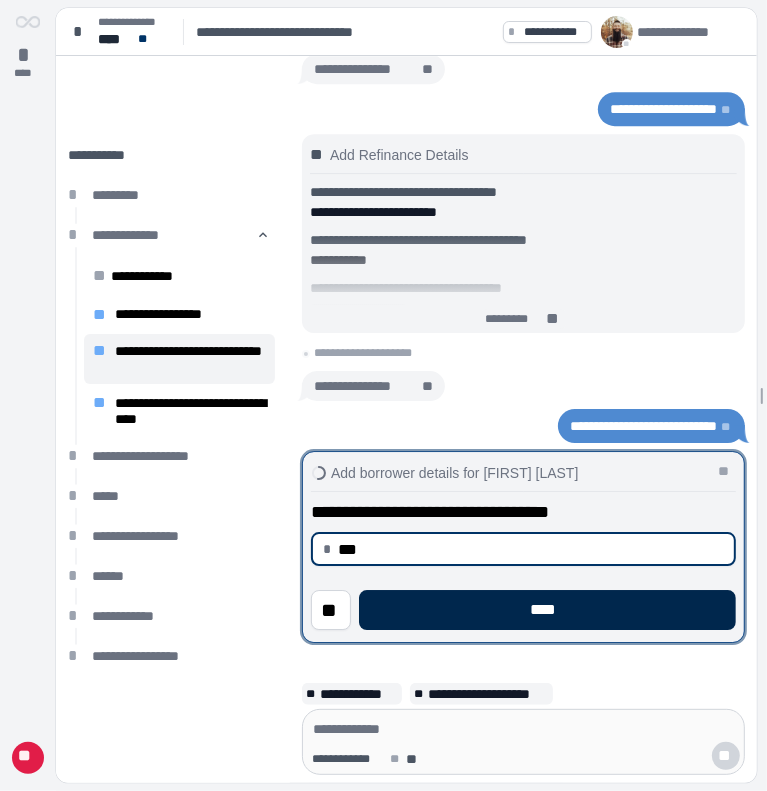 type on "******" 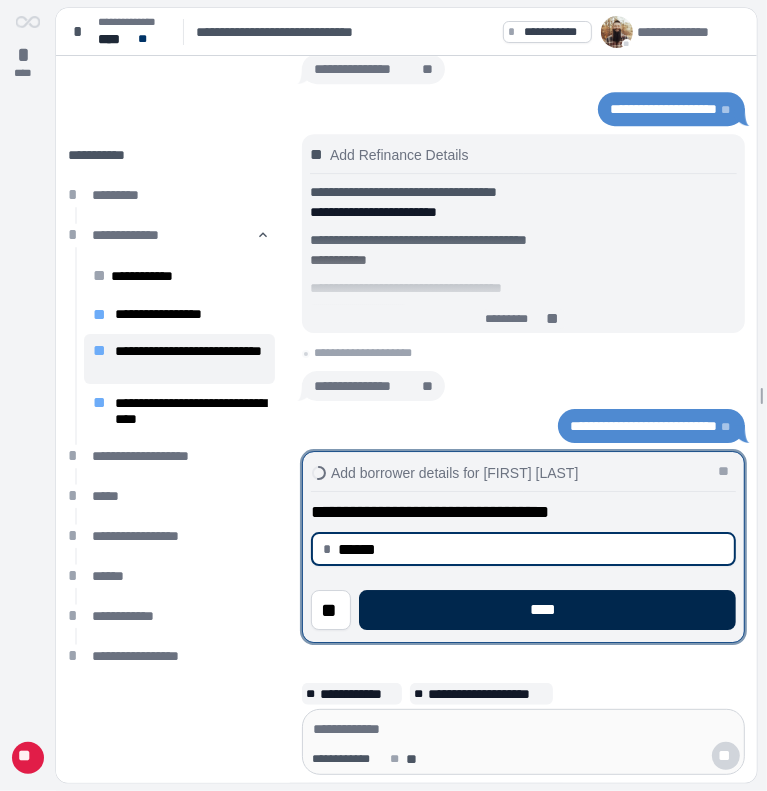 click on "****" at bounding box center (547, 610) 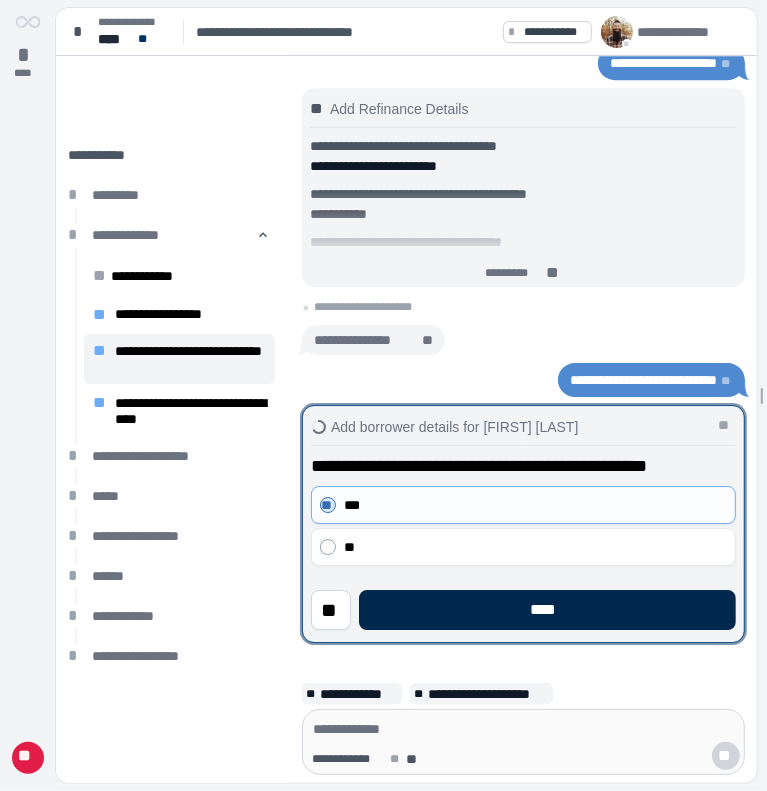 click on "****" at bounding box center [547, 610] 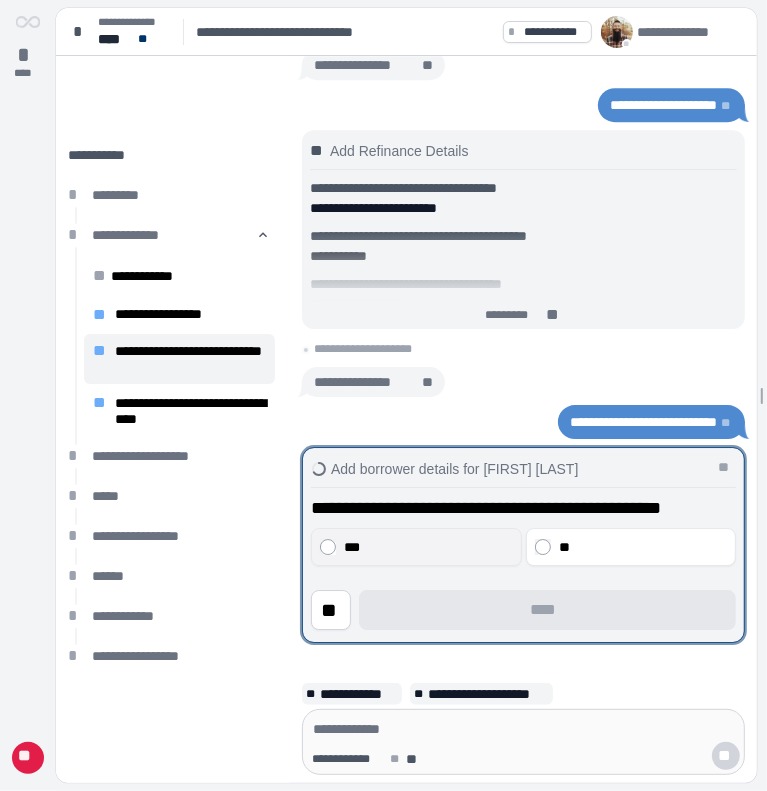click on "***" at bounding box center [416, 547] 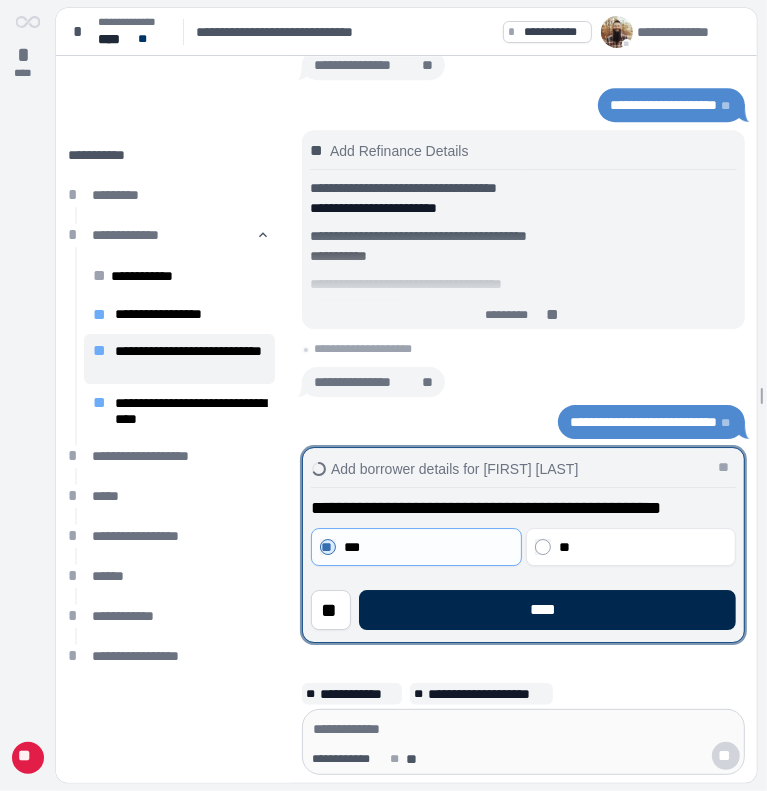 click on "****" at bounding box center [547, 610] 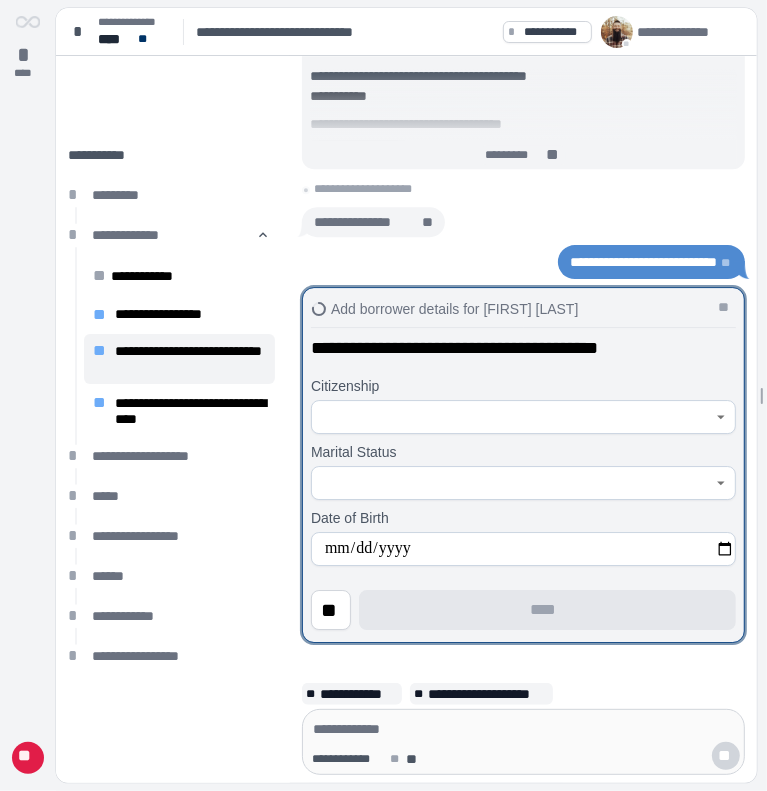 click at bounding box center (523, 417) 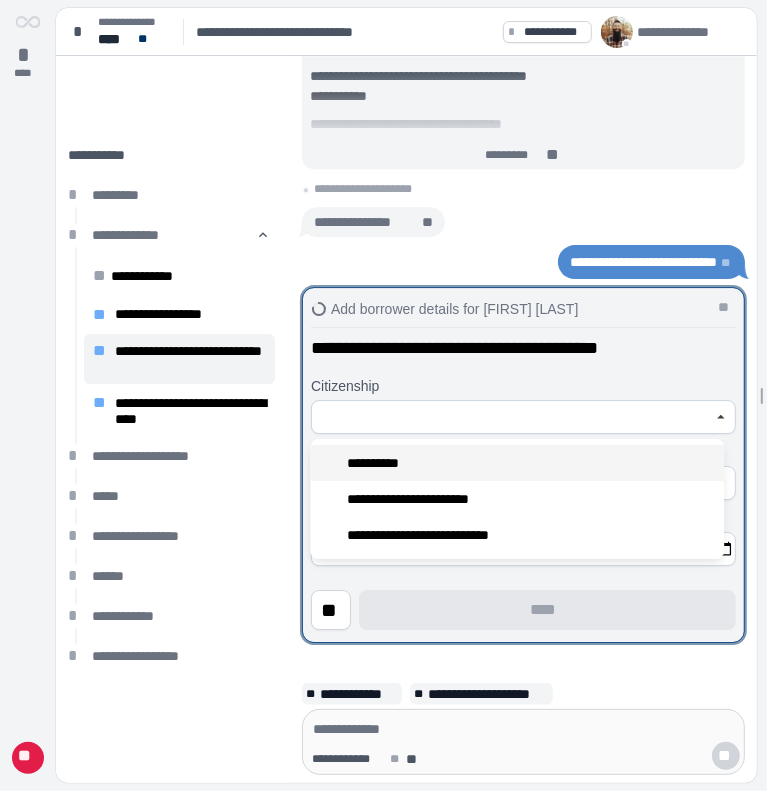 click on "**********" at bounding box center [378, 463] 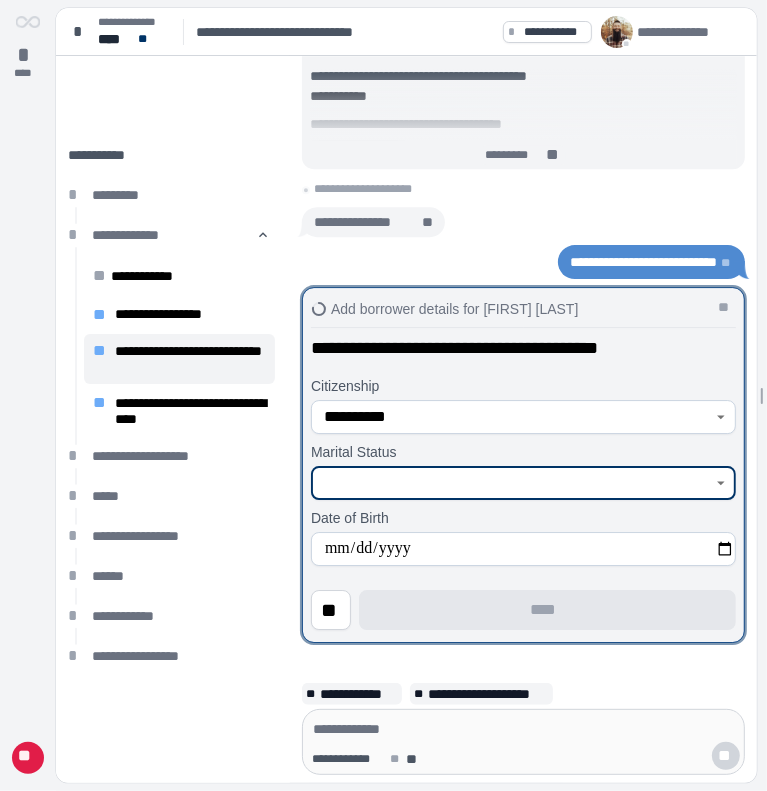 click at bounding box center [512, 483] 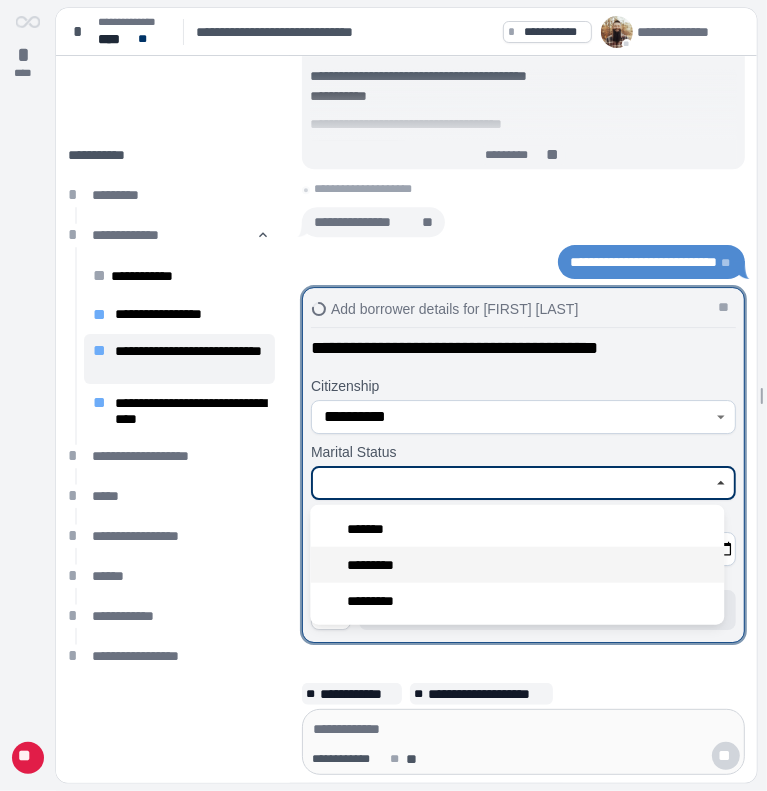 click on "*********" at bounding box center [379, 565] 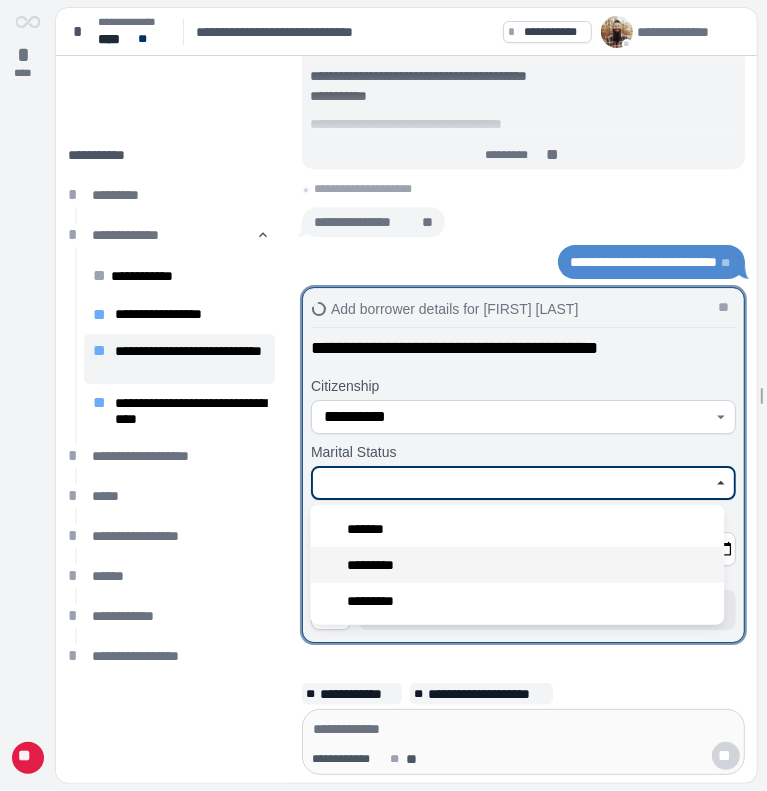 type on "*********" 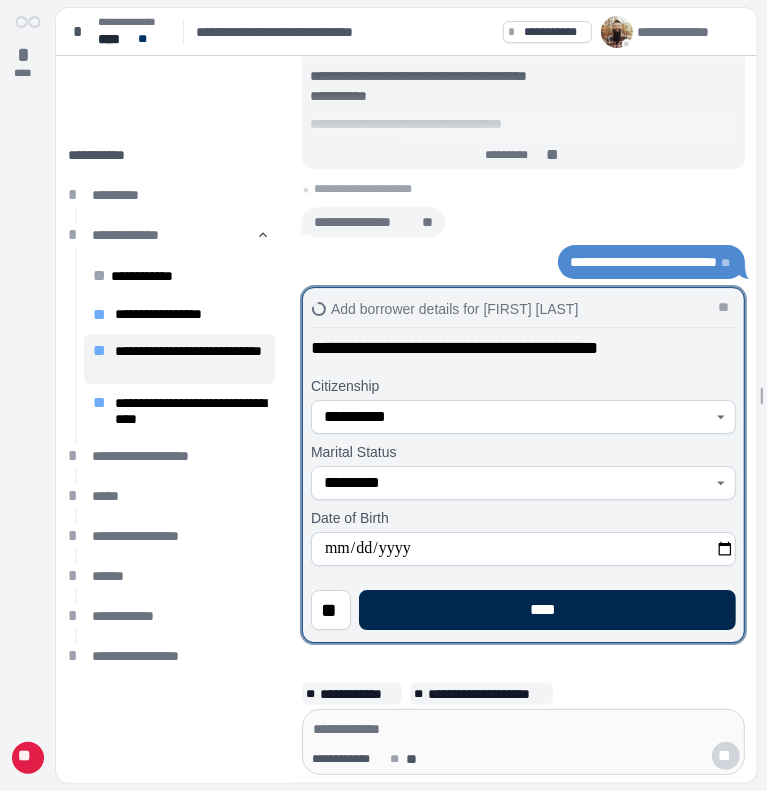 click on "****" at bounding box center (547, 610) 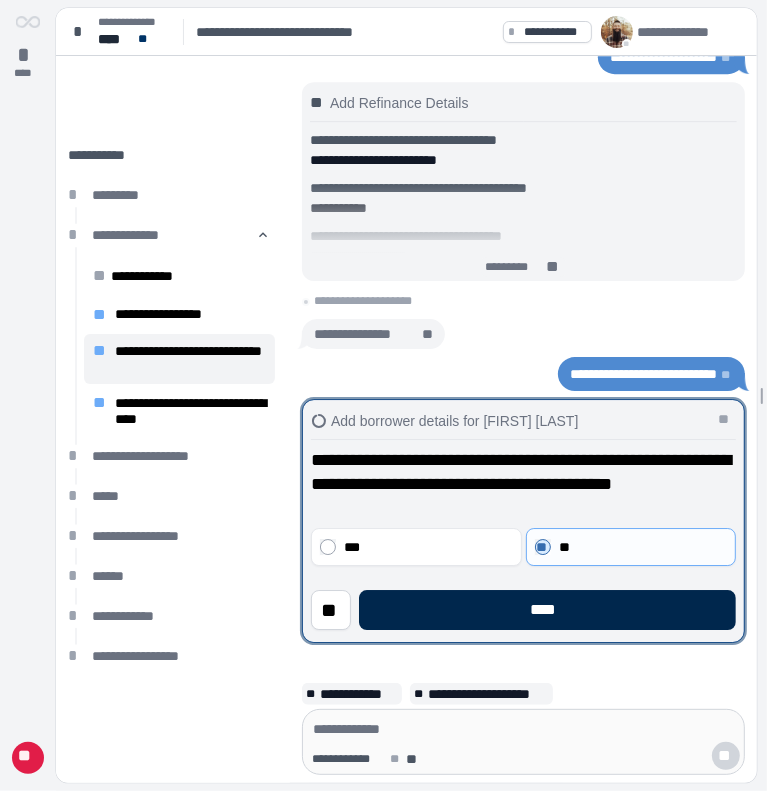 click on "****" at bounding box center [547, 610] 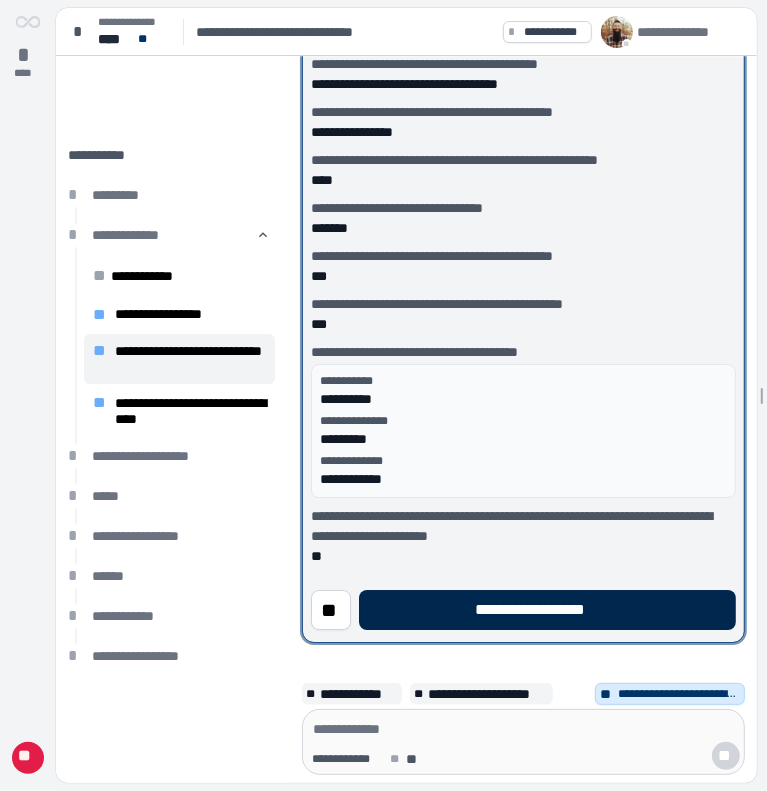 click on "**********" at bounding box center [547, 610] 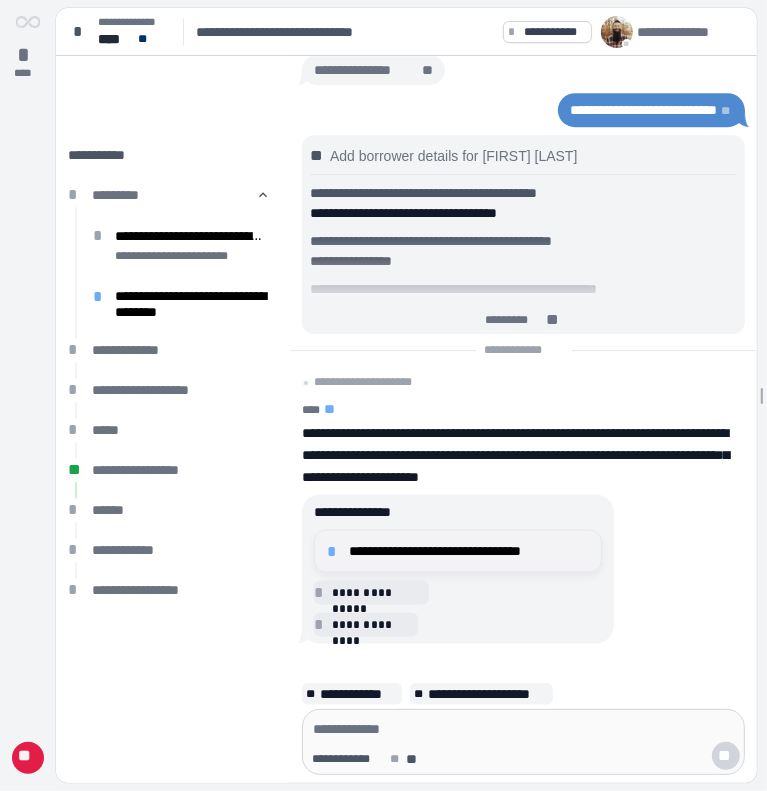 click on "**********" at bounding box center [469, 551] 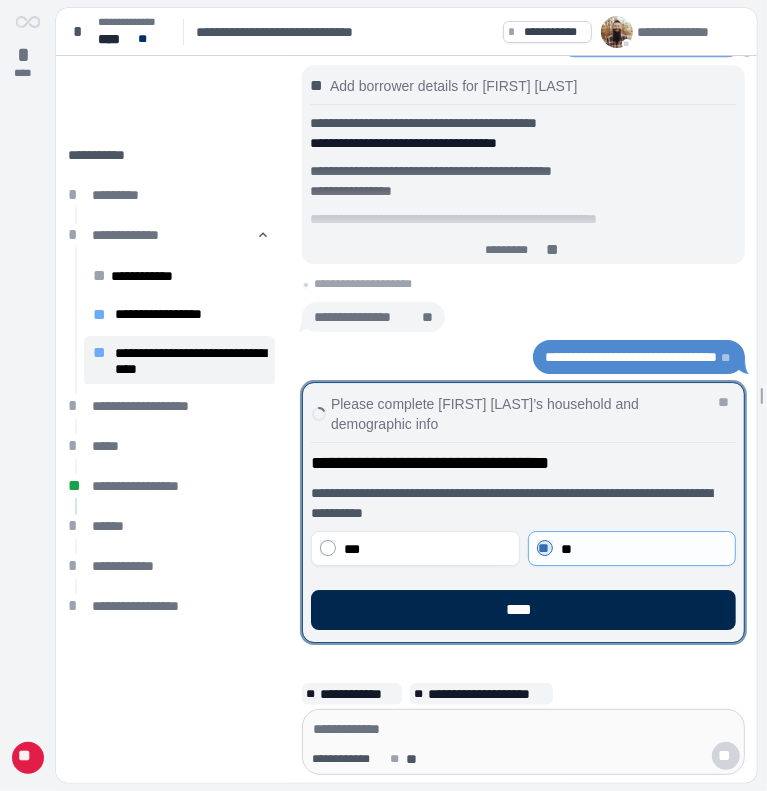 click on "****" at bounding box center [523, 610] 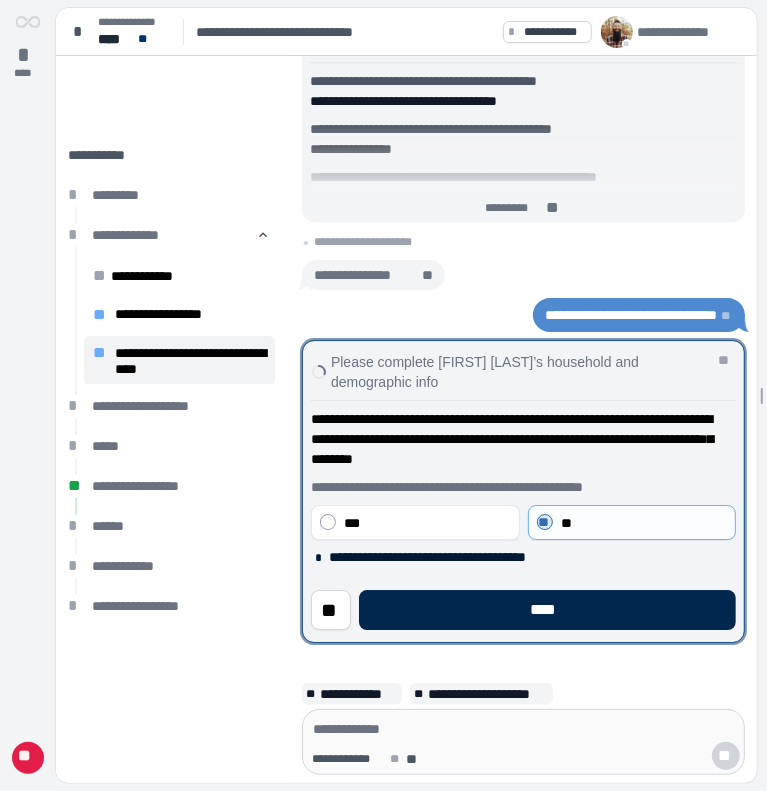 click on "****" at bounding box center [547, 610] 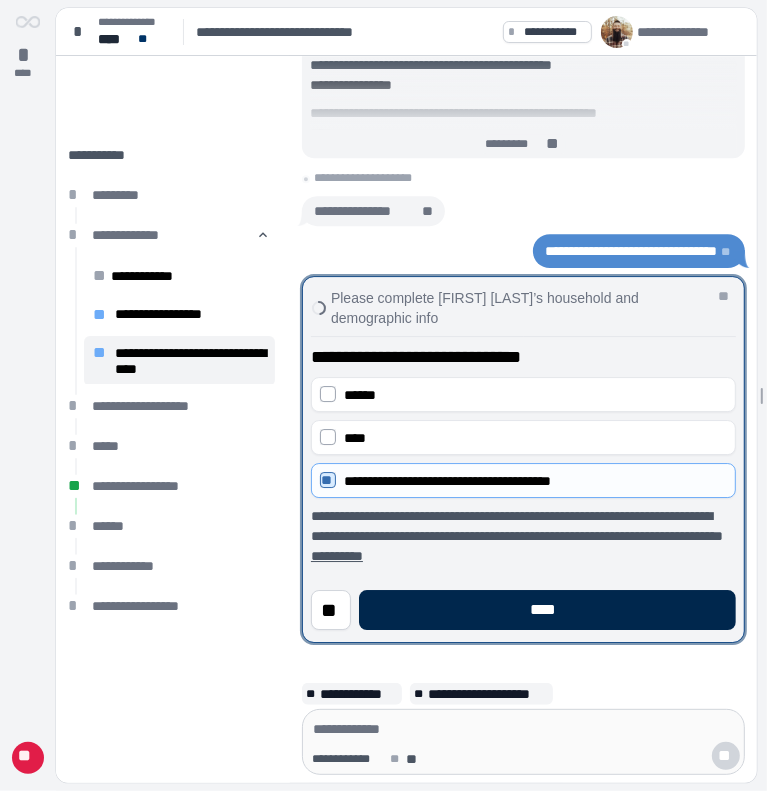 click on "****" at bounding box center (547, 610) 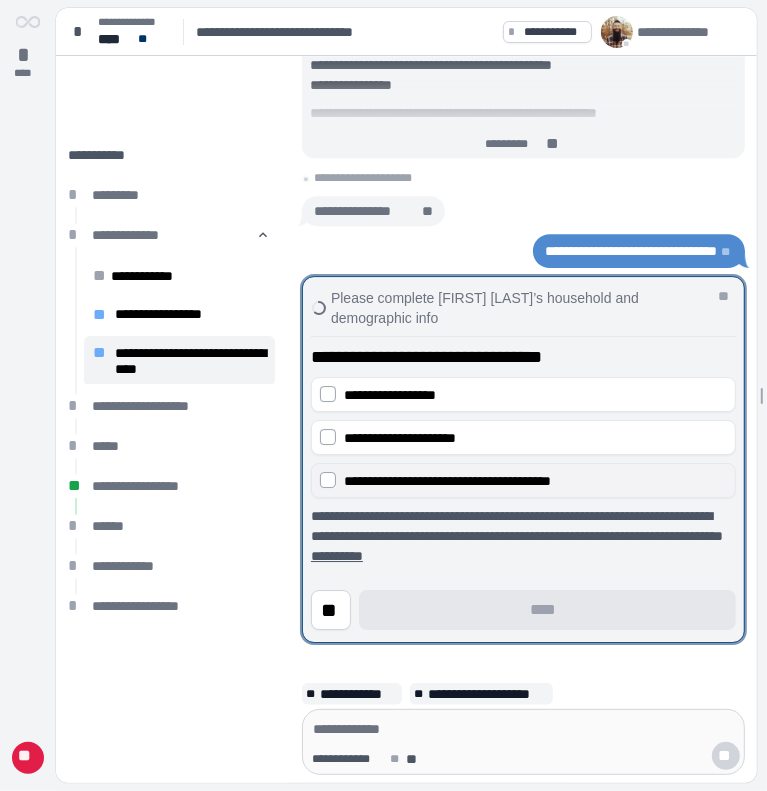click on "**********" at bounding box center [523, 480] 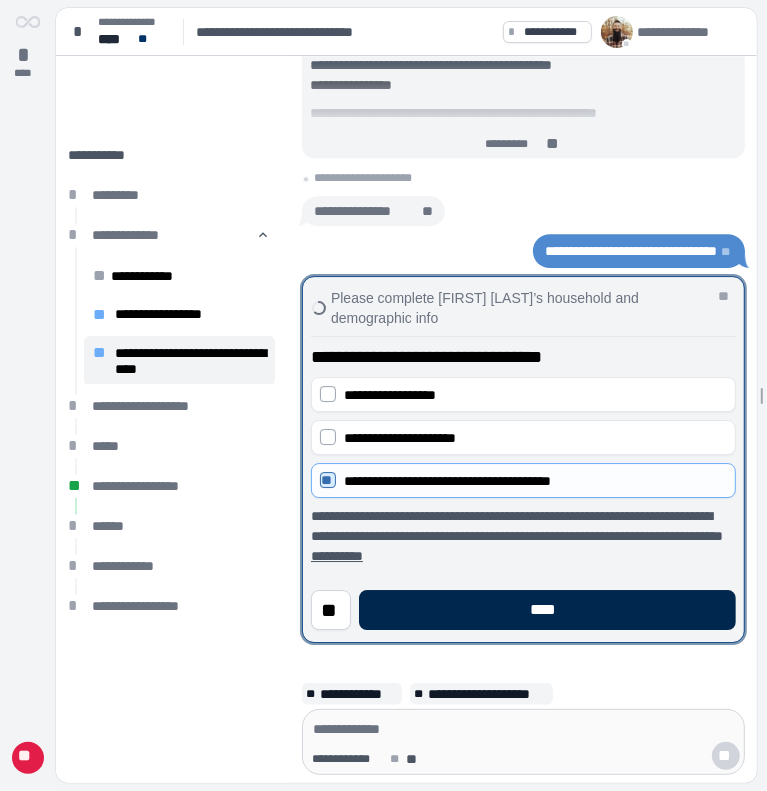 click on "****" at bounding box center [547, 610] 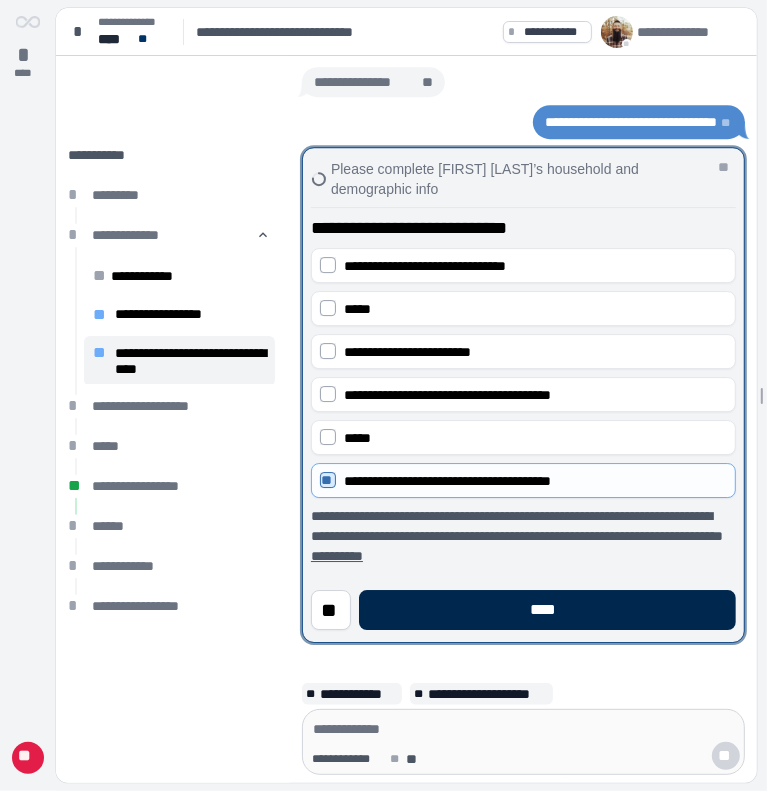 click on "****" at bounding box center [547, 610] 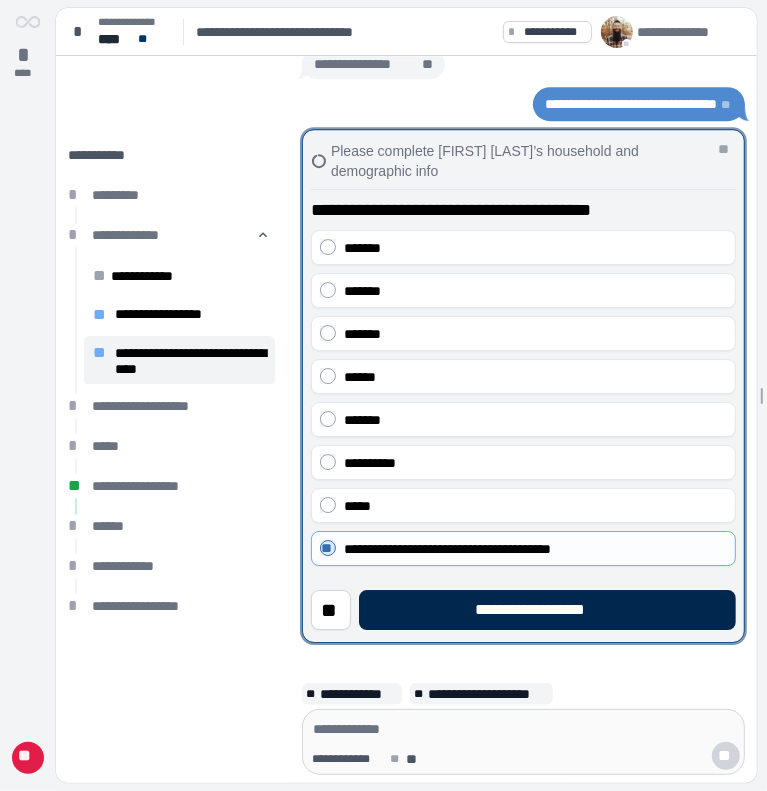 click on "**********" at bounding box center (547, 610) 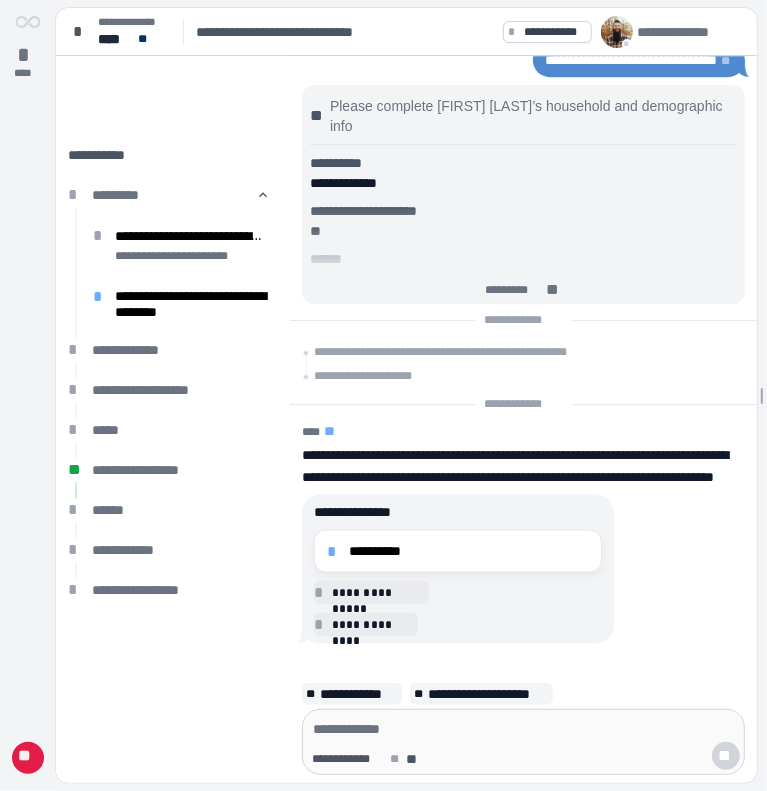 click on "**********" at bounding box center [458, 551] 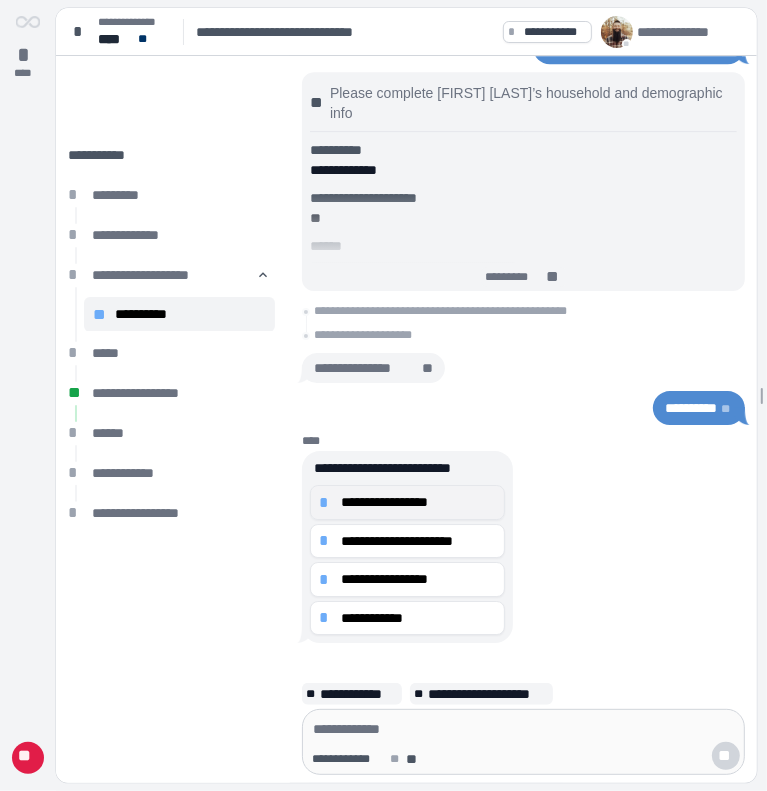 click on "**********" at bounding box center (418, 502) 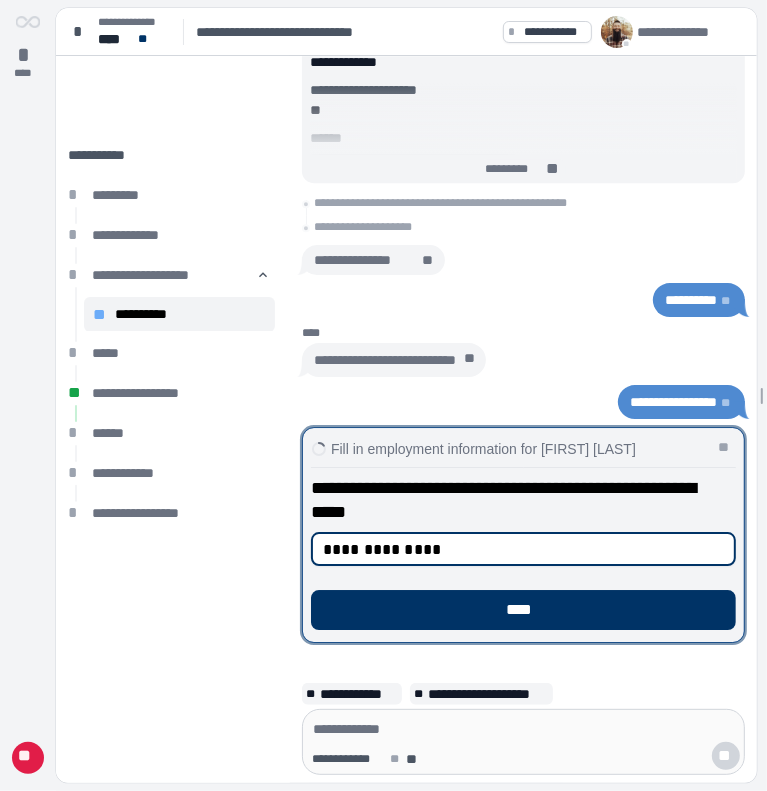 type on "**********" 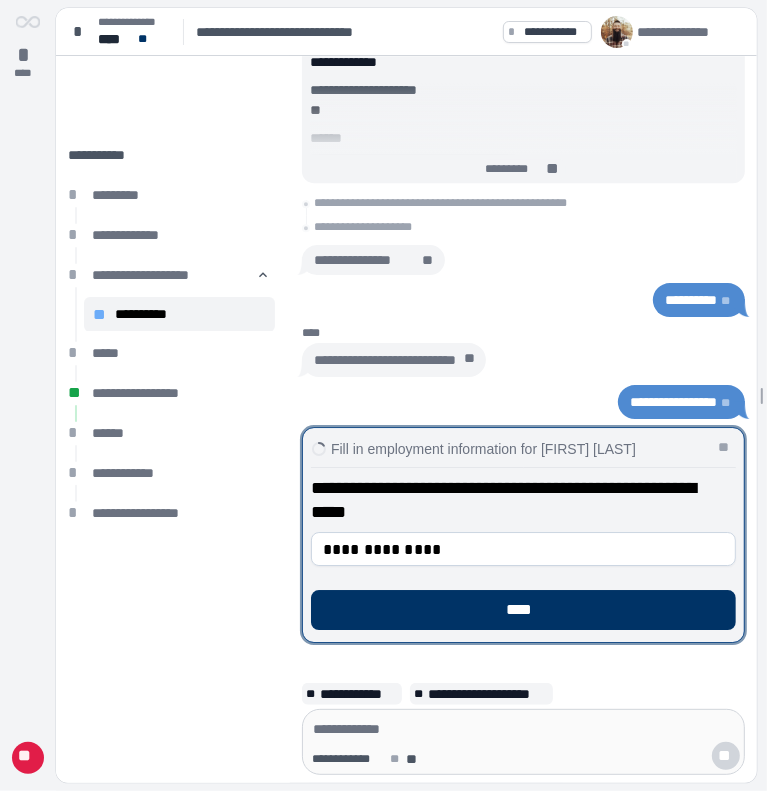 type 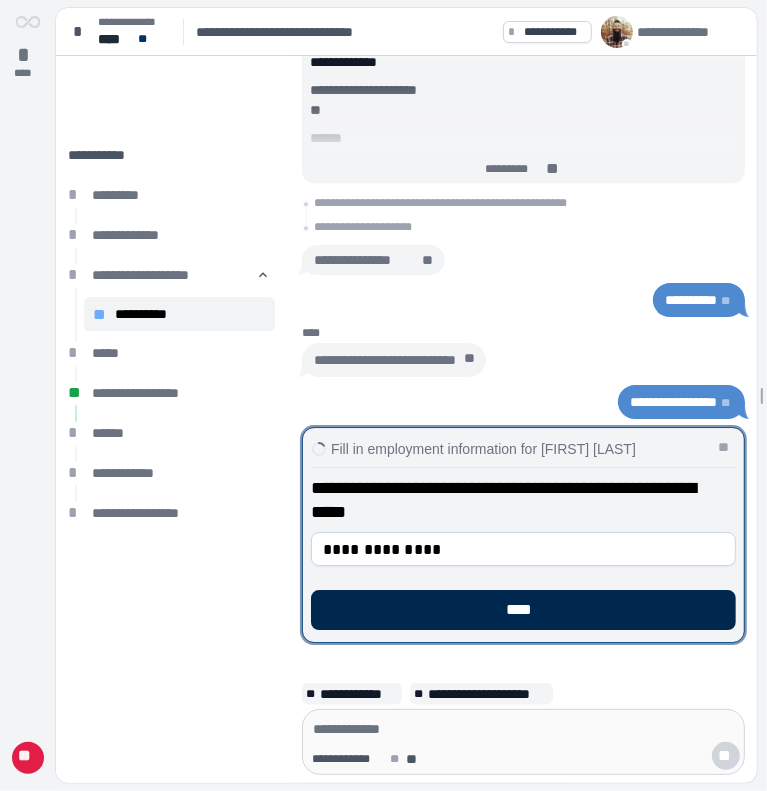 click on "****" at bounding box center [523, 610] 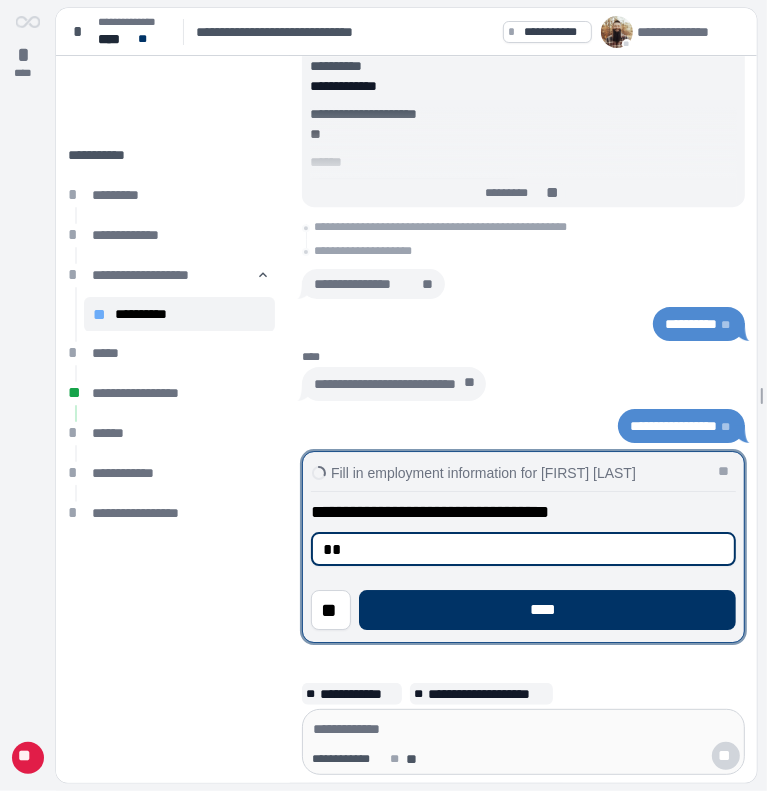 type on "*" 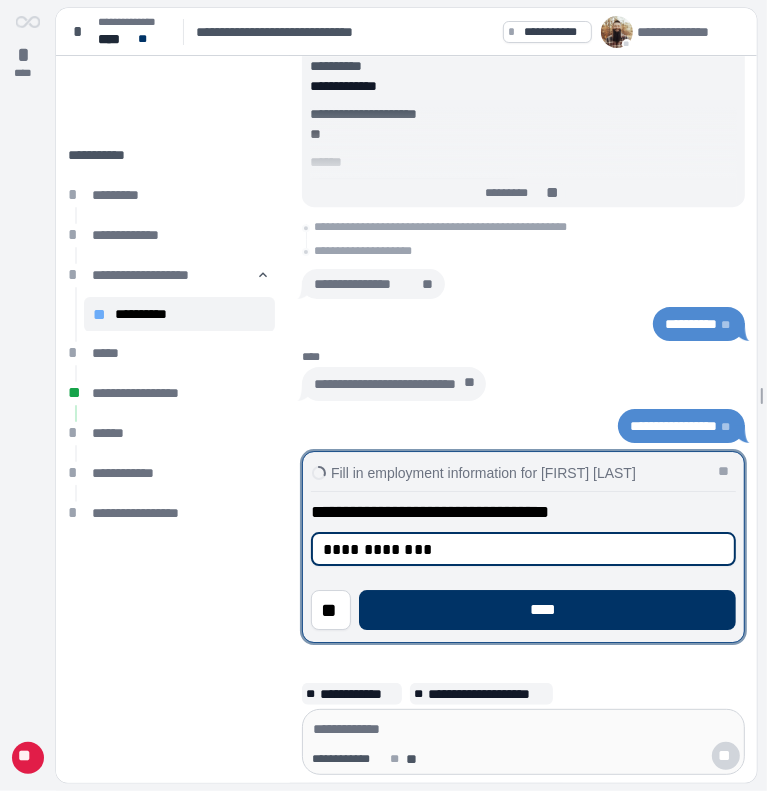 type on "**********" 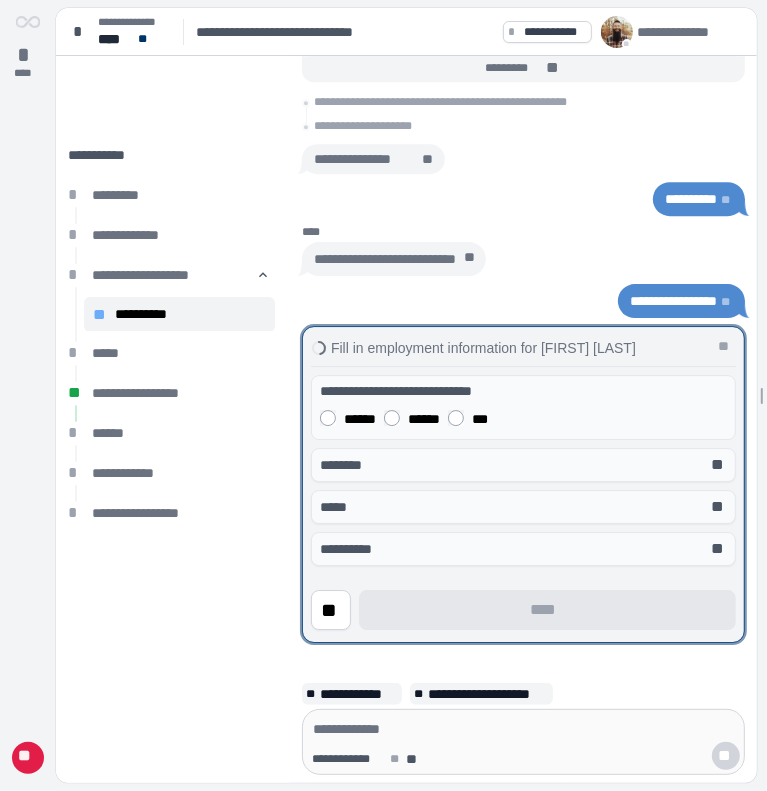 click on "******" at bounding box center [424, 419] 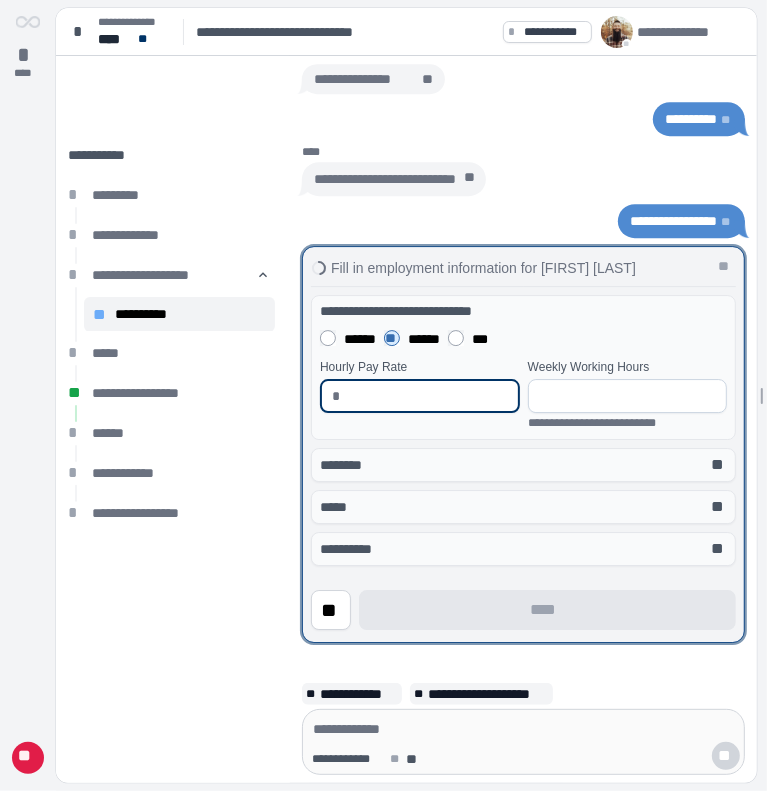 click at bounding box center [427, 396] 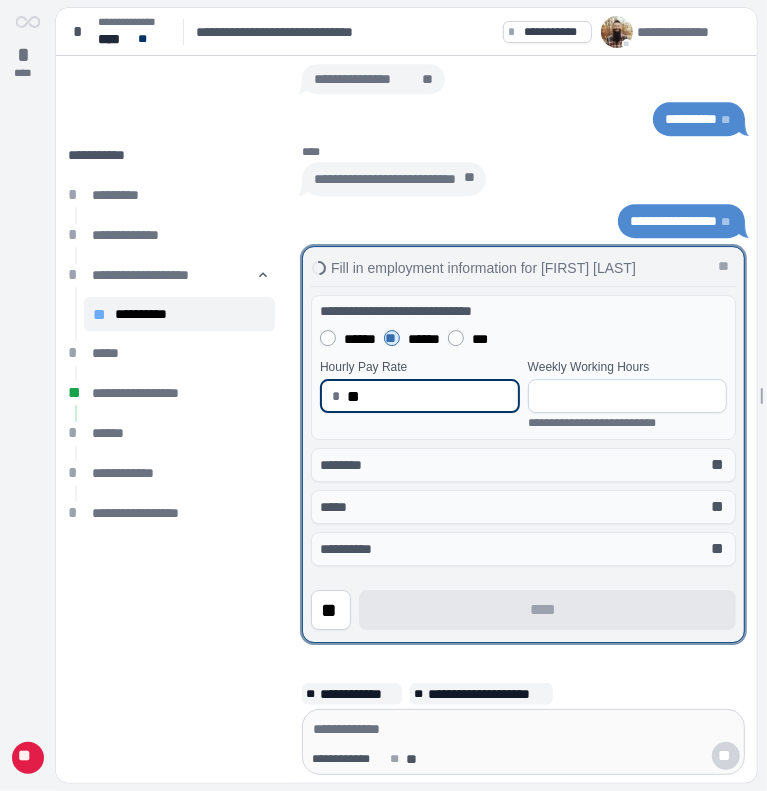 type on "*****" 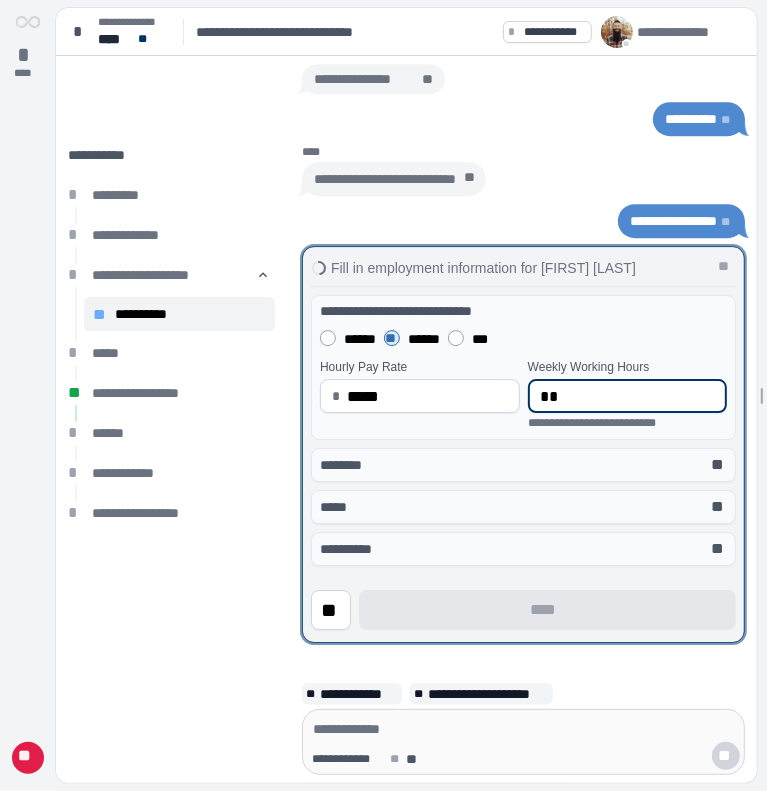 type on "**" 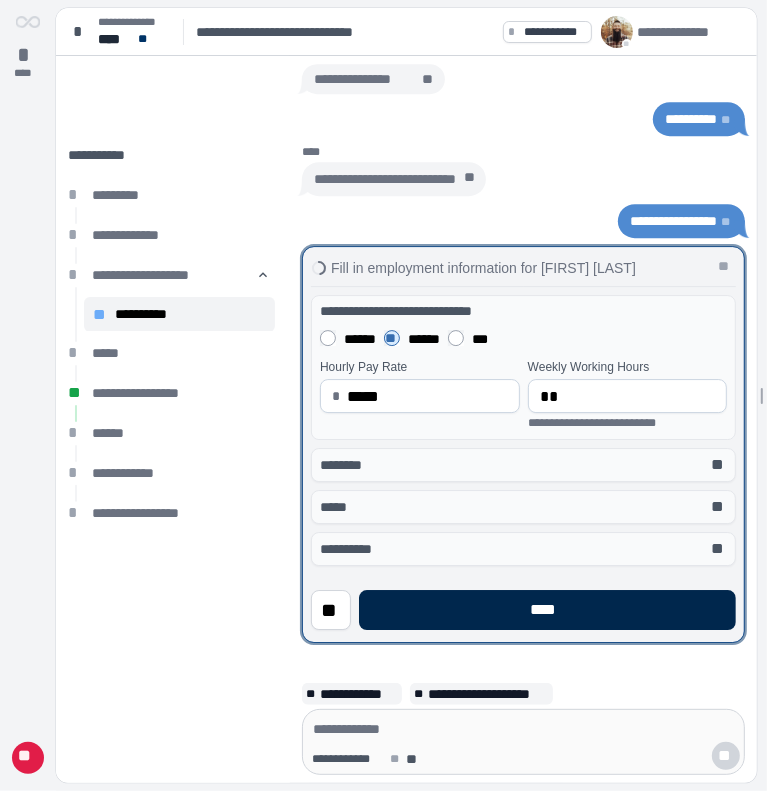 click on "****" at bounding box center (547, 610) 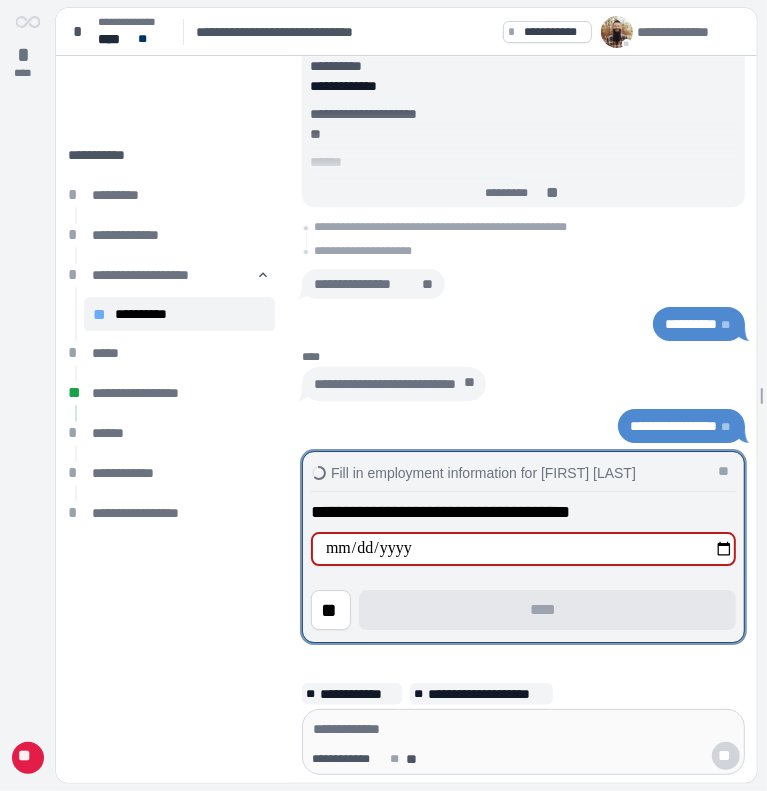 type on "**********" 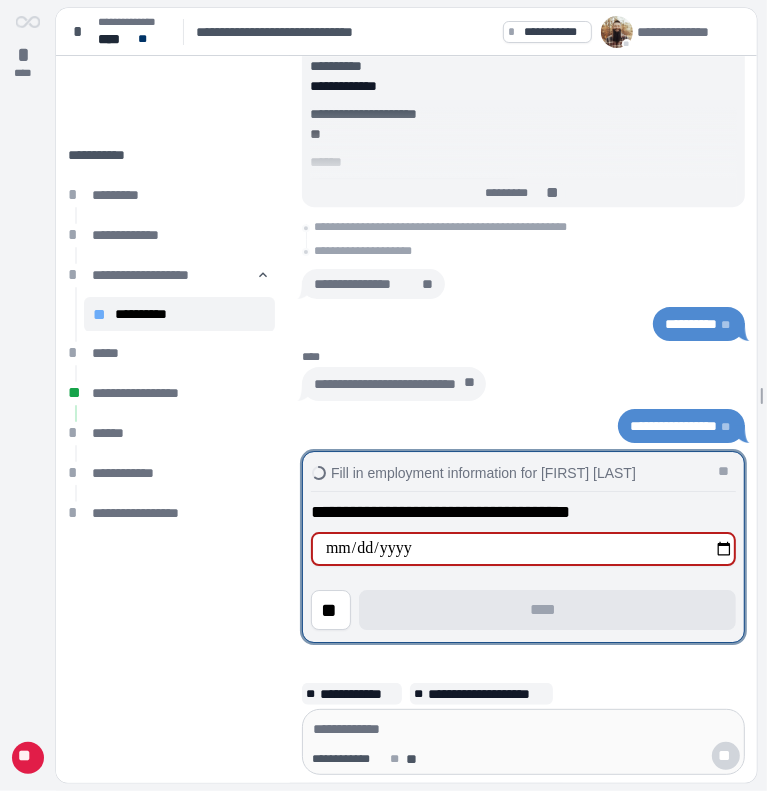 type on "**********" 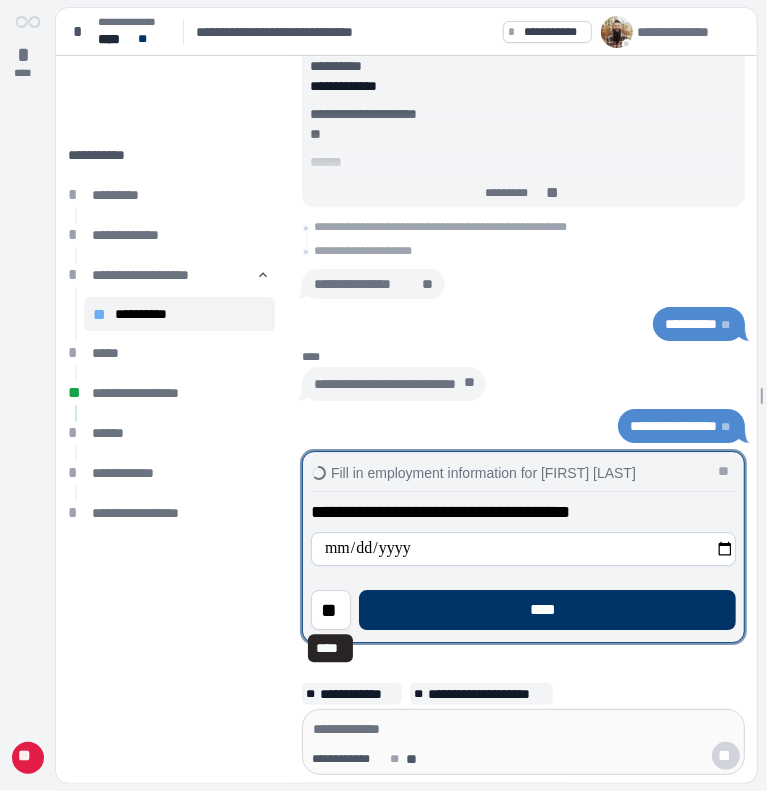 type 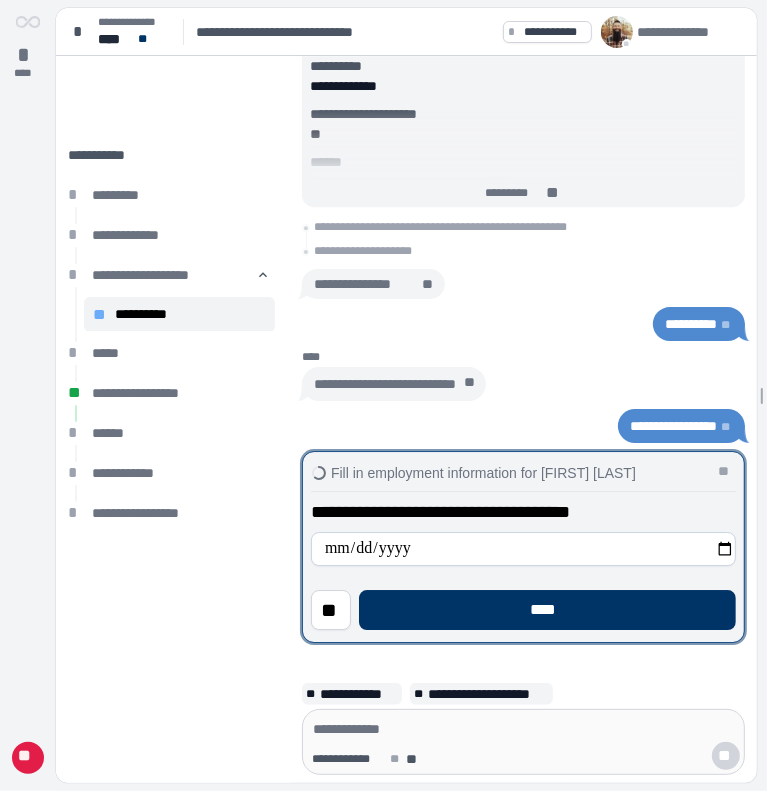 type 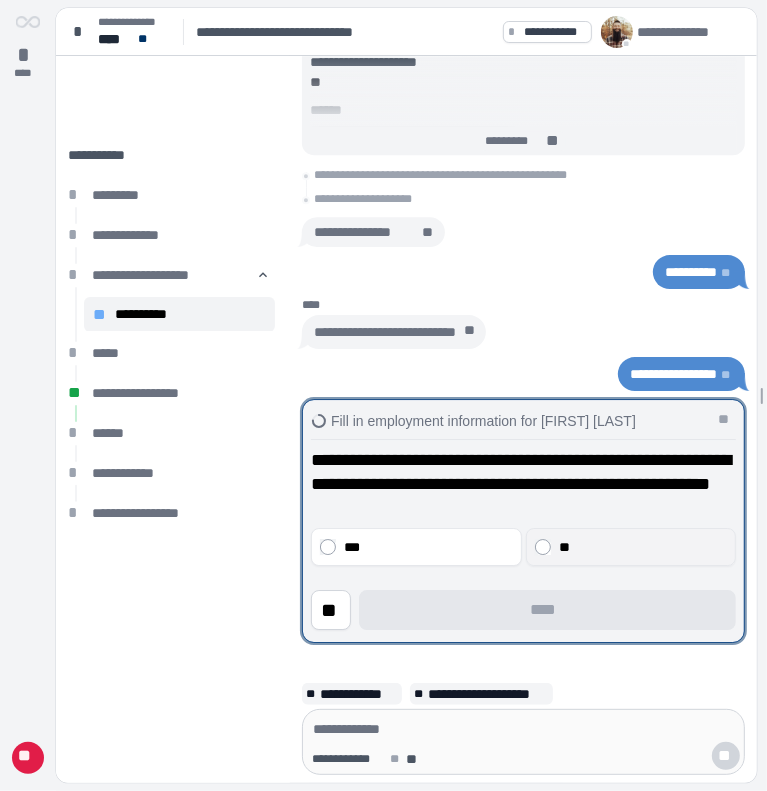 click on "**" at bounding box center (630, 547) 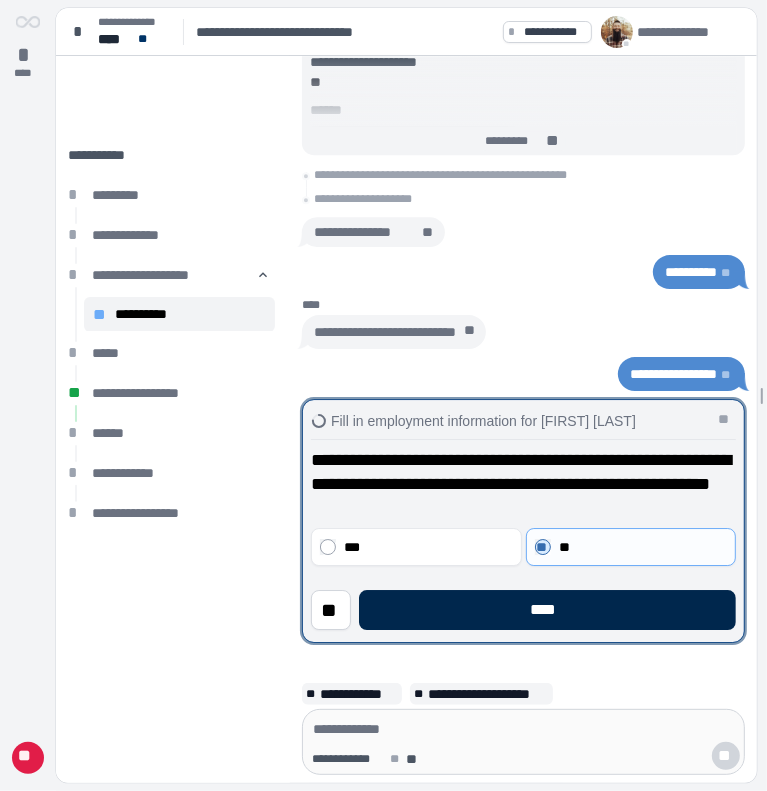 click on "****" at bounding box center (547, 610) 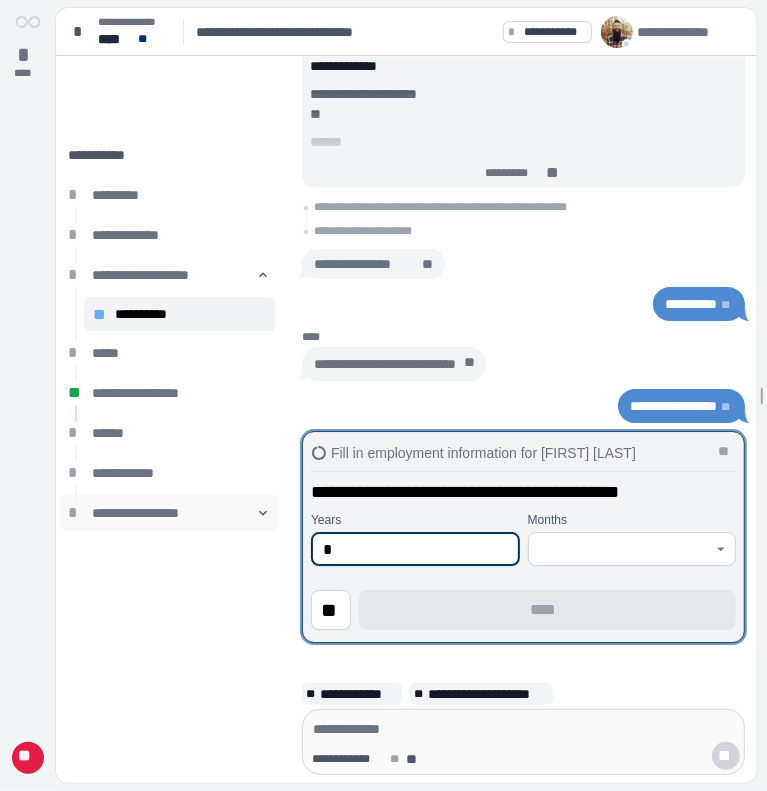 type on "*" 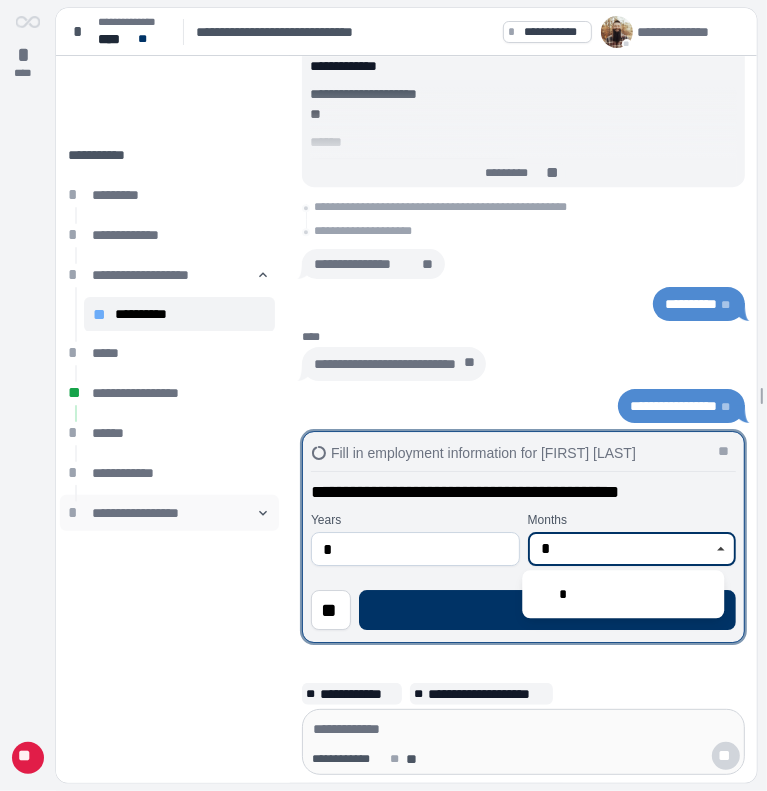 type on "*" 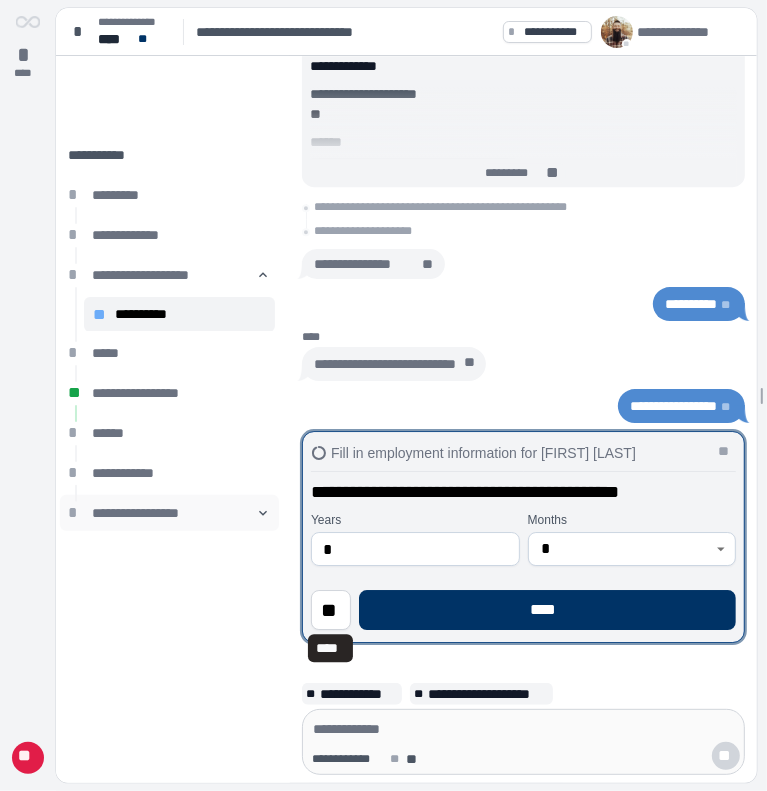 type 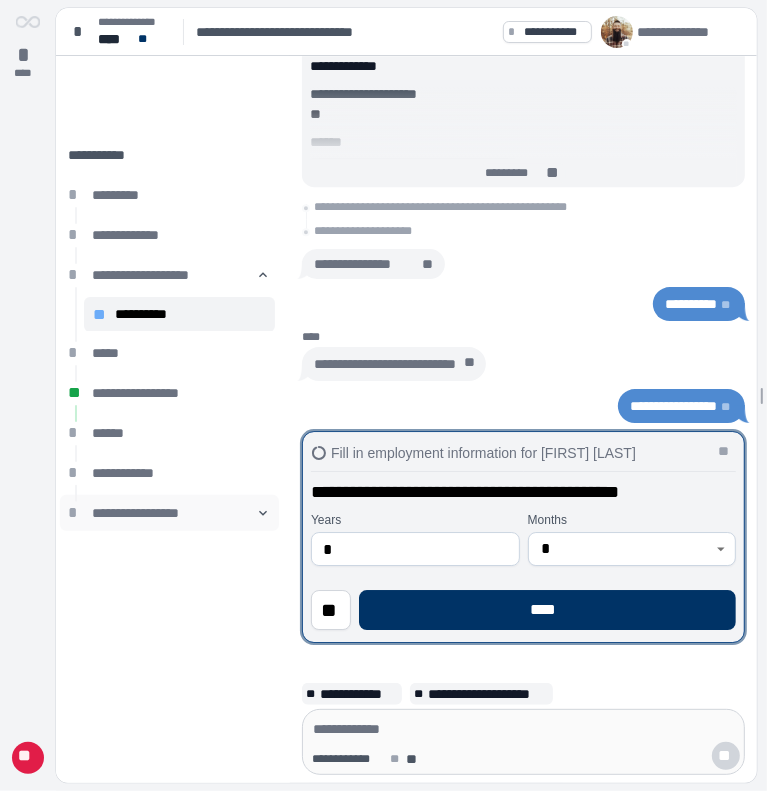 type 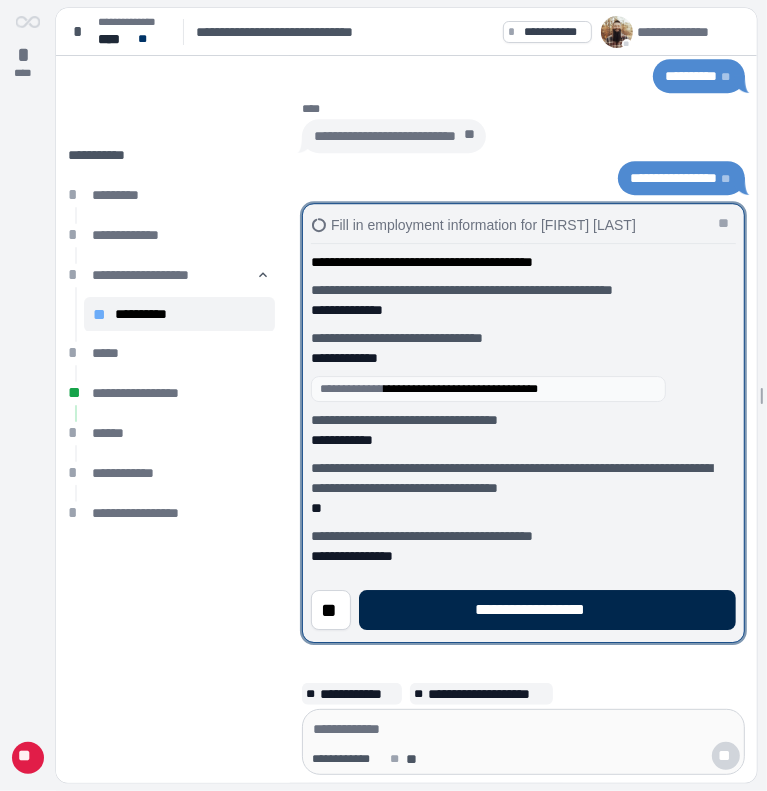 click on "**********" at bounding box center [547, 610] 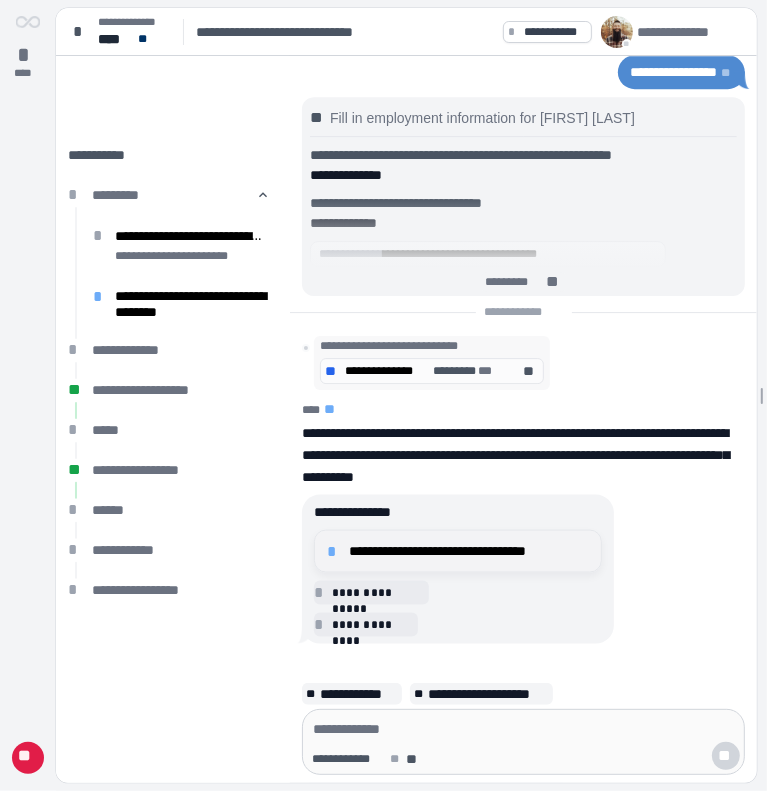 click on "**********" at bounding box center [469, 551] 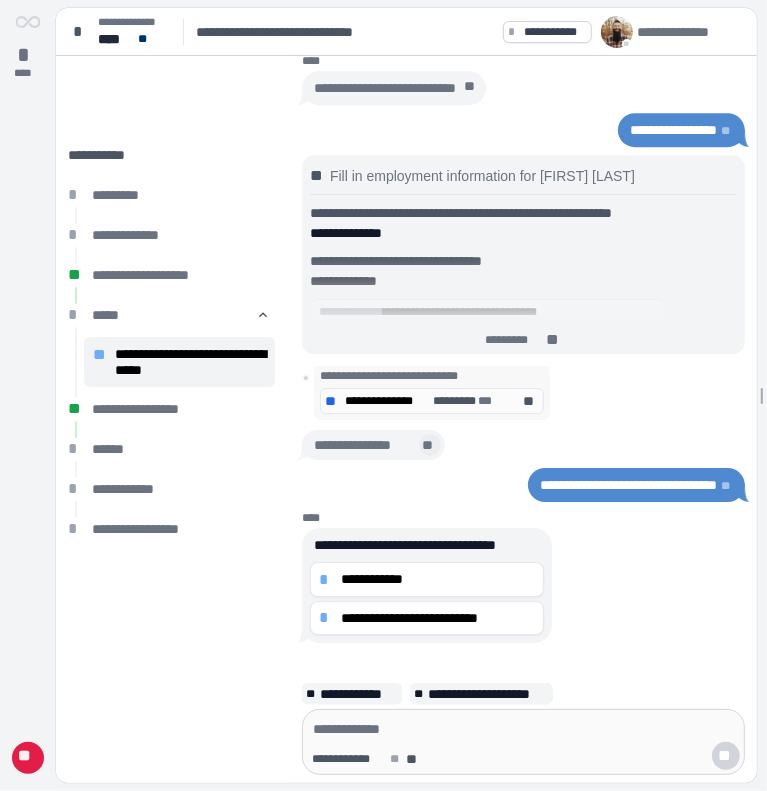 click on "**" at bounding box center [429, 445] 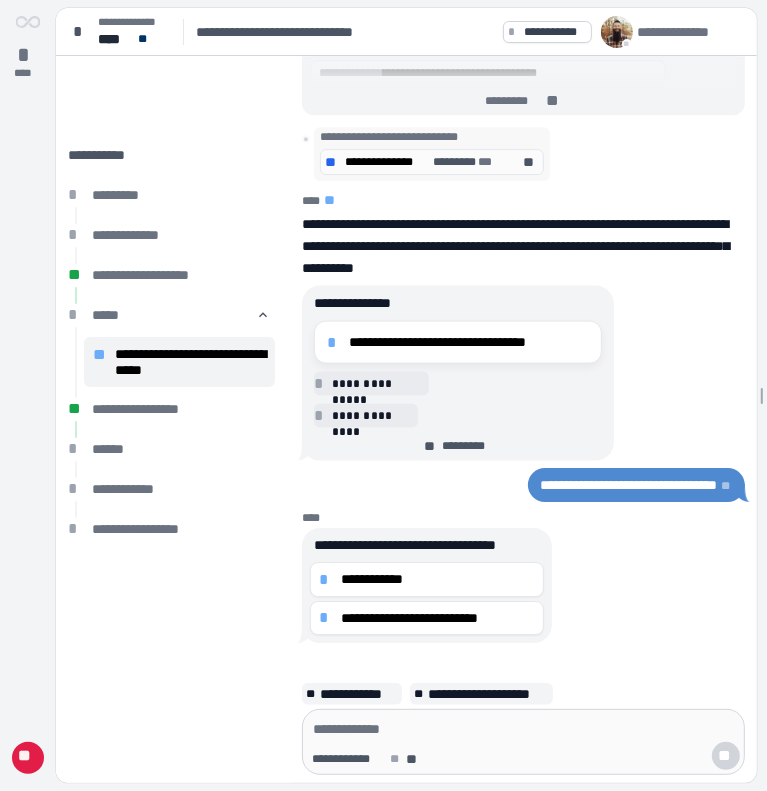 click at bounding box center (523, 729) 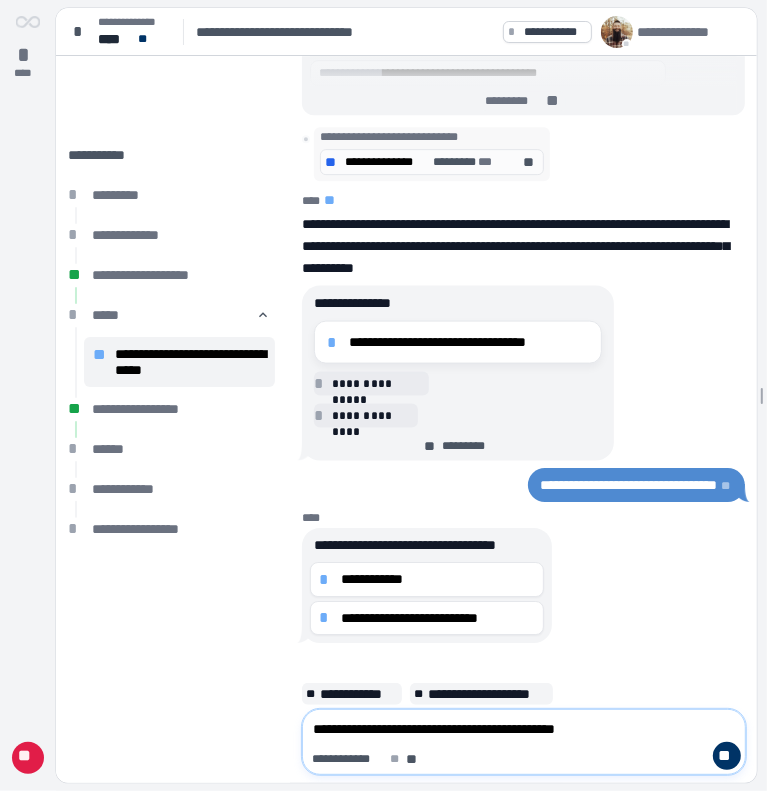 type on "**********" 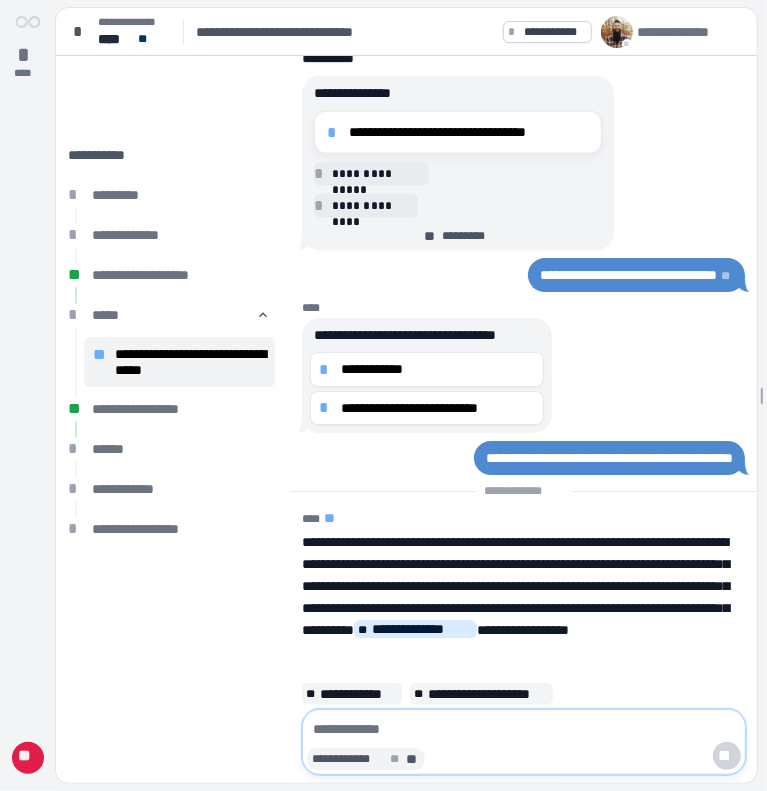 click on "**********" at bounding box center [350, 759] 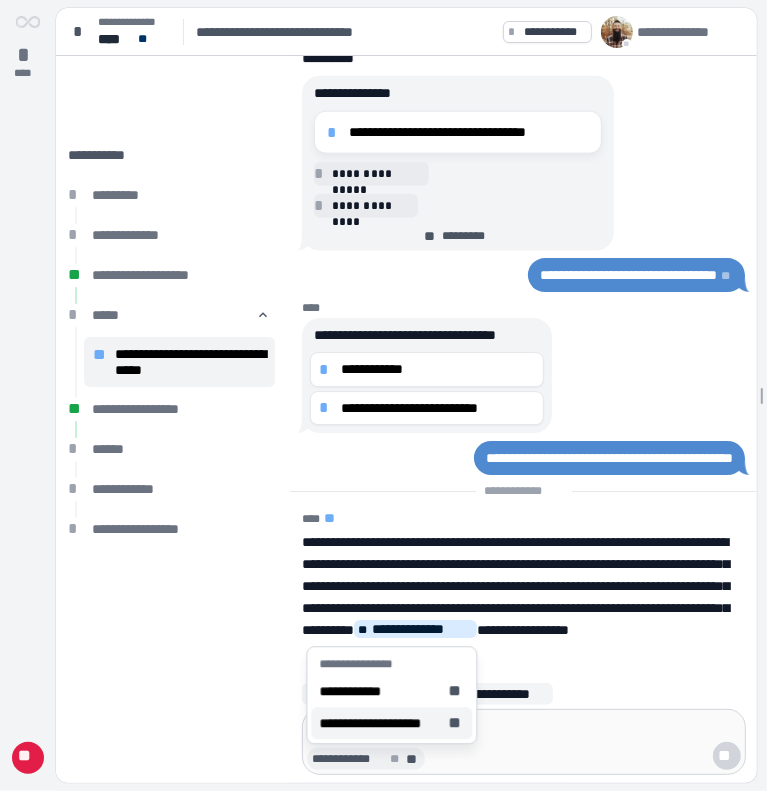 click on "**********" at bounding box center [379, 723] 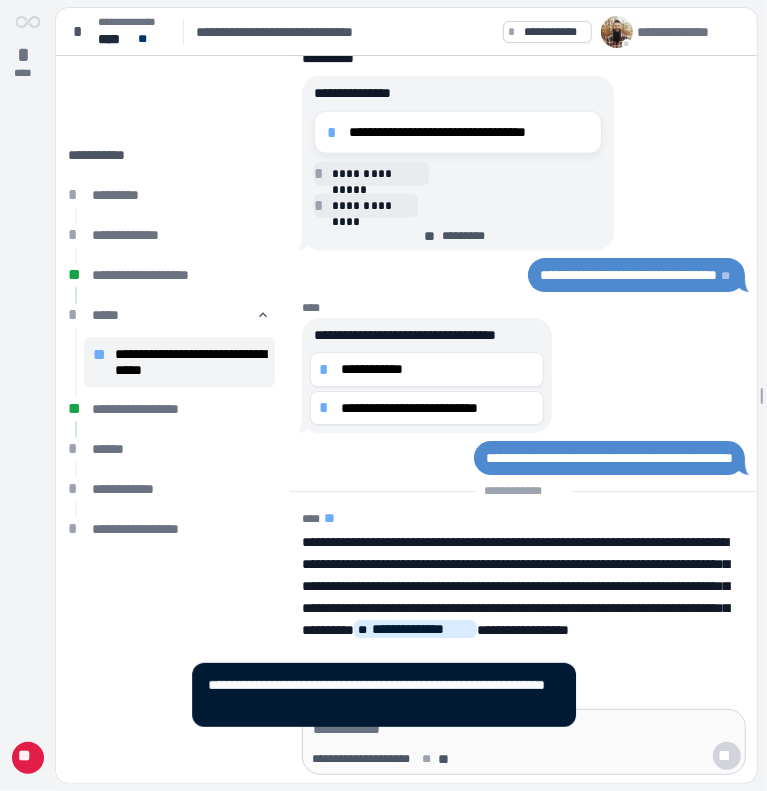 click at bounding box center (524, 729) 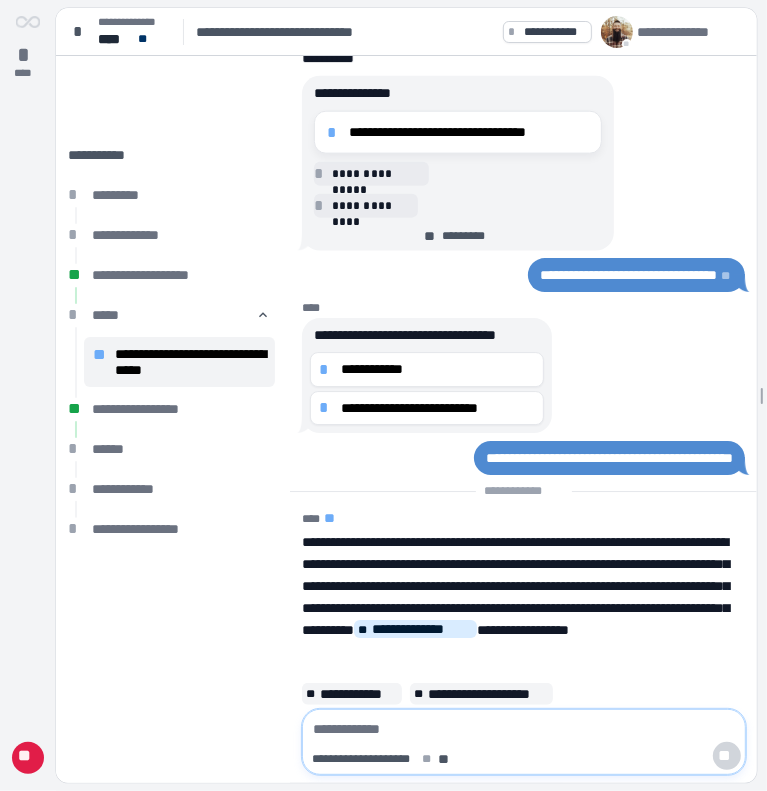 click at bounding box center (524, 729) 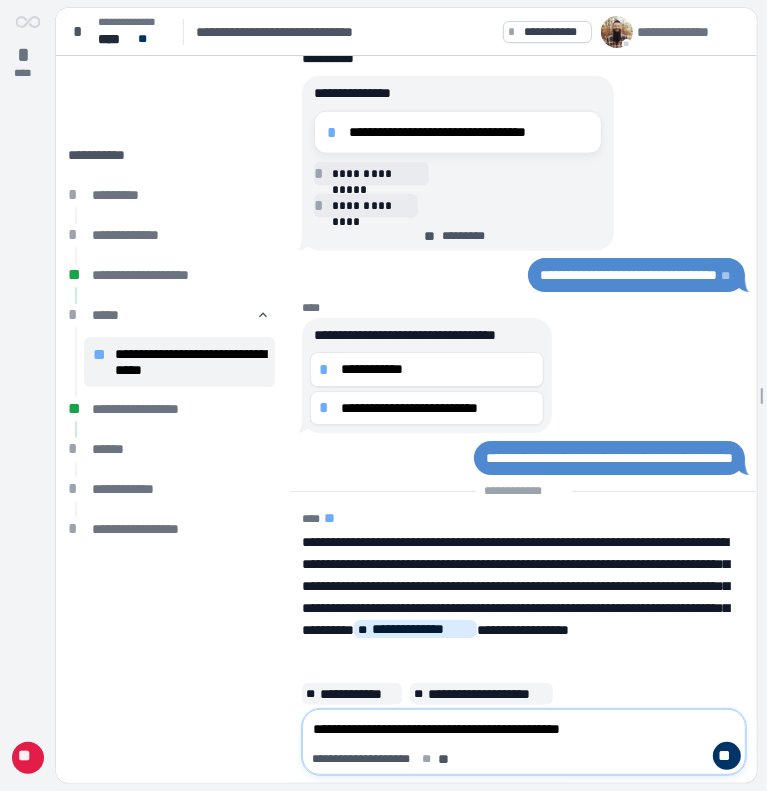 type on "**********" 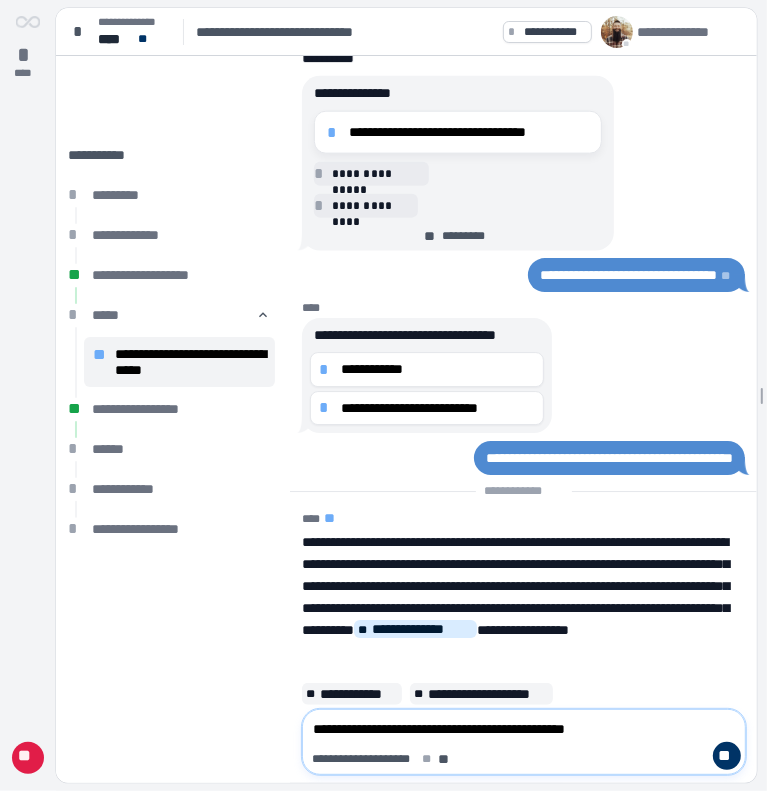 type 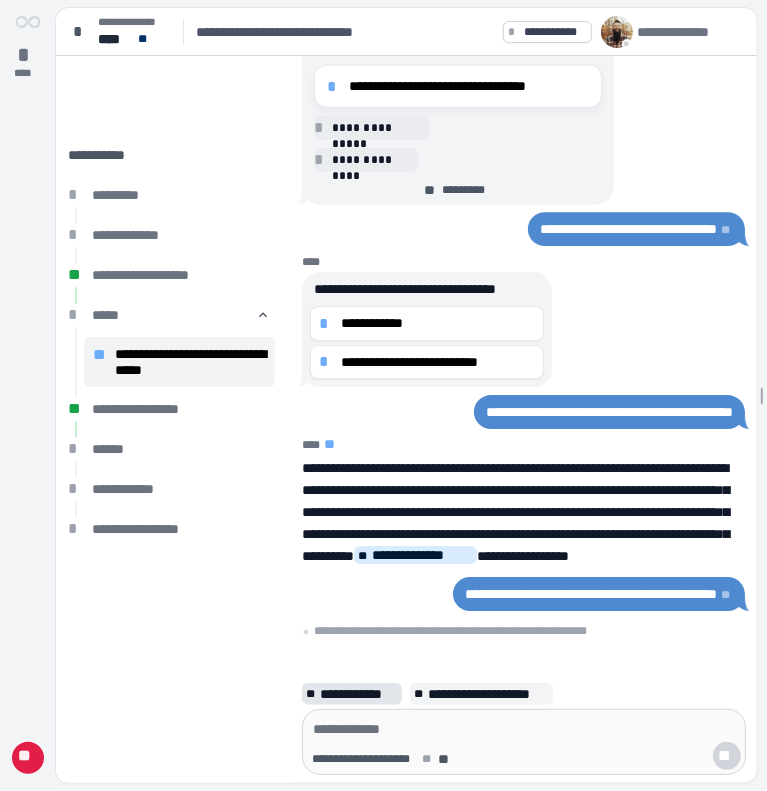 click on "**********" at bounding box center (359, 694) 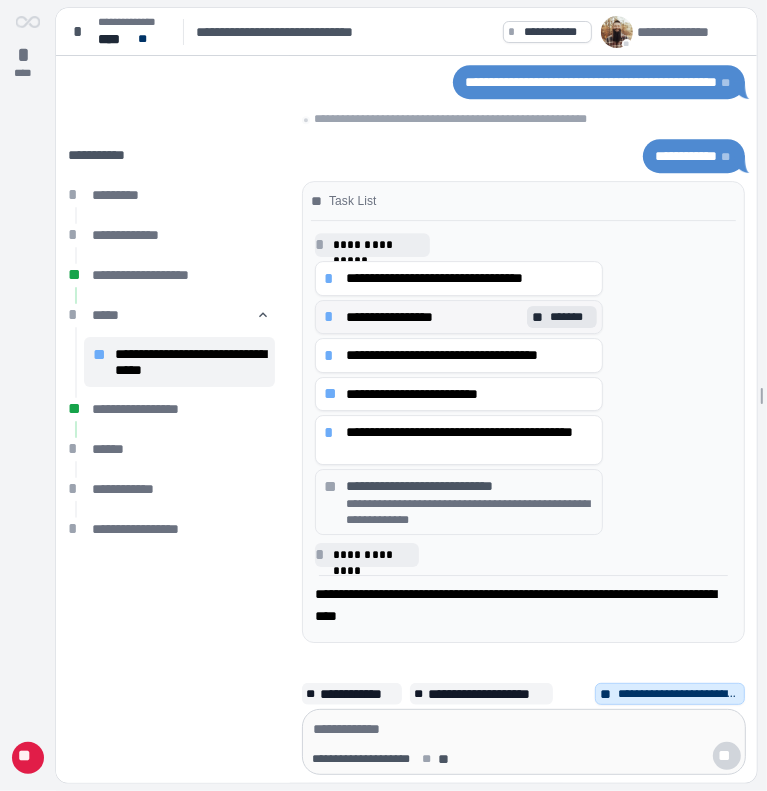 click on "**********" at bounding box center [434, 317] 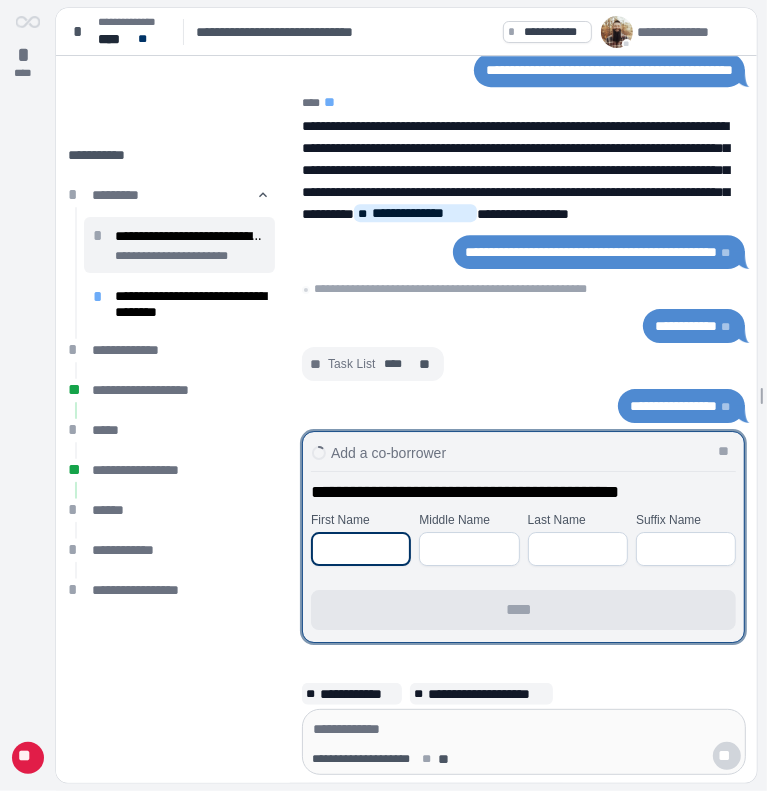 click at bounding box center (361, 549) 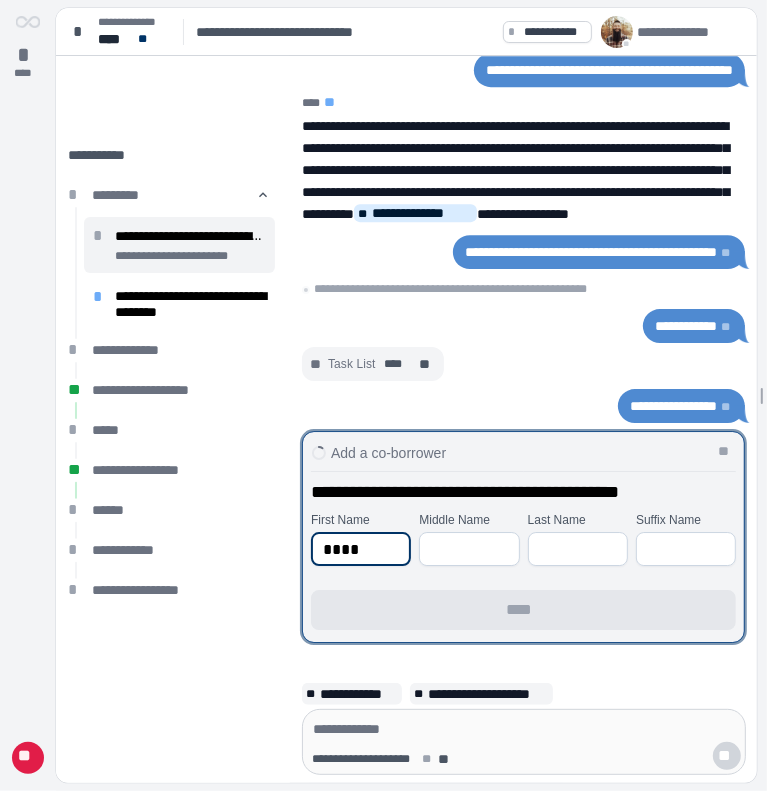 type on "****" 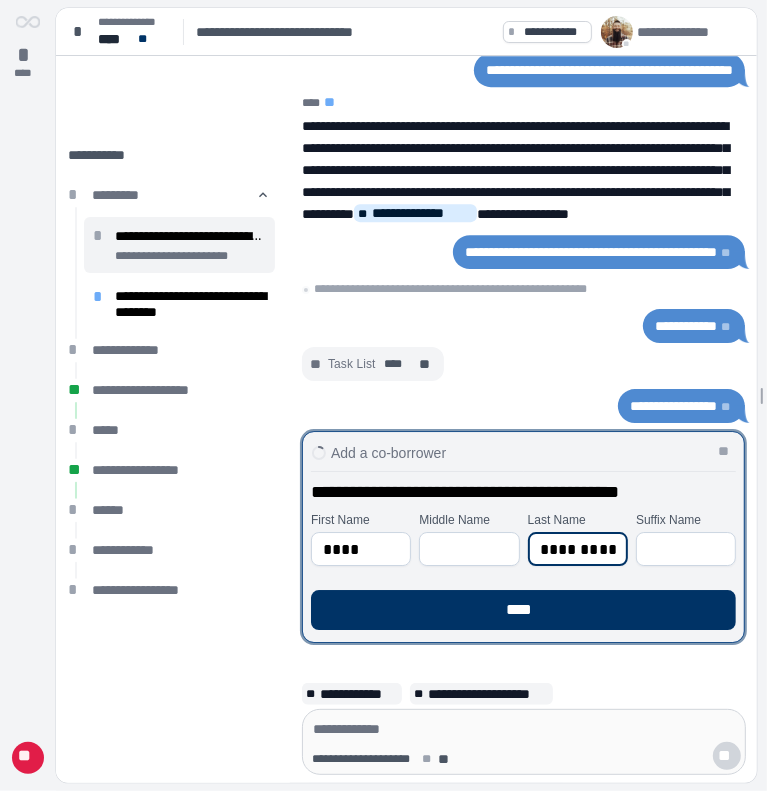 type on "*********" 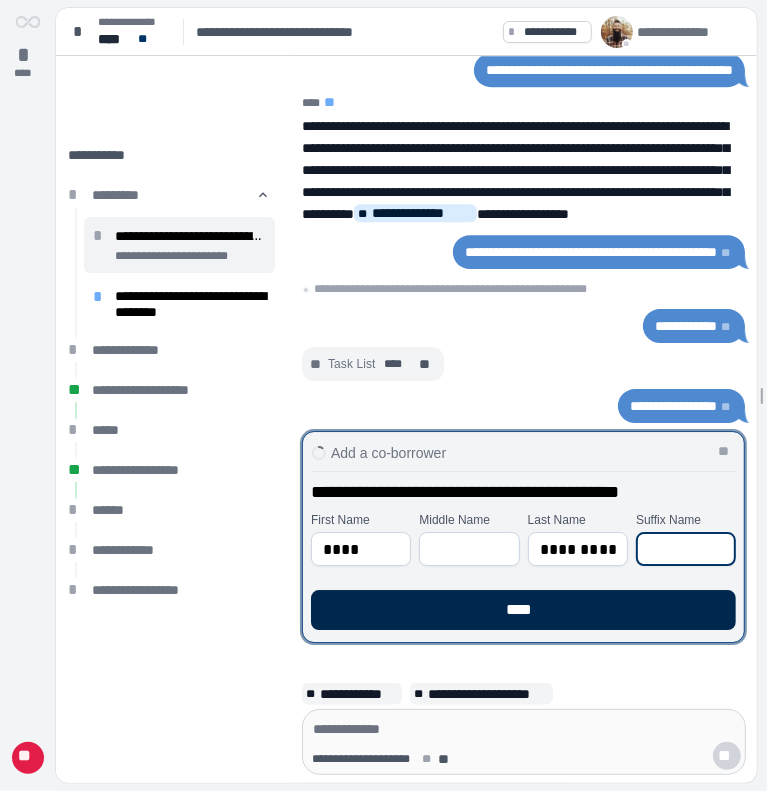 click on "****" at bounding box center [523, 610] 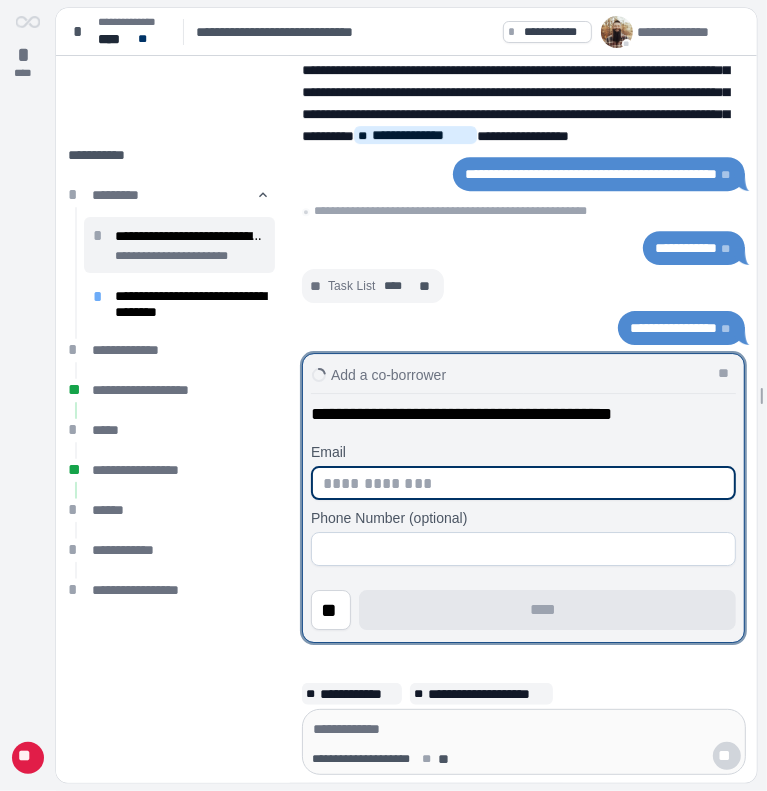 click at bounding box center (523, 483) 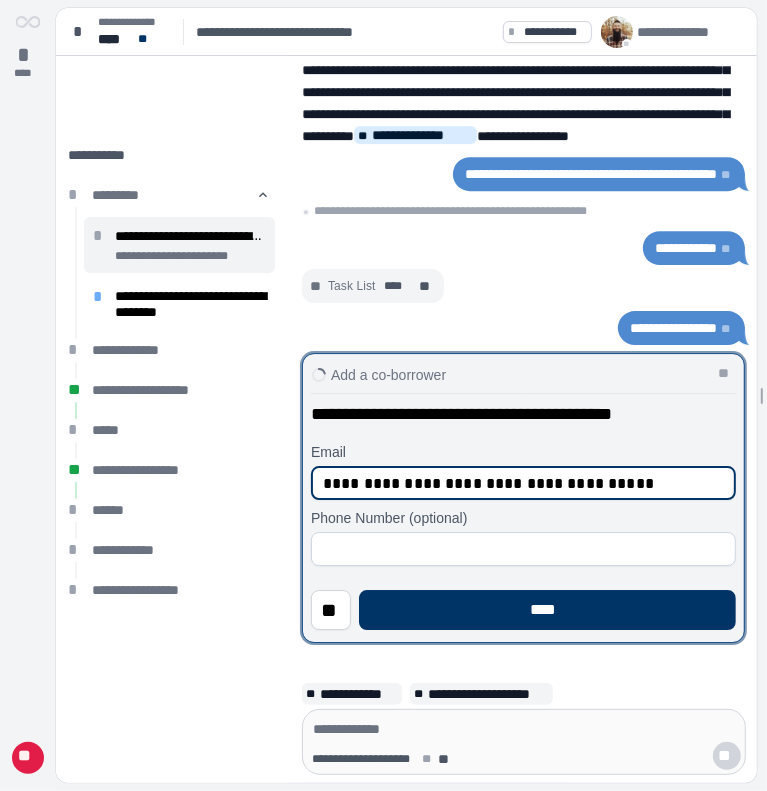 type on "**********" 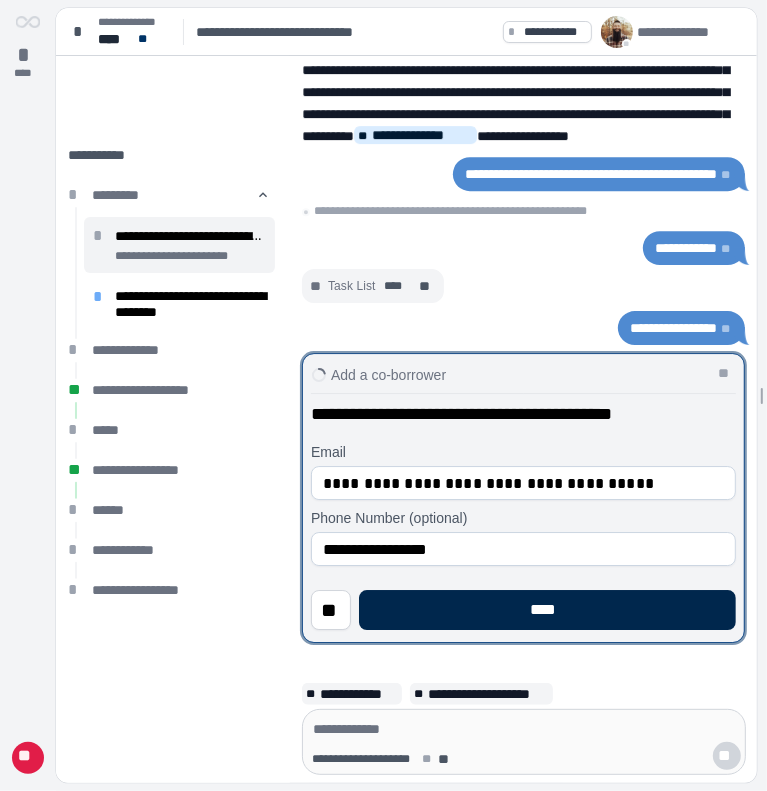 type on "**********" 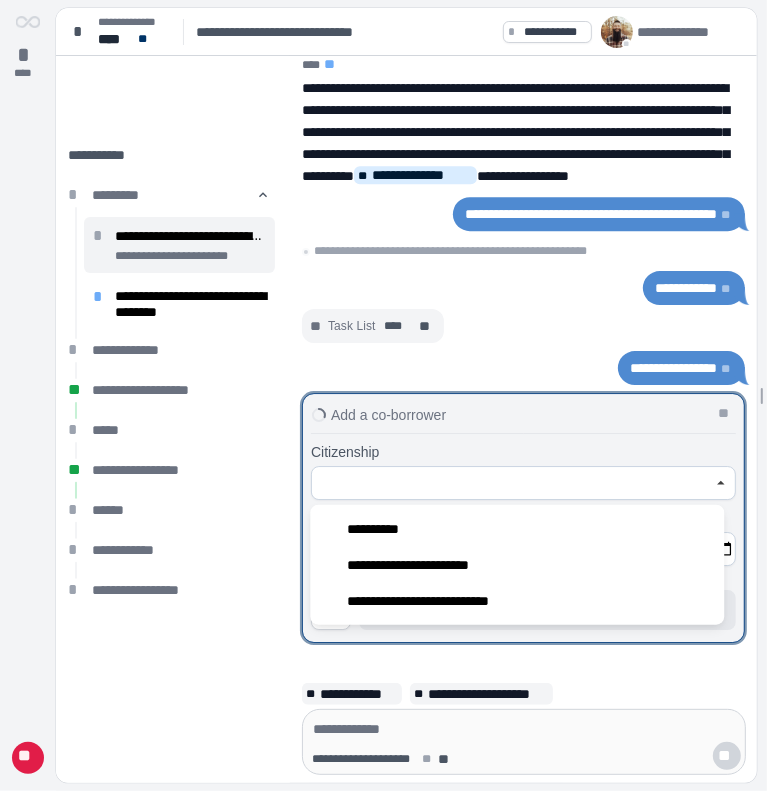 click at bounding box center [512, 483] 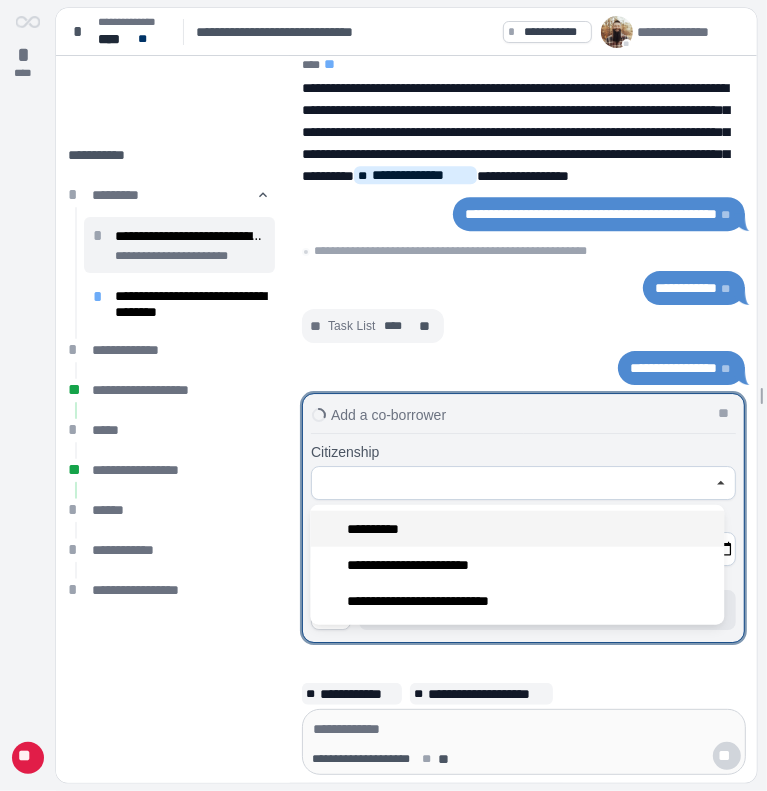 click on "**********" at bounding box center (378, 529) 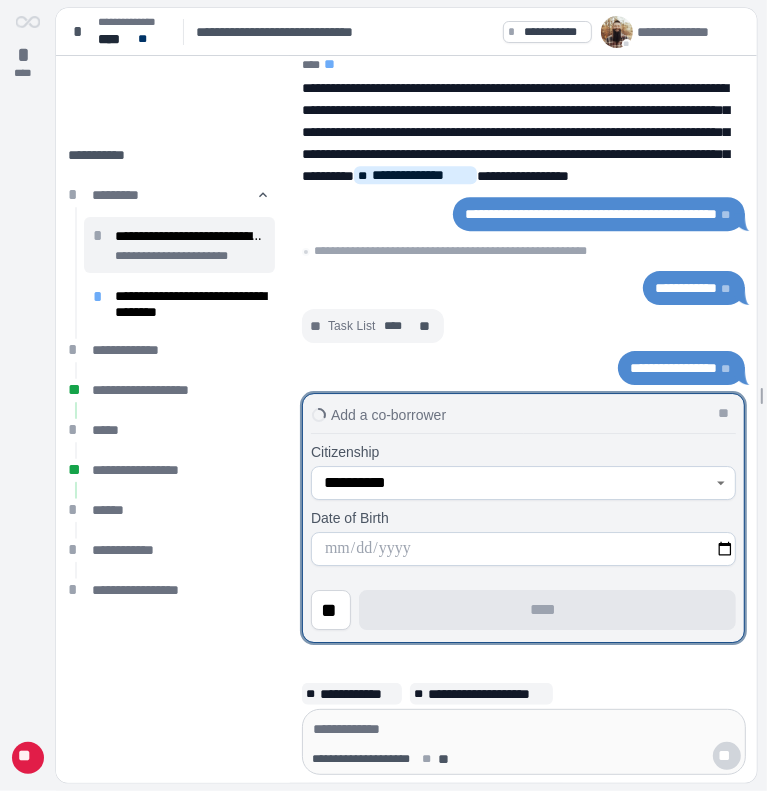 click at bounding box center (523, 549) 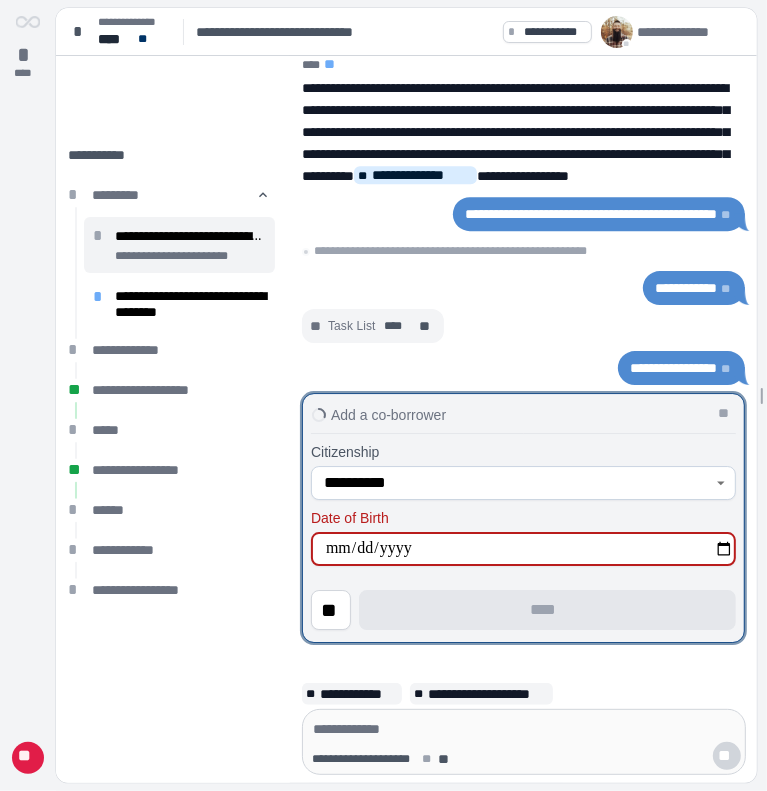 type on "**********" 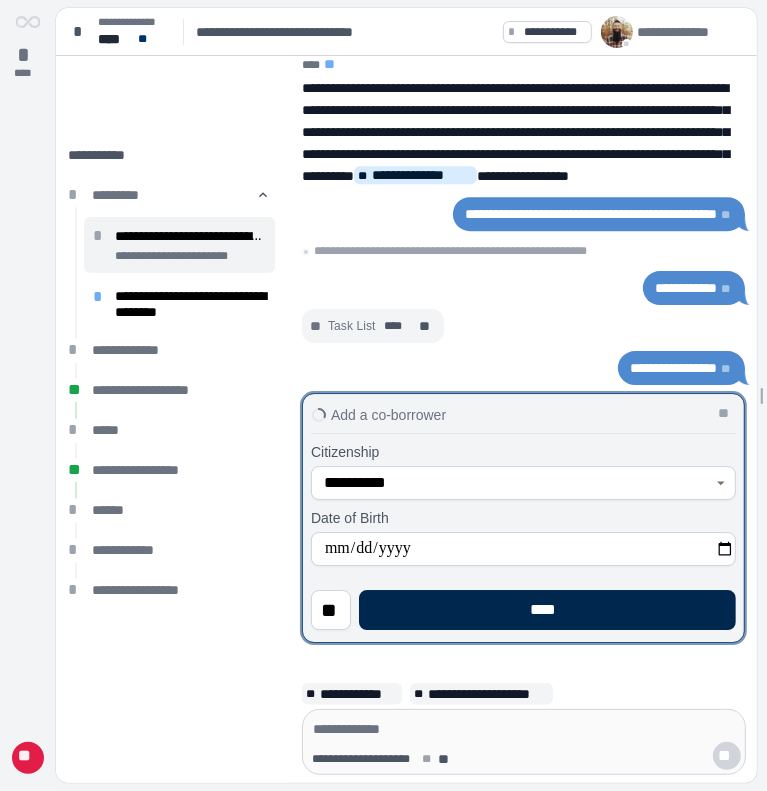 click on "****" at bounding box center [547, 610] 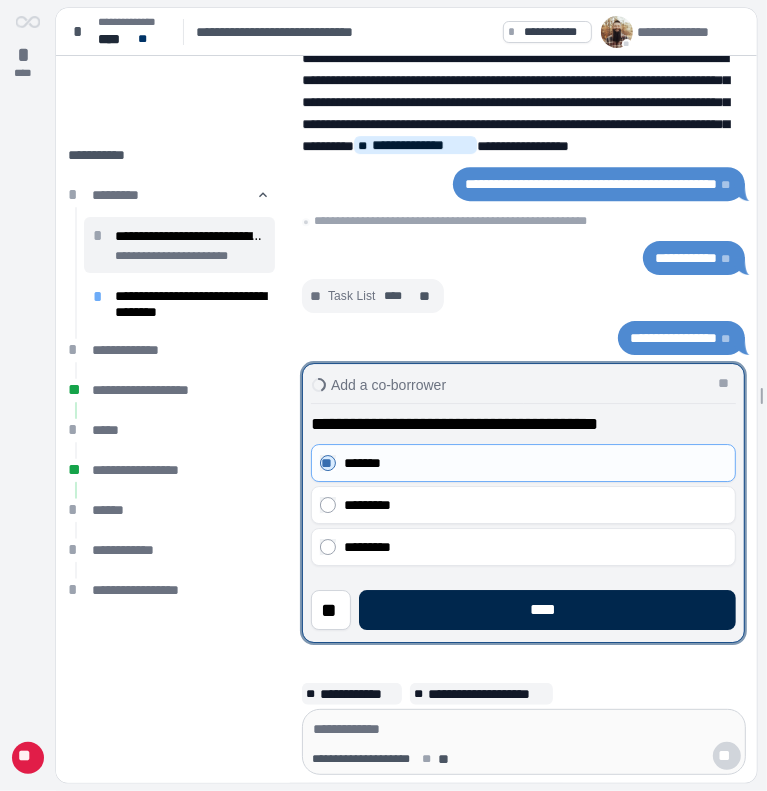 click on "****" at bounding box center (547, 610) 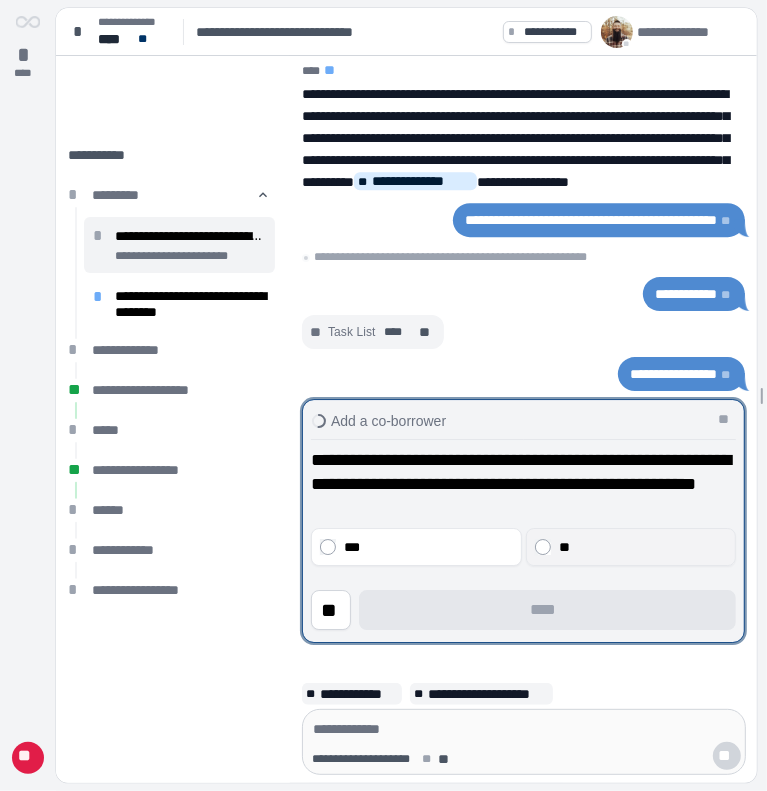 click on "**" at bounding box center [630, 547] 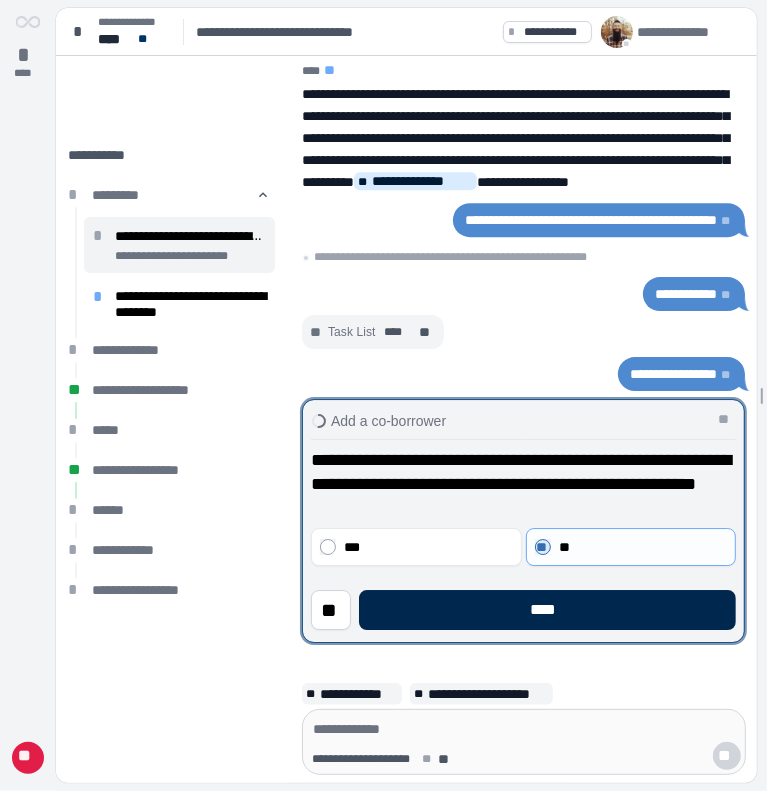 click on "****" at bounding box center [547, 610] 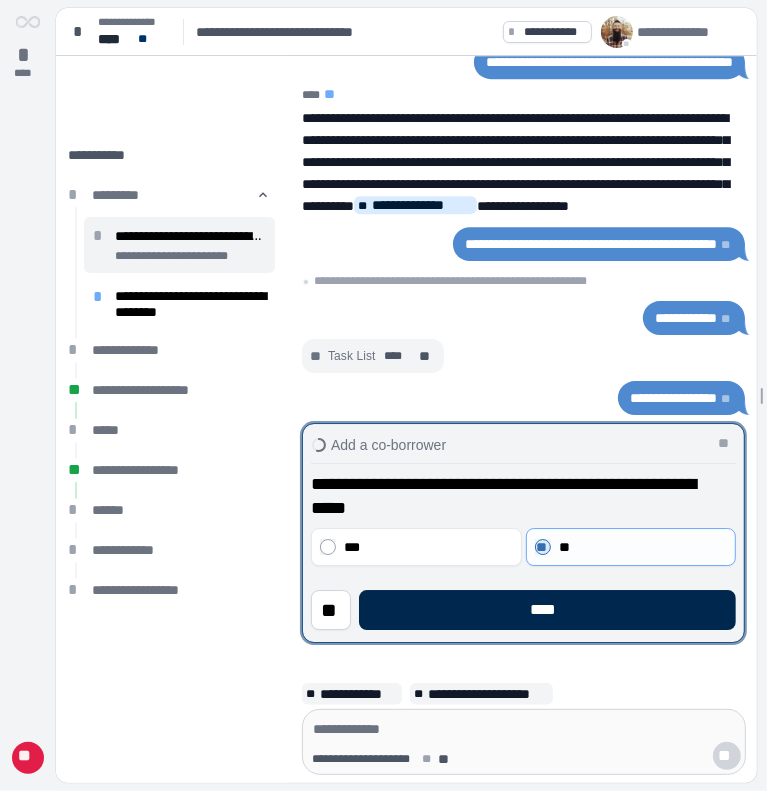 click on "****" at bounding box center [547, 610] 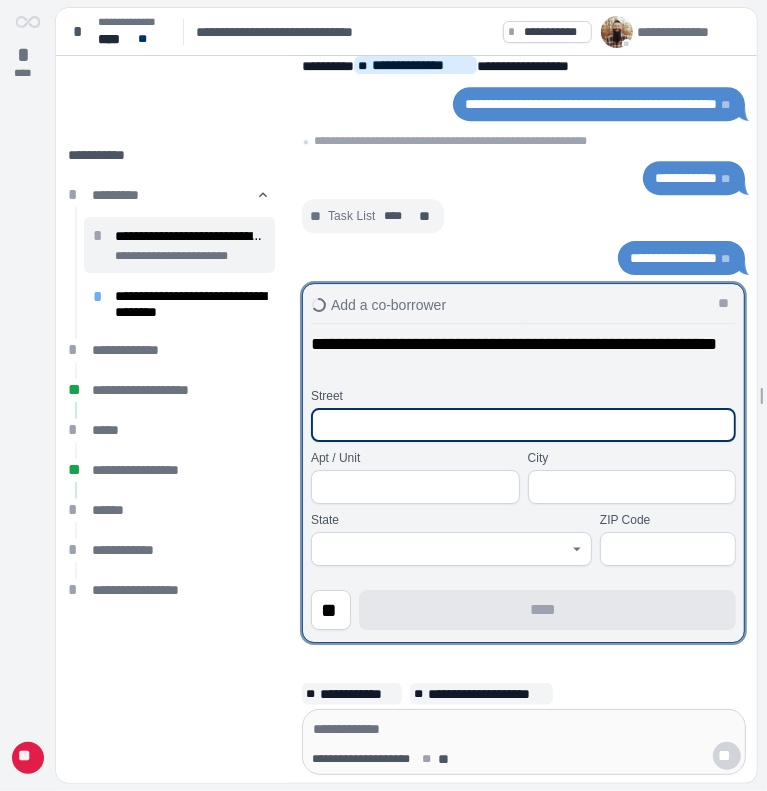click at bounding box center [523, 425] 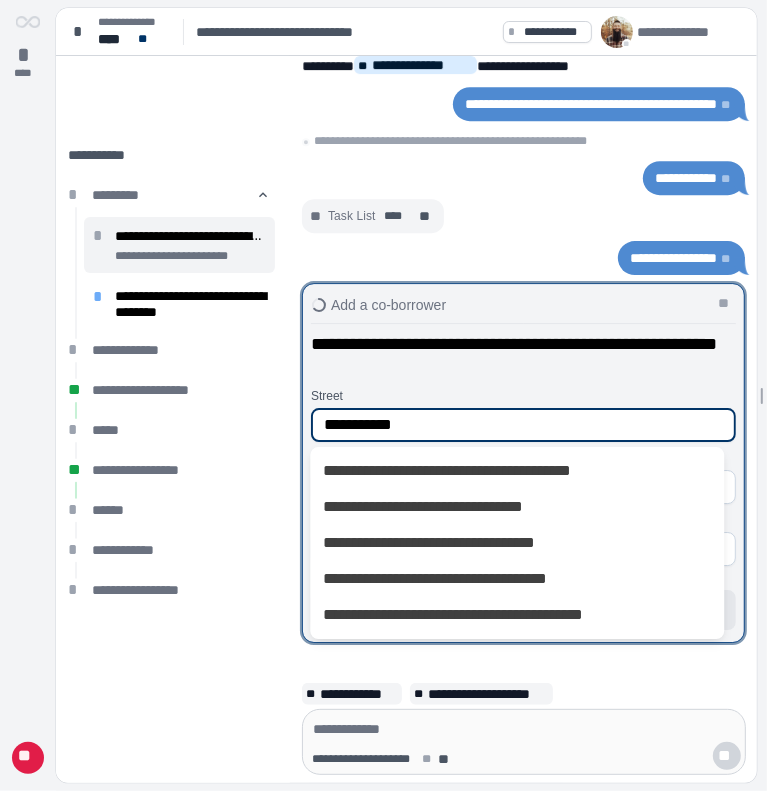 type on "**********" 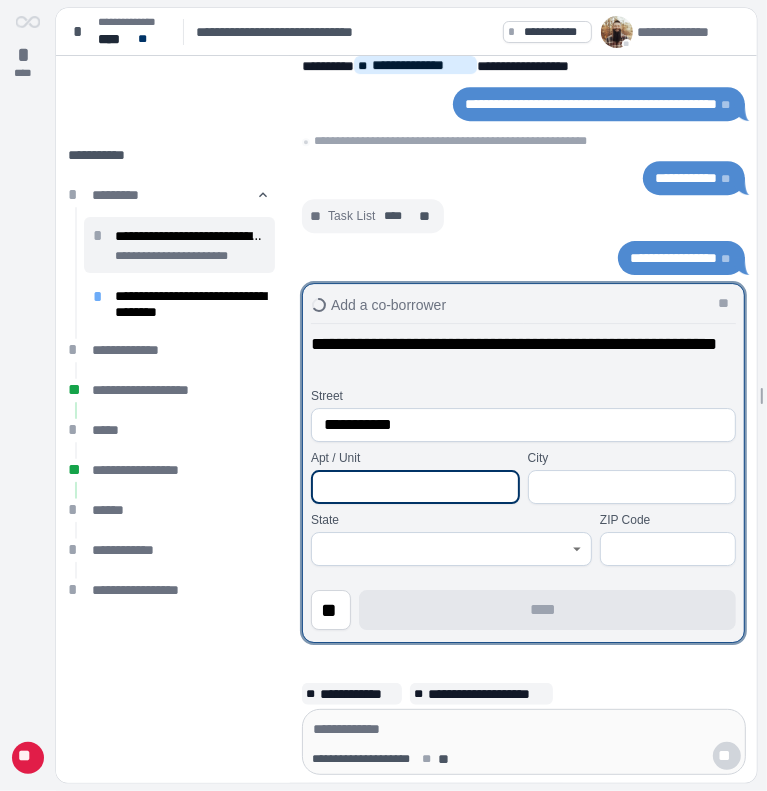 type on "*" 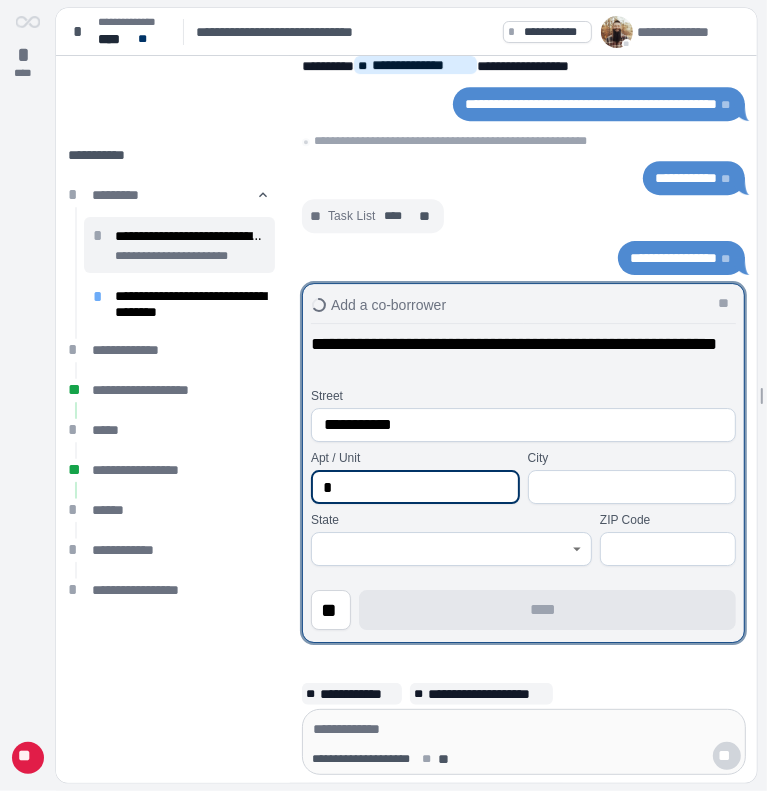 type 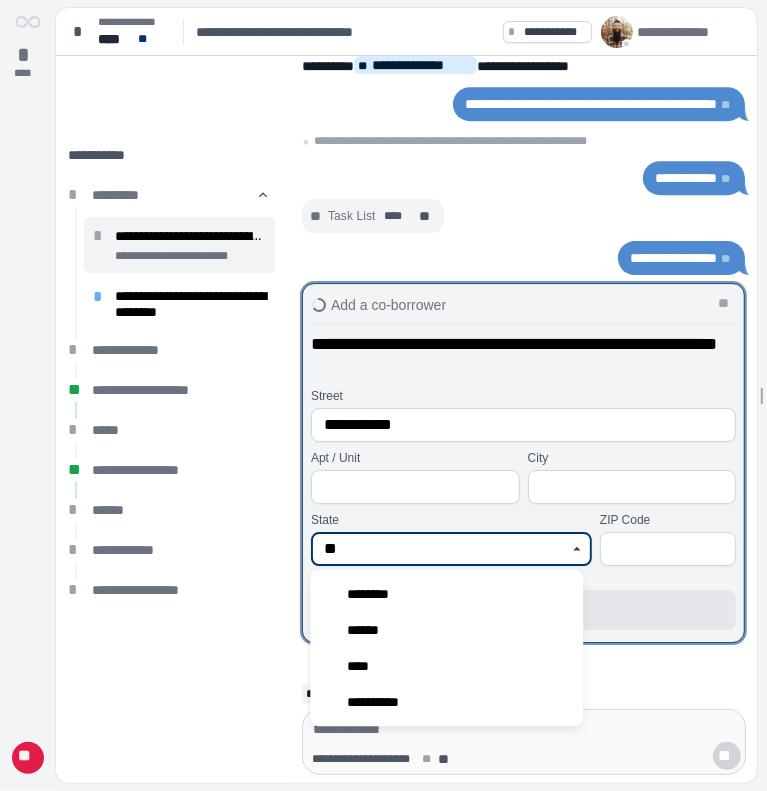 type on "*" 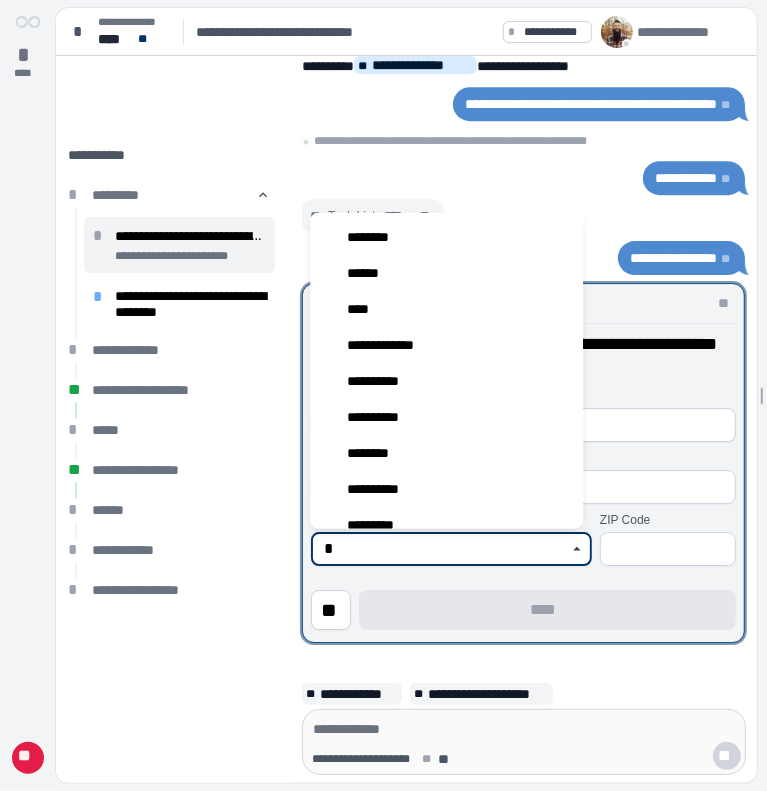 type 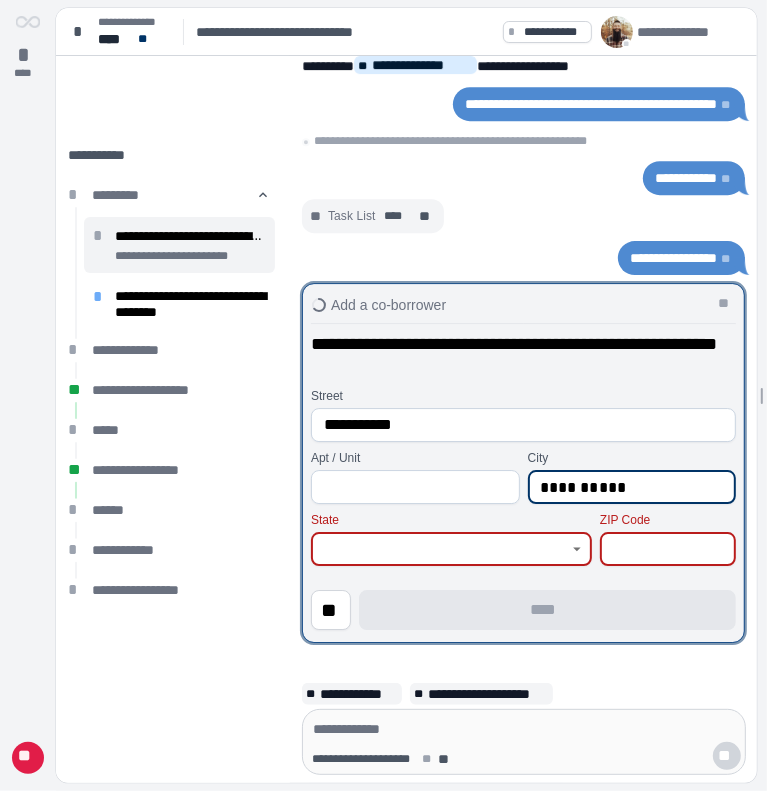 type on "**********" 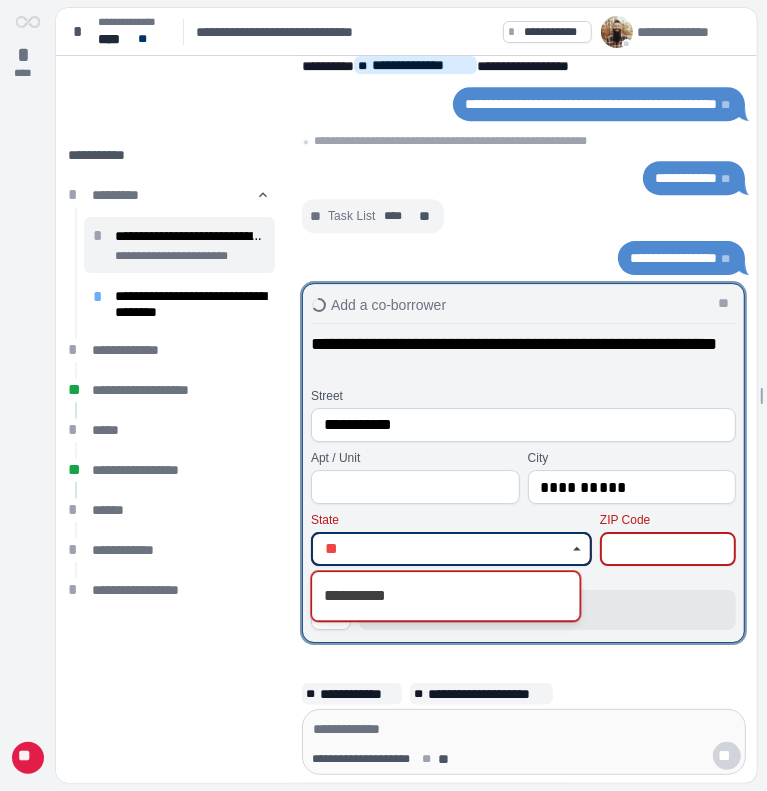type on "*" 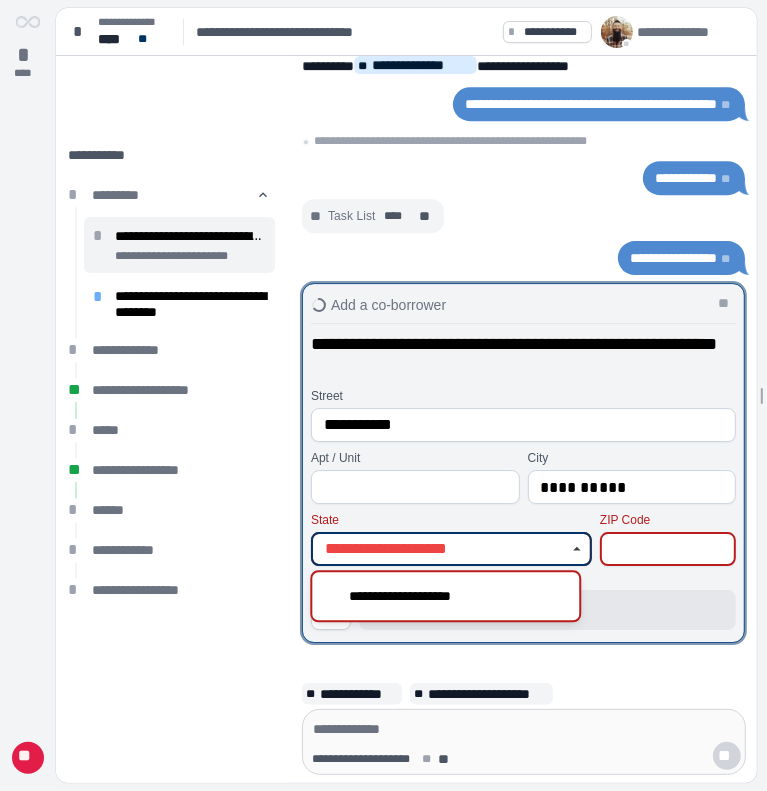 type on "**********" 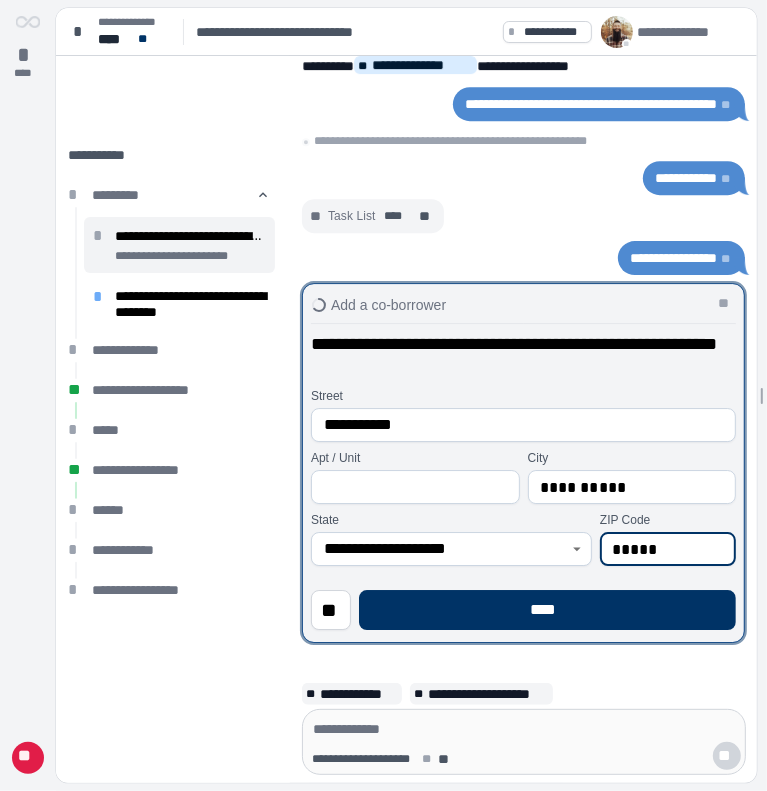type on "*****" 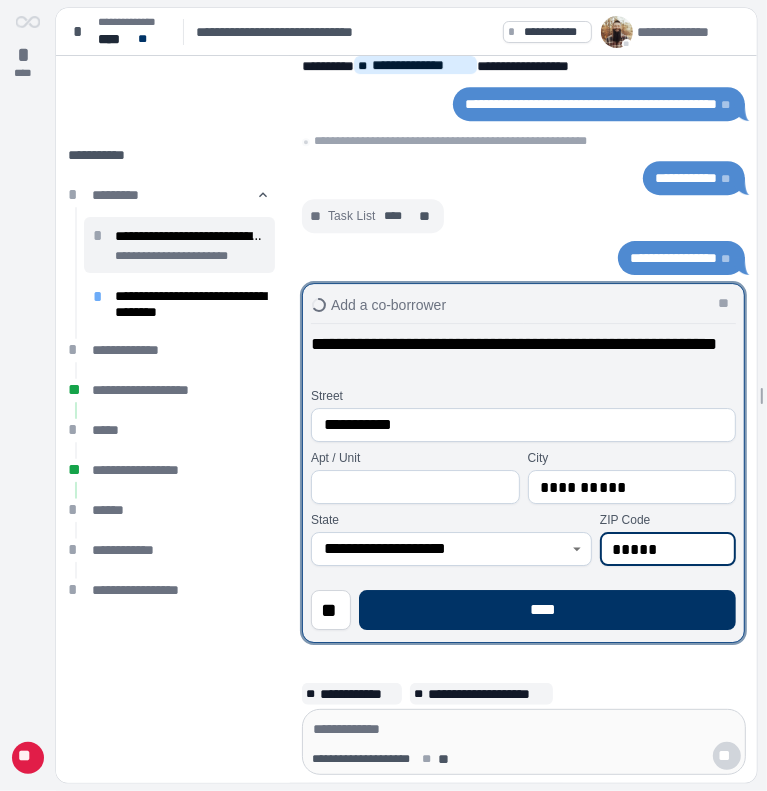 type 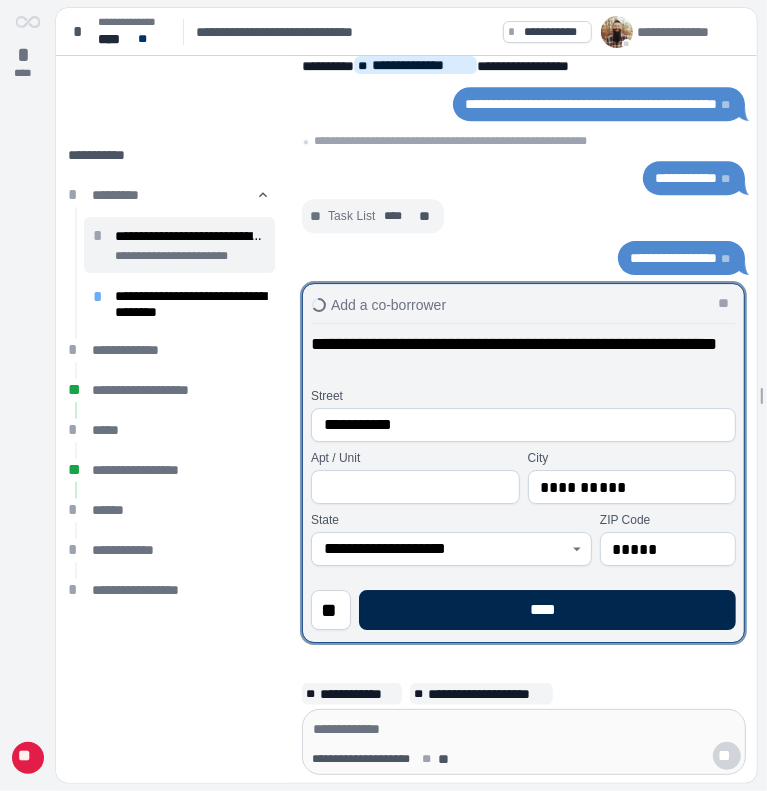 click on "****" at bounding box center [547, 610] 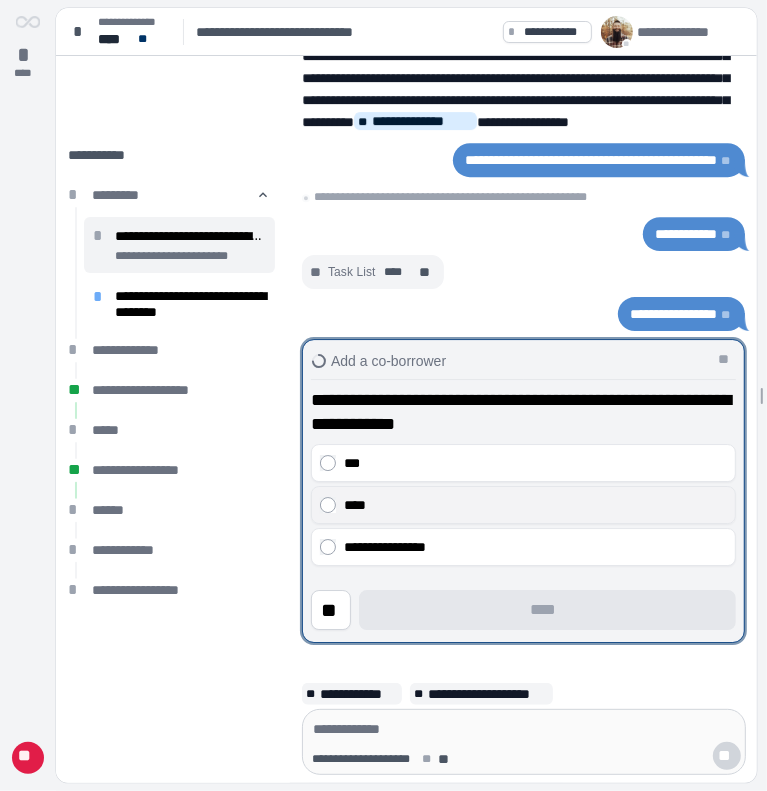 click on "****" at bounding box center [523, 505] 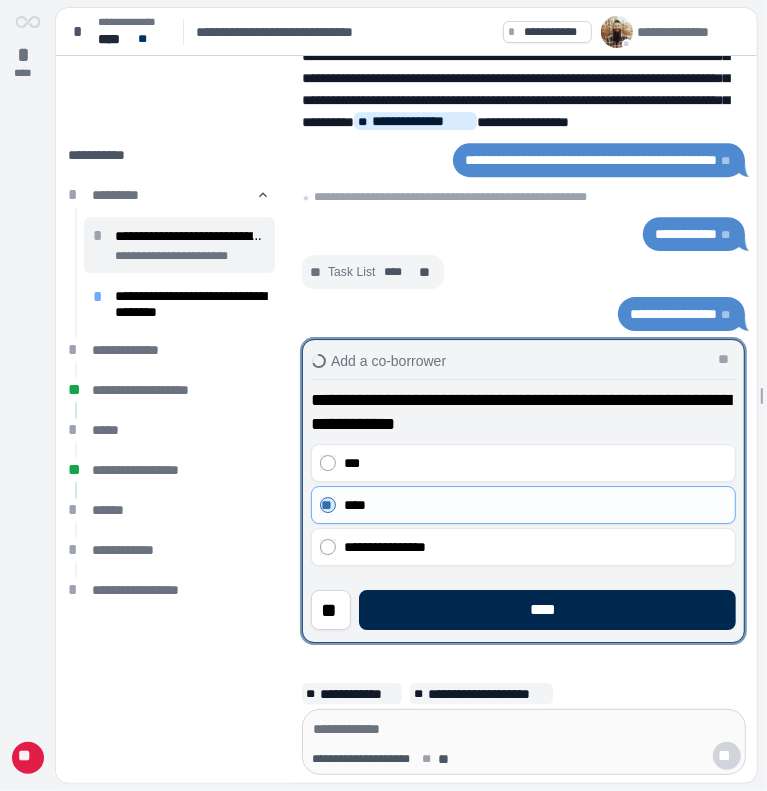 click on "****" at bounding box center [547, 610] 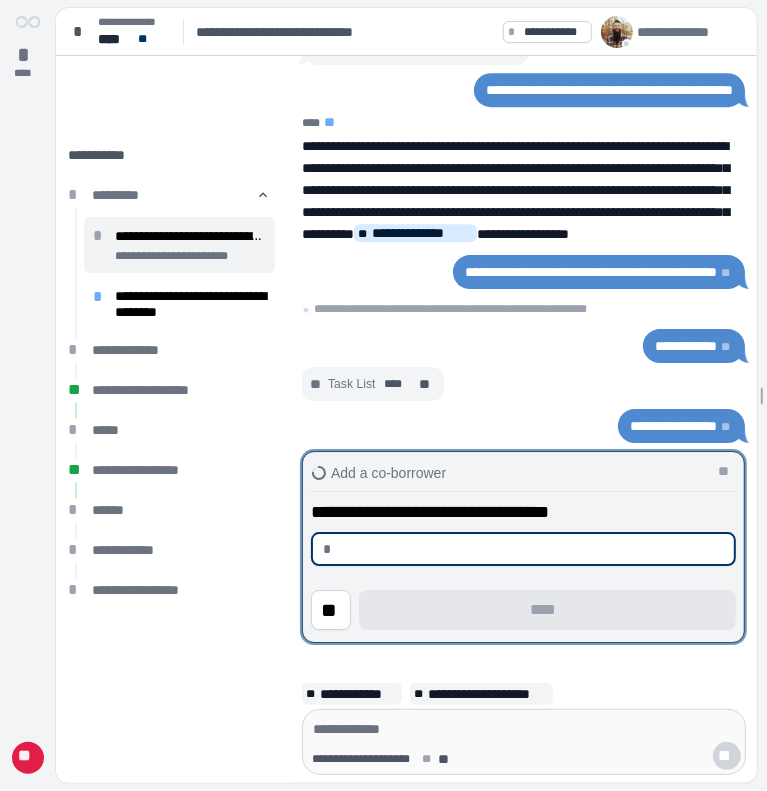click at bounding box center (531, 549) 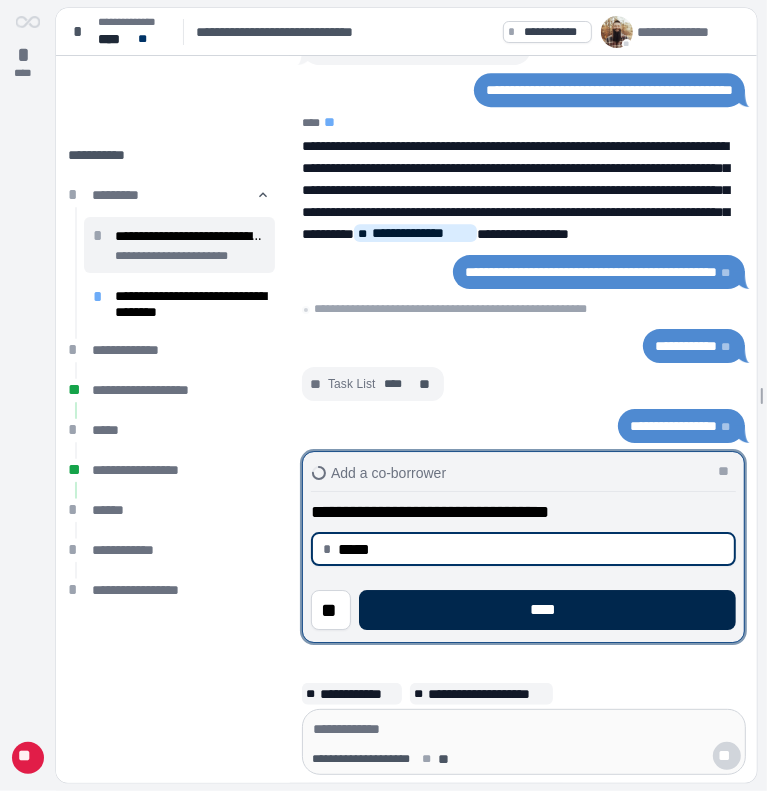 type on "********" 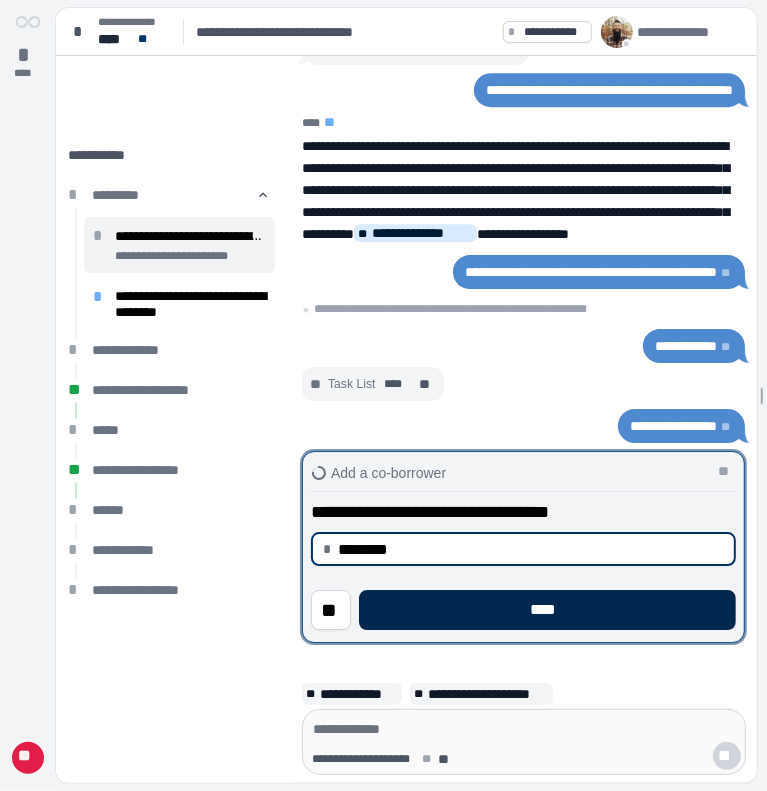 click on "****" at bounding box center (547, 610) 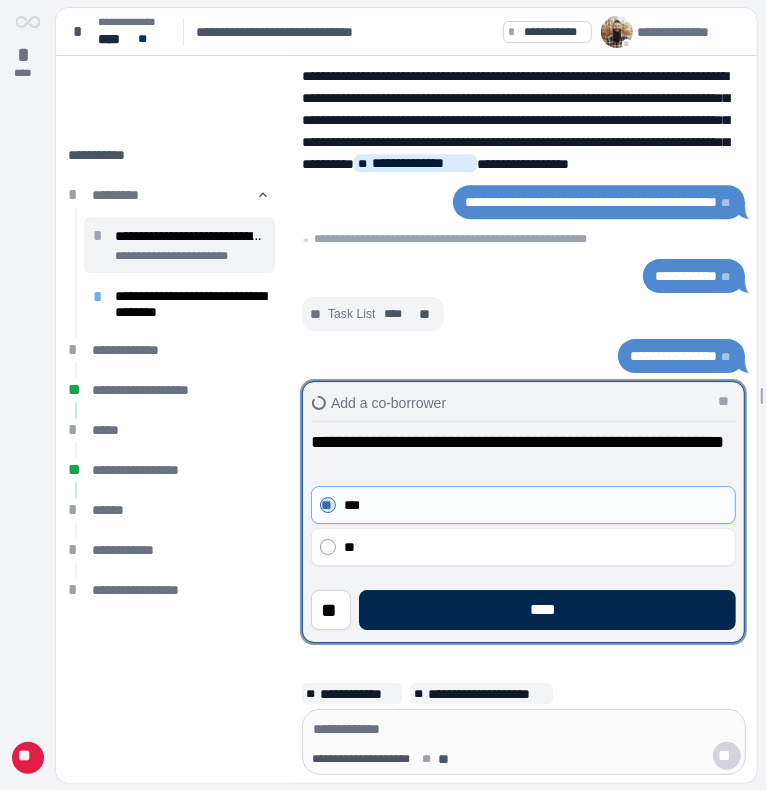 click on "****" at bounding box center [547, 610] 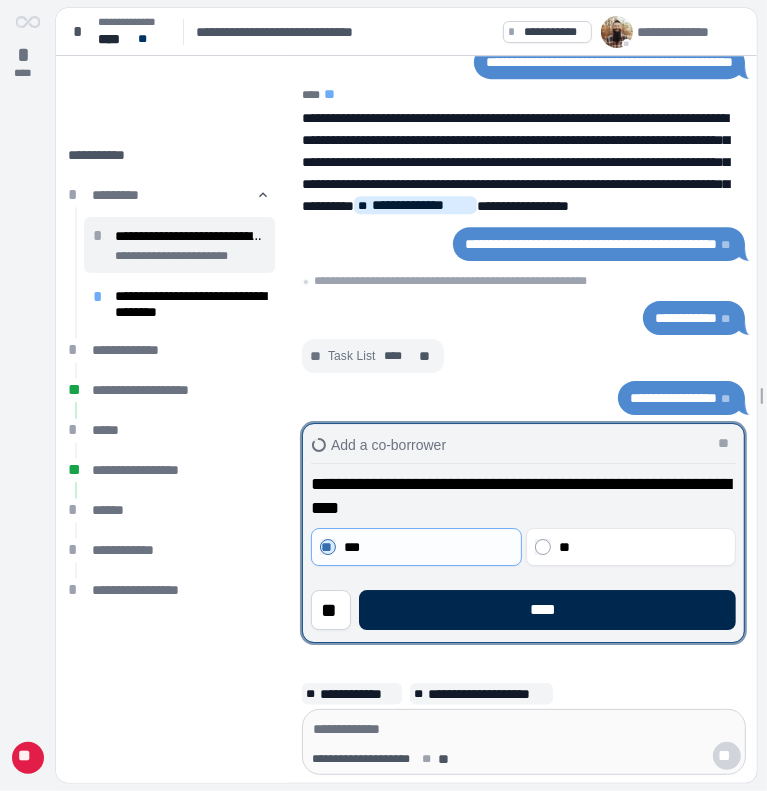 click on "****" at bounding box center [547, 610] 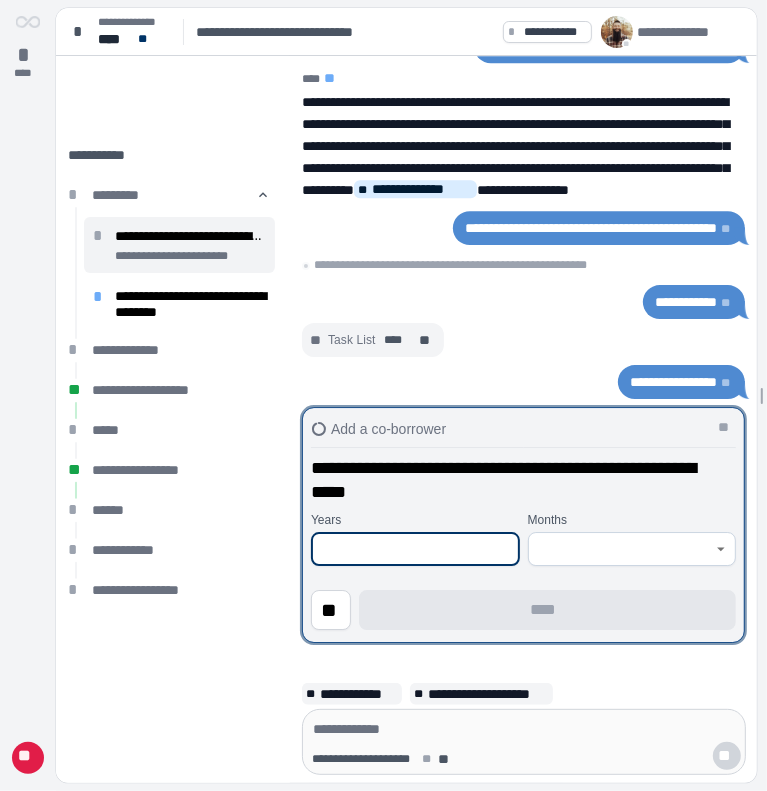click at bounding box center (415, 549) 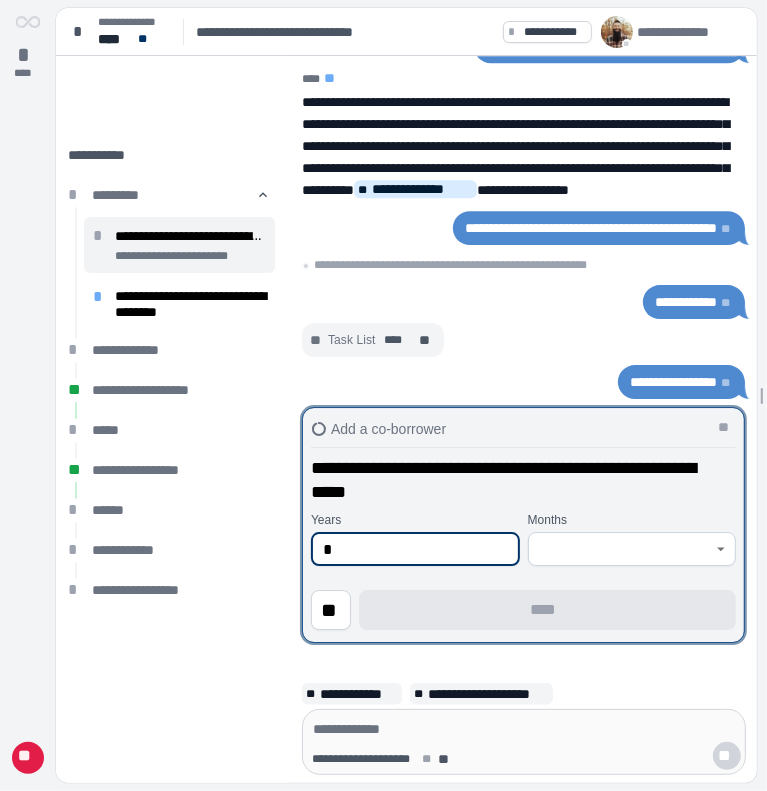 type on "*" 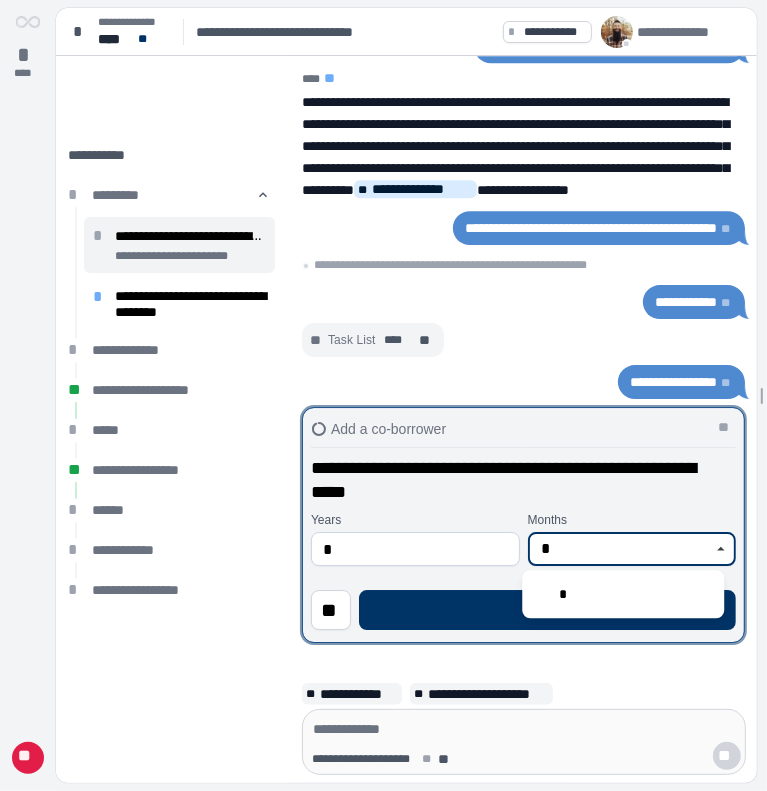 type on "*" 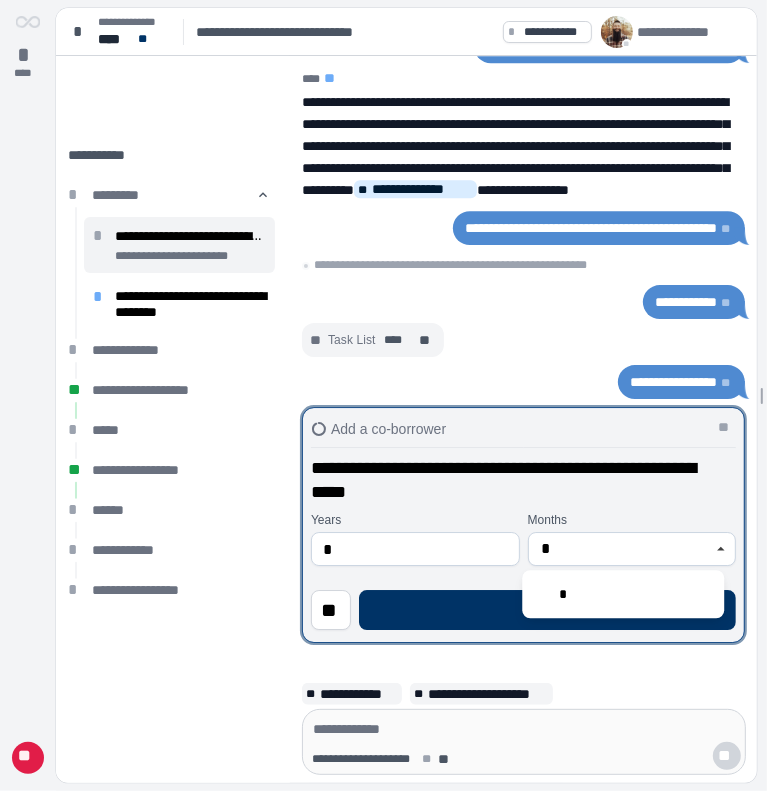 type 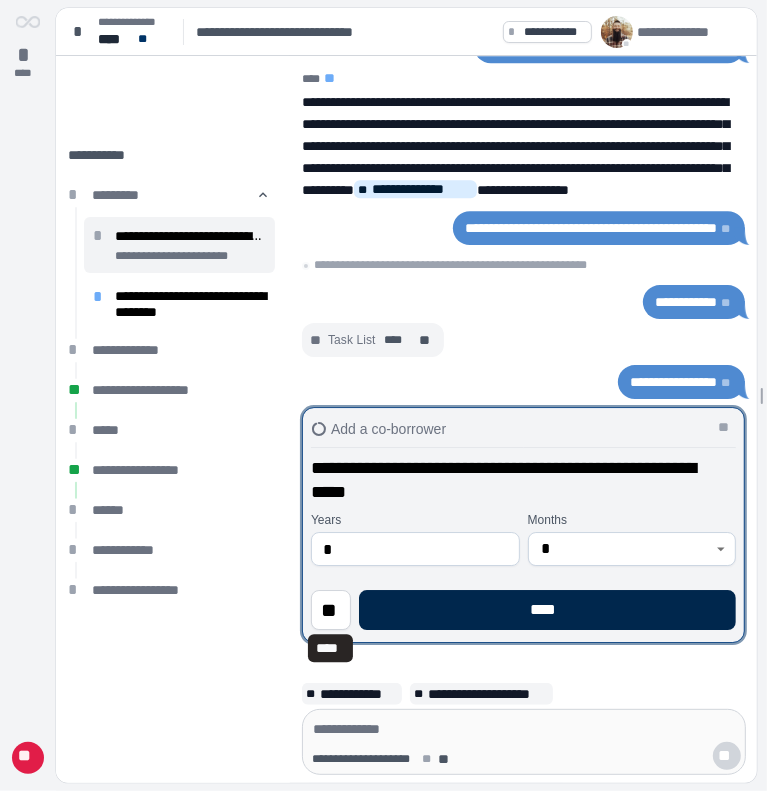 click on "****" at bounding box center (547, 610) 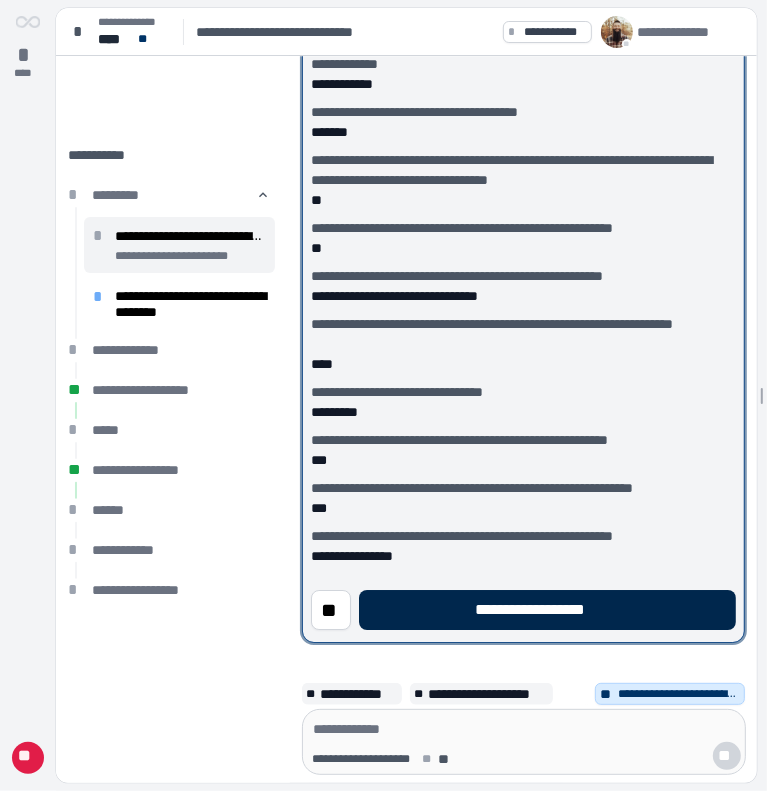 click on "**********" at bounding box center (547, 610) 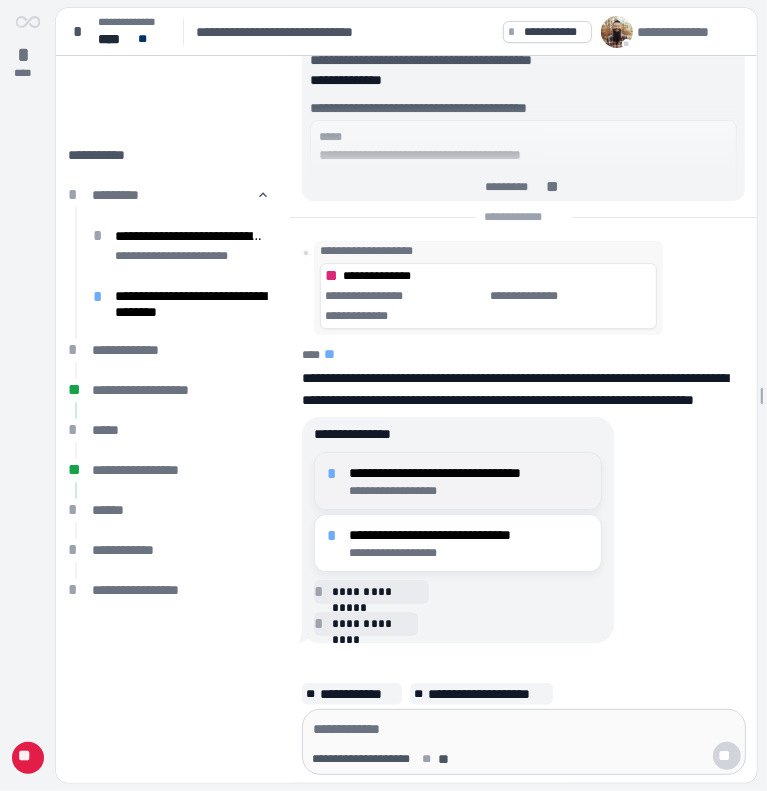click on "**********" at bounding box center [469, 473] 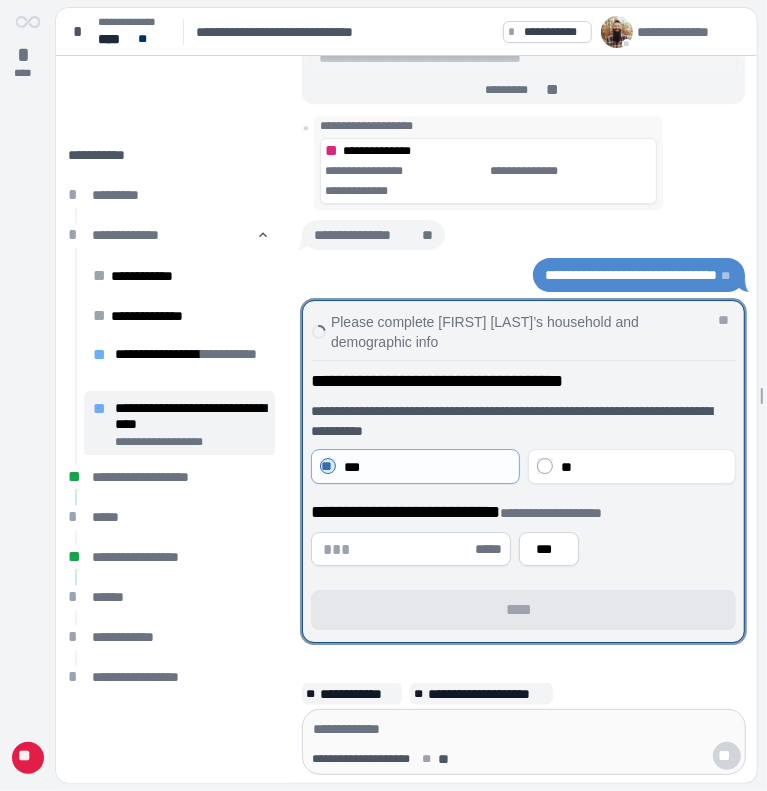 click on "*****" at bounding box center (491, 549) 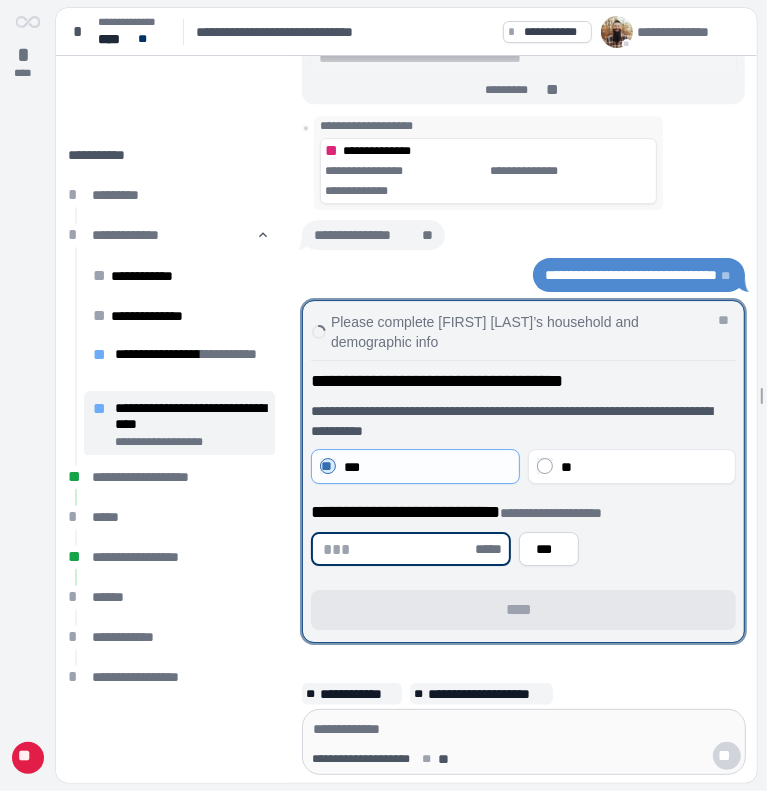 click at bounding box center [397, 549] 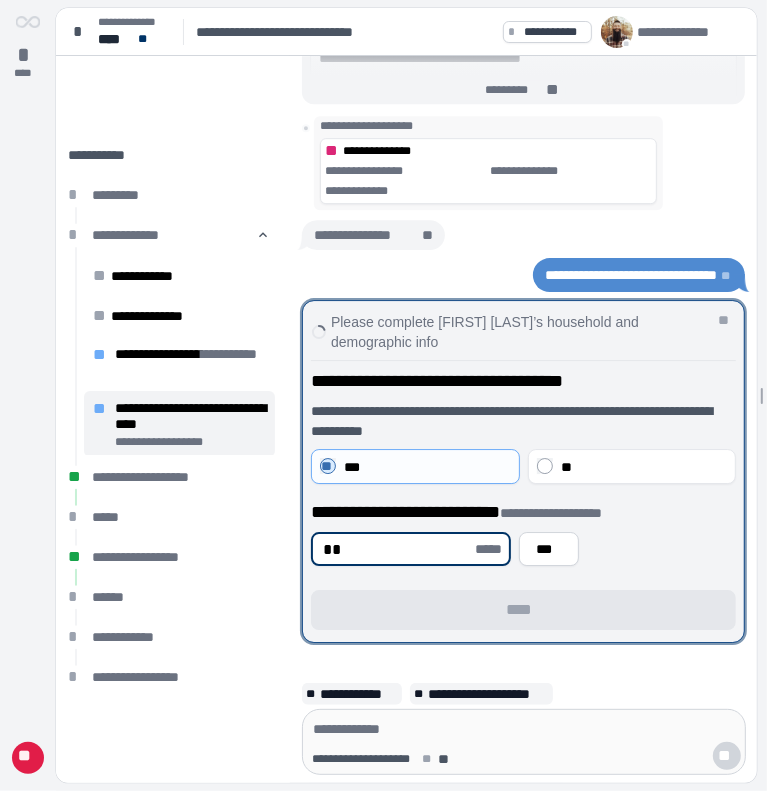 type on "**" 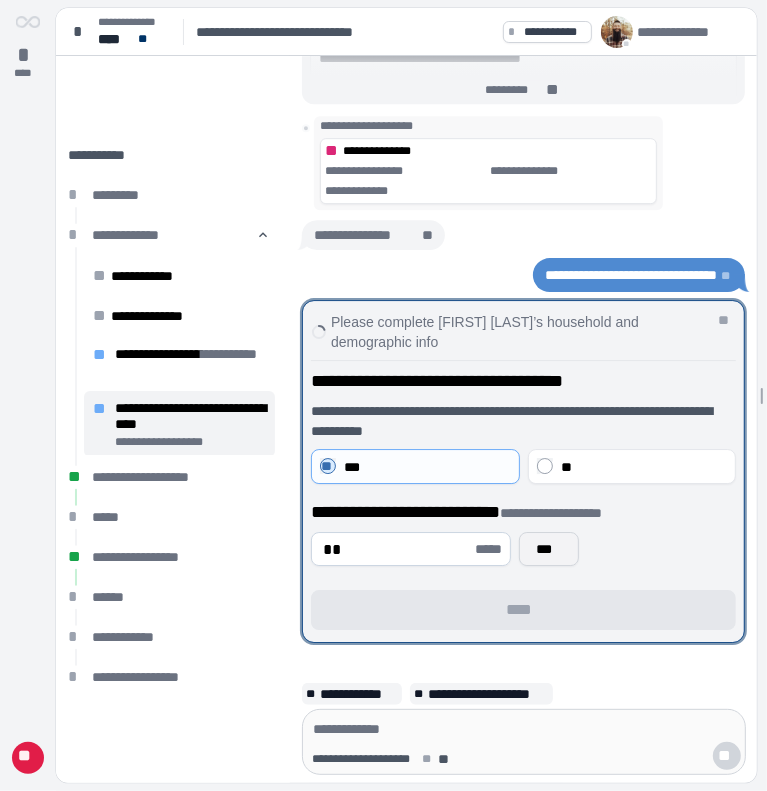 click on "***" at bounding box center [549, 549] 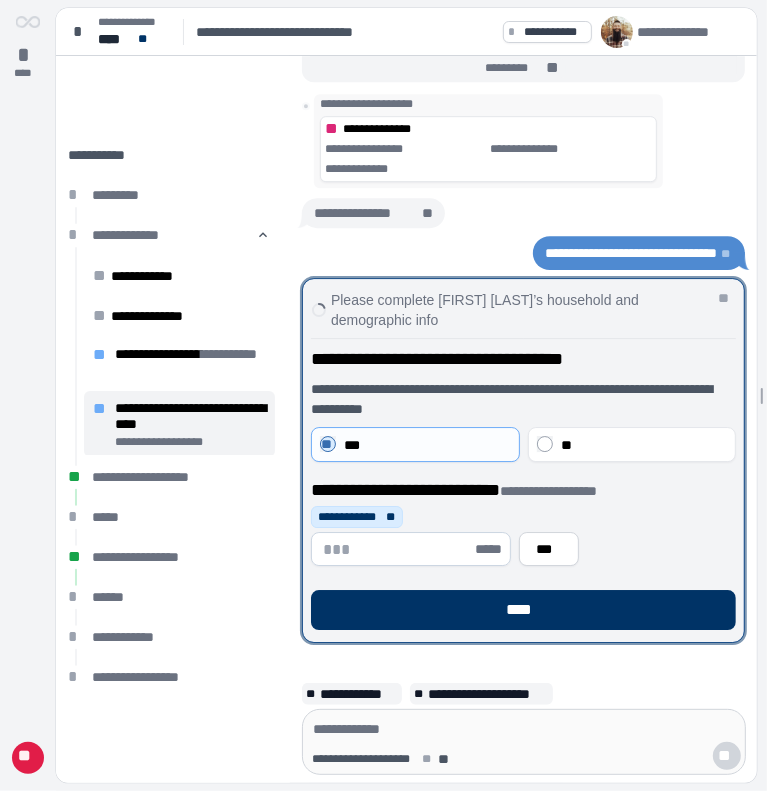 click at bounding box center [397, 549] 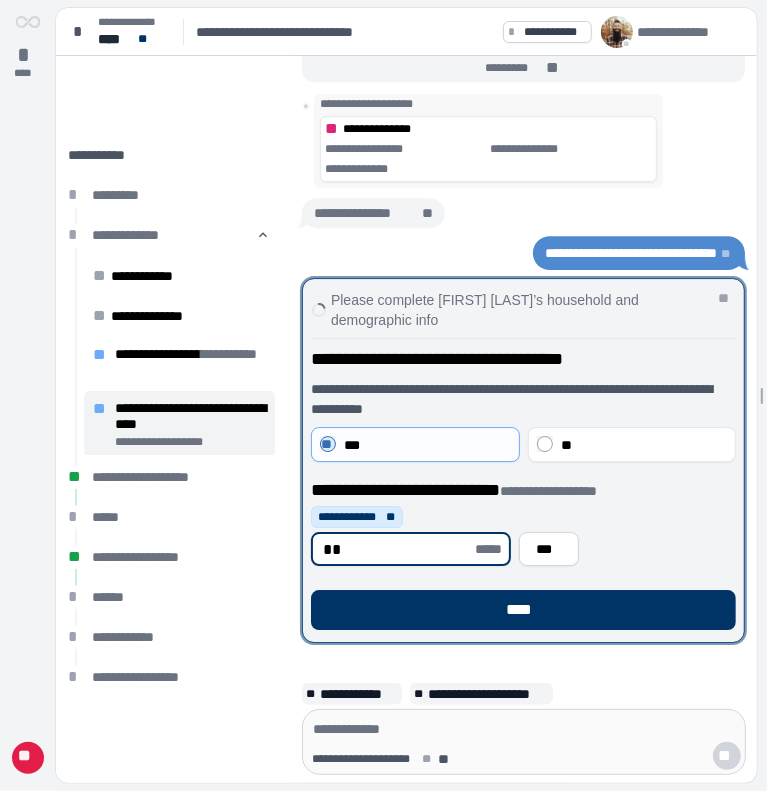 type on "**" 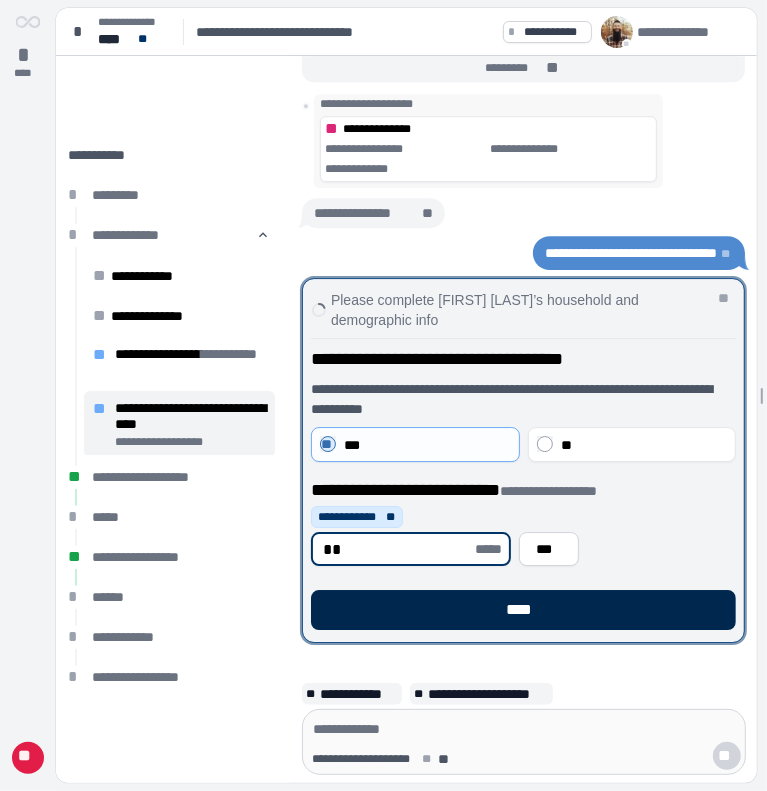 click on "****" at bounding box center (523, 610) 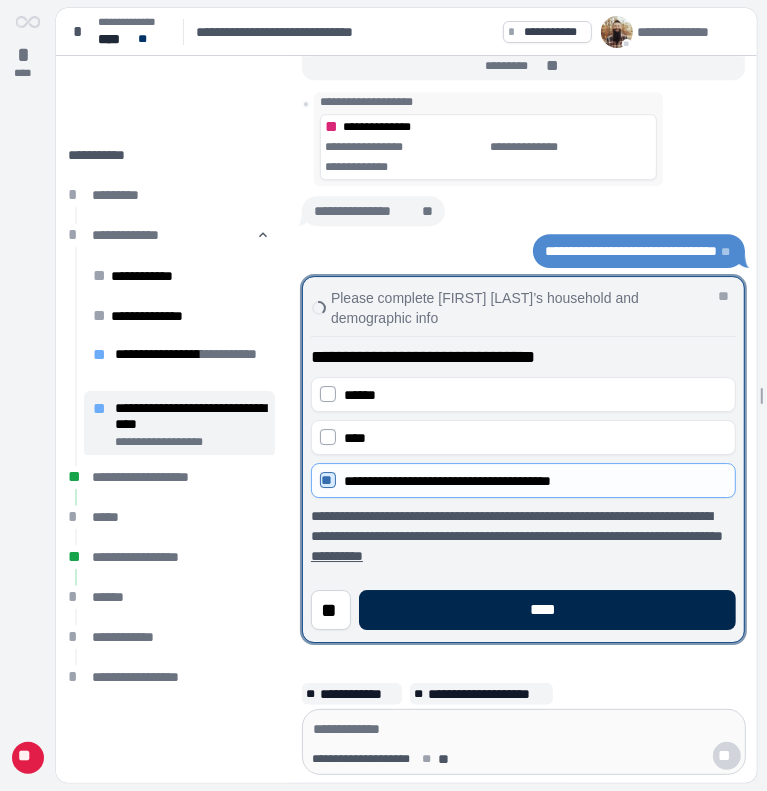 click on "****" at bounding box center [547, 610] 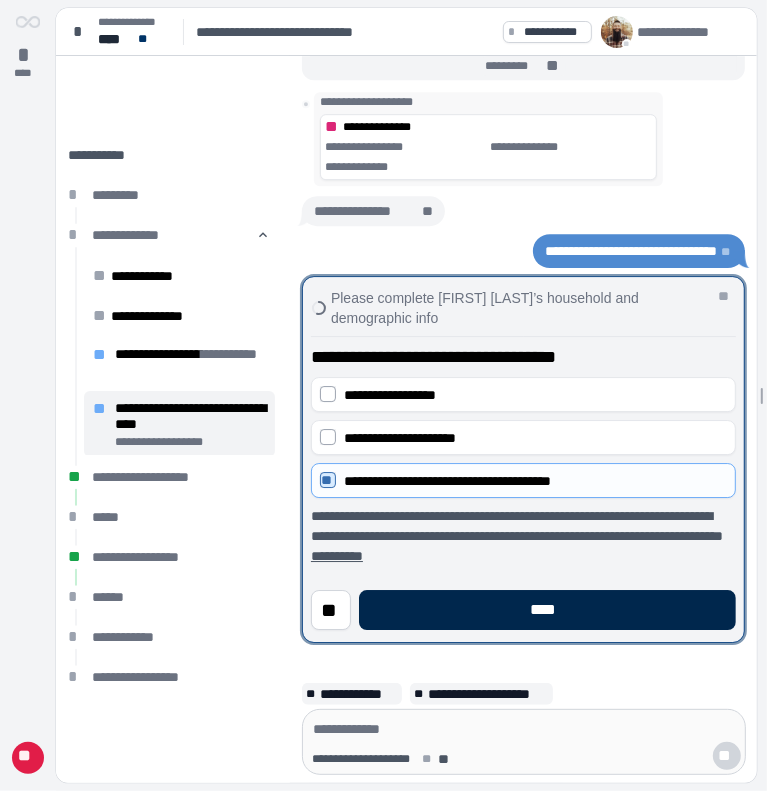 click on "****" at bounding box center [547, 610] 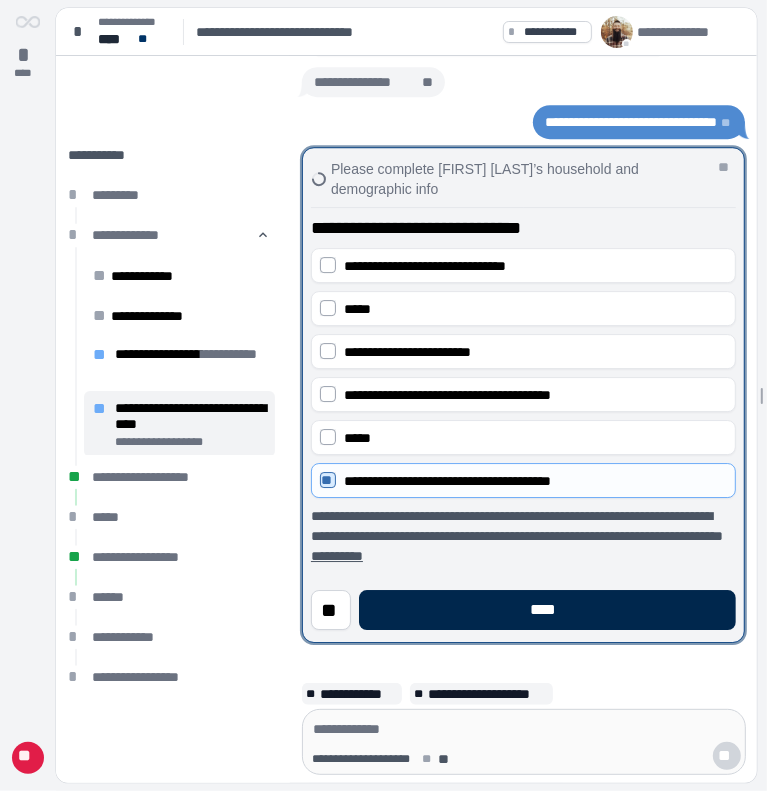 click on "****" at bounding box center [547, 610] 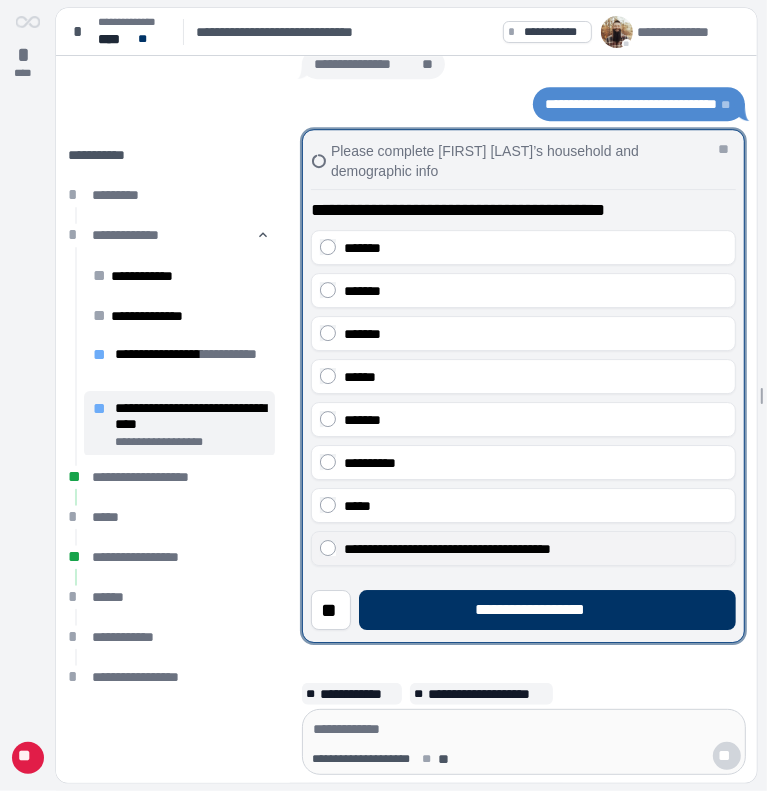 click on "**********" at bounding box center [523, 548] 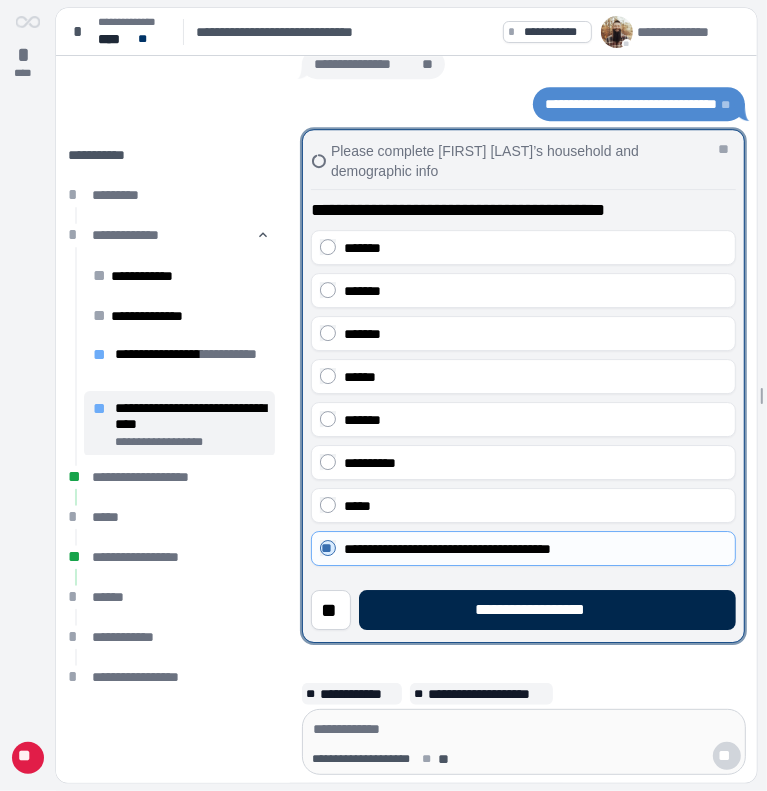 click on "**********" at bounding box center [547, 610] 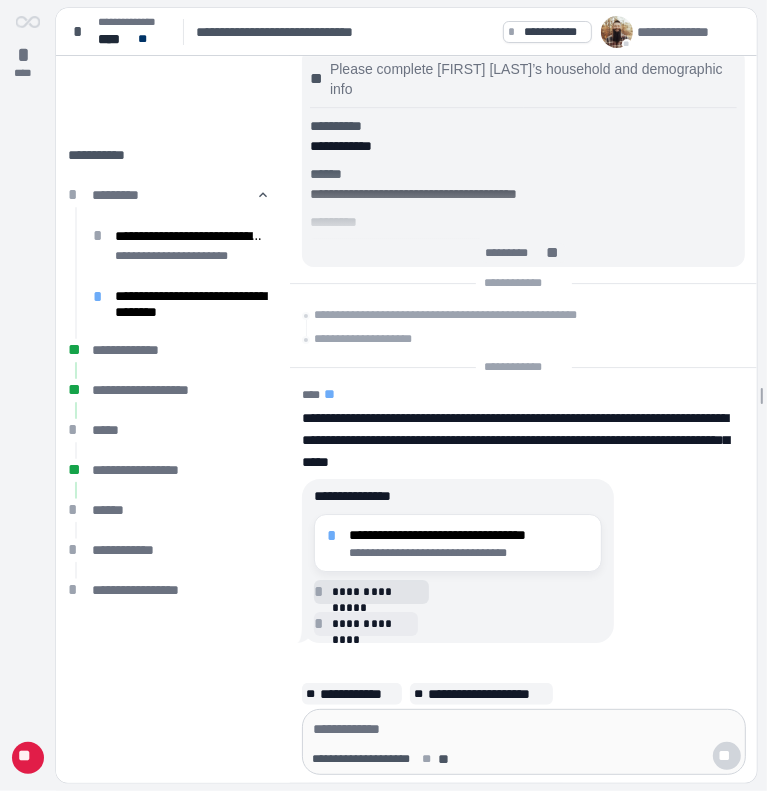 click on "**********" at bounding box center [377, 592] 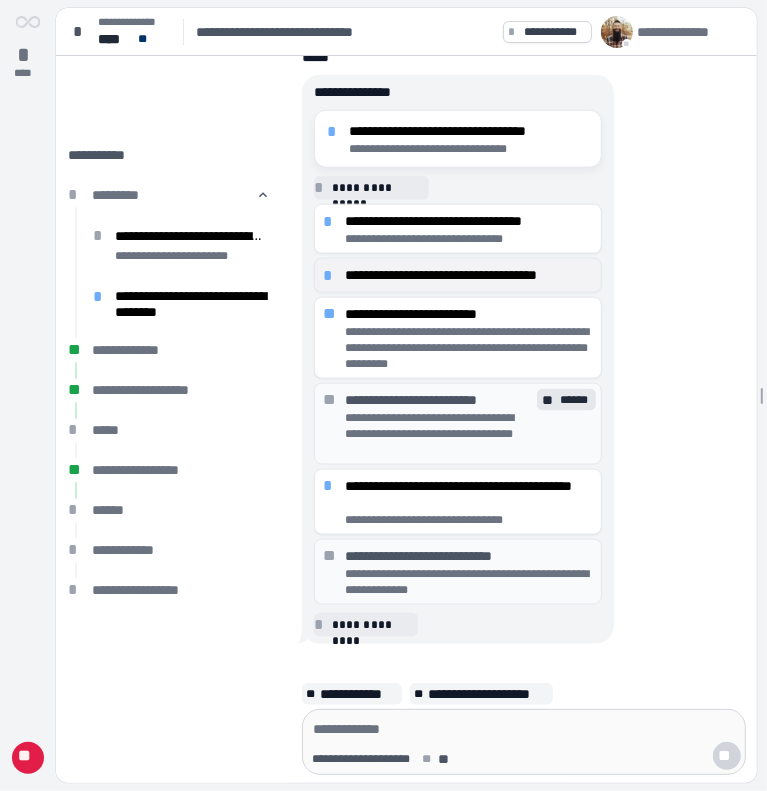 click on "**********" at bounding box center [469, 275] 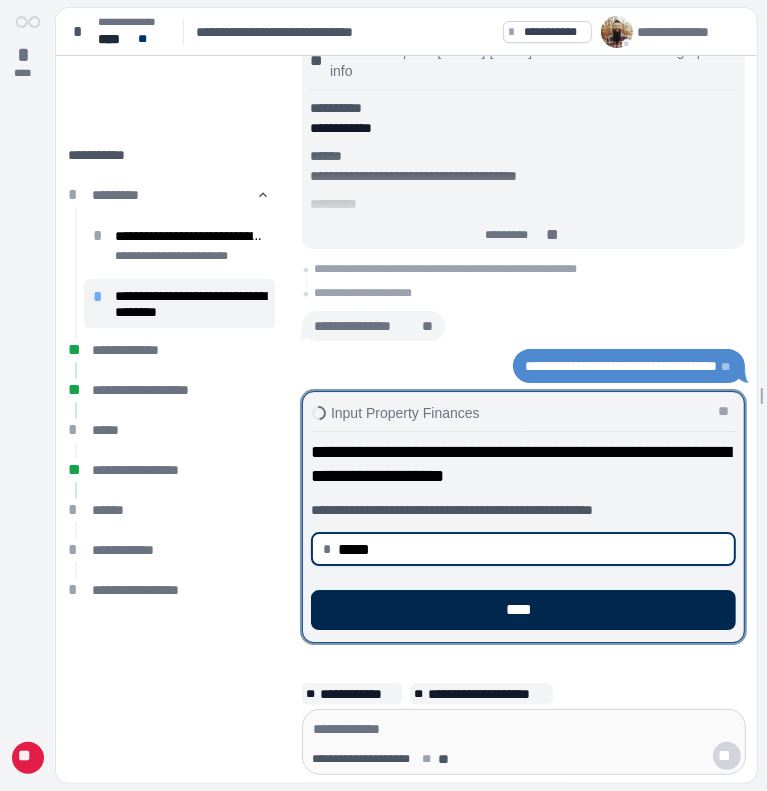 type on "********" 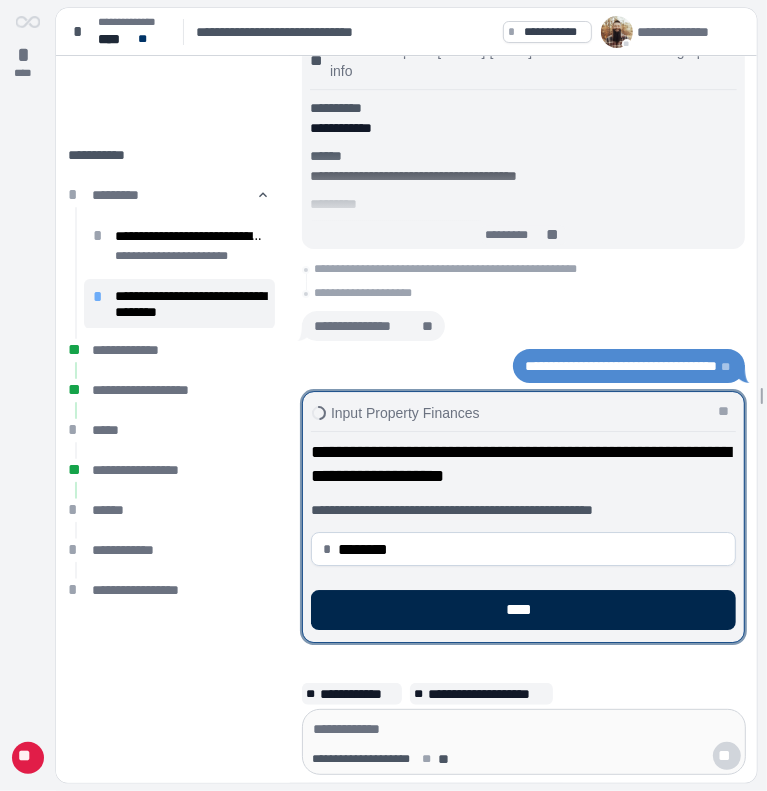 click on "****" at bounding box center (523, 610) 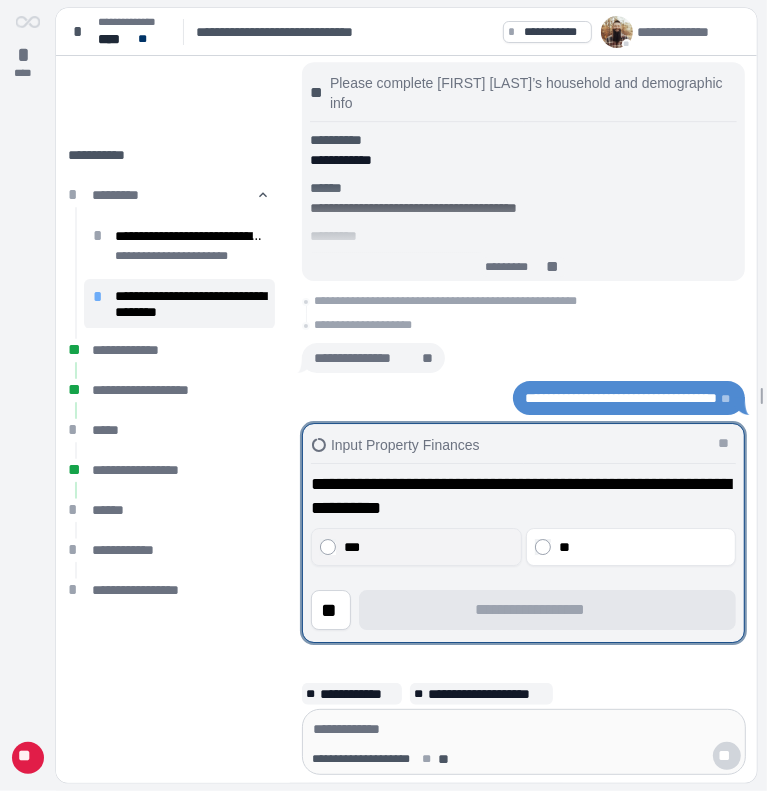 click on "***" at bounding box center (426, 547) 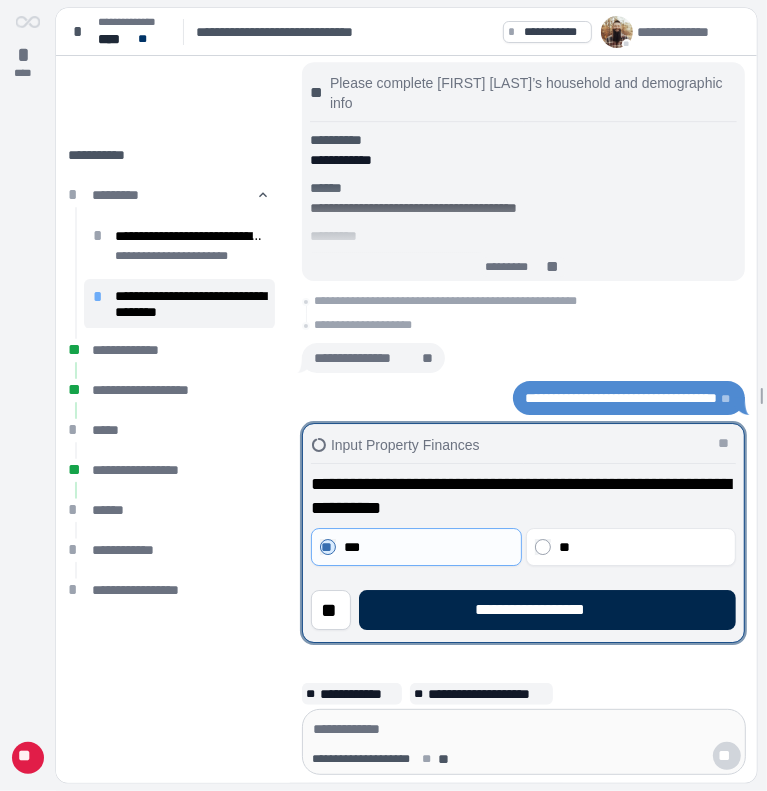 click on "**********" at bounding box center (547, 610) 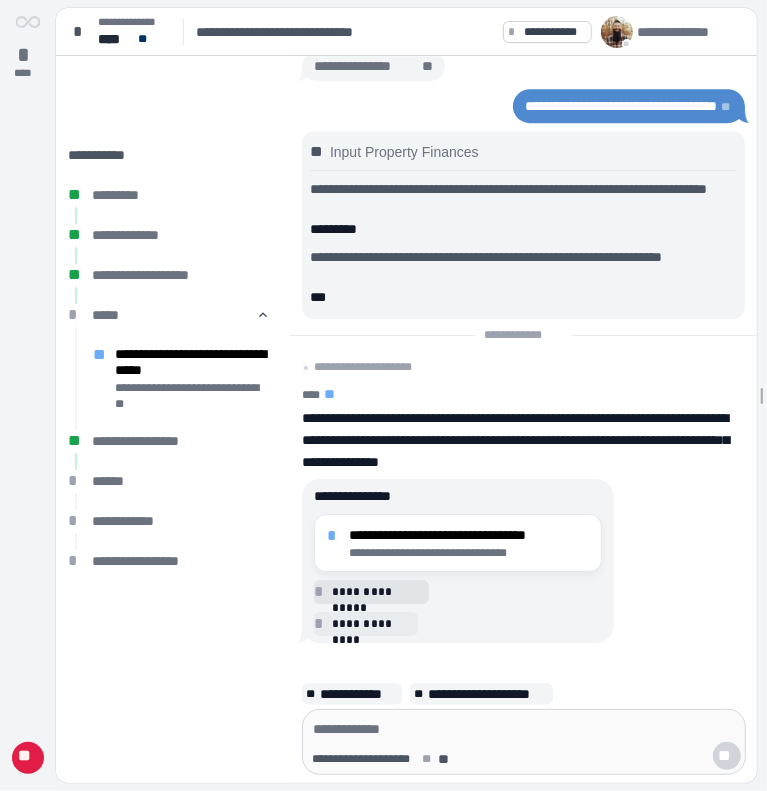 click on "**********" at bounding box center (377, 592) 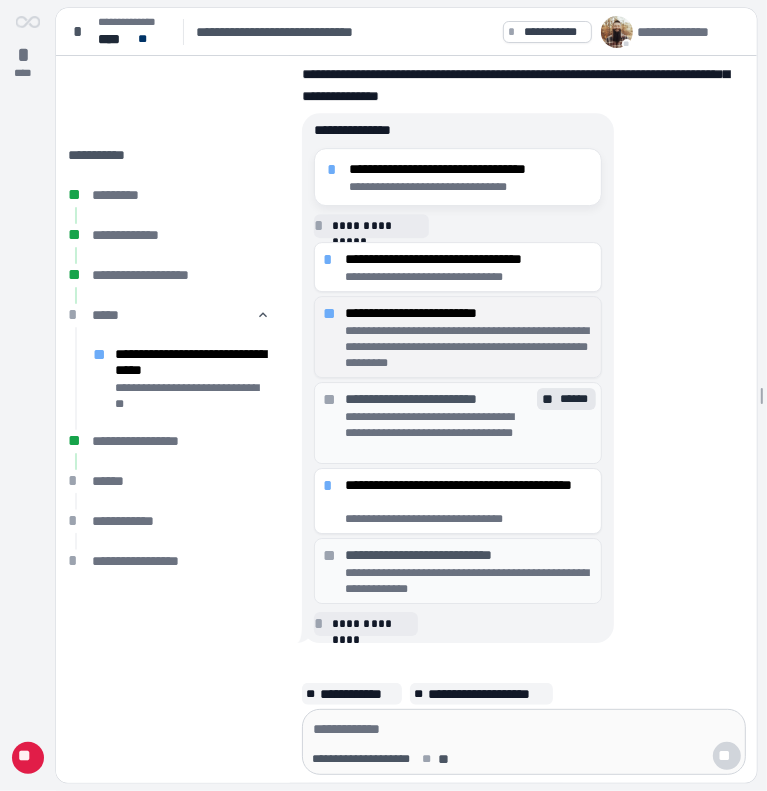 click on "**********" at bounding box center [469, 347] 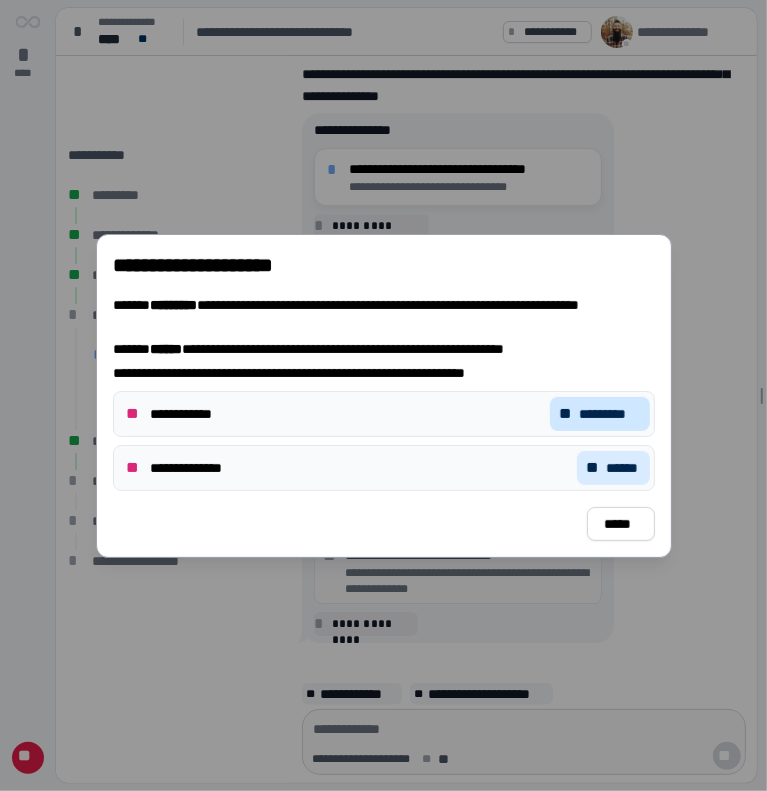 click on "** *********" at bounding box center [600, 414] 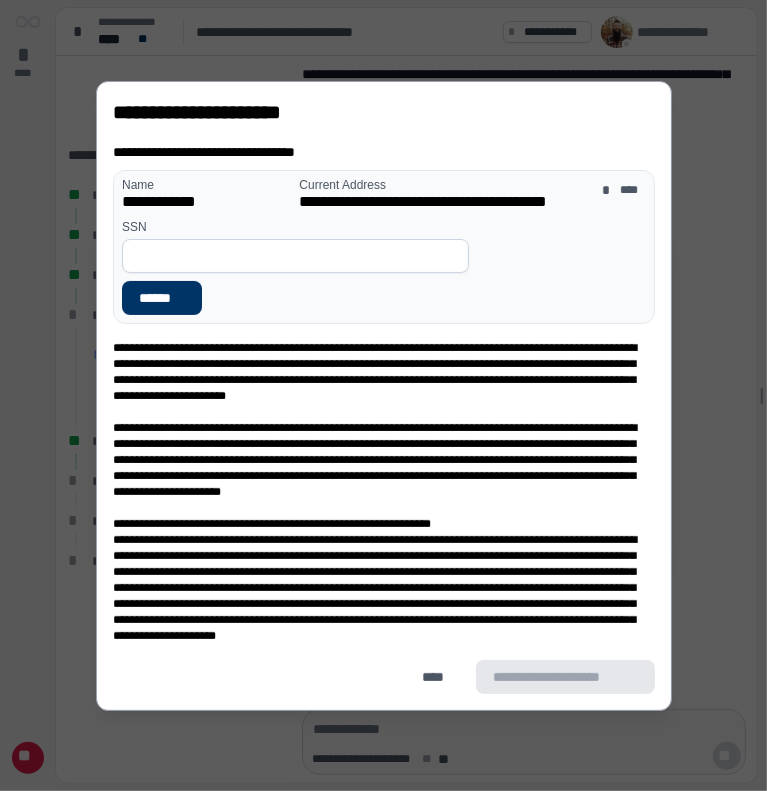 click at bounding box center (295, 256) 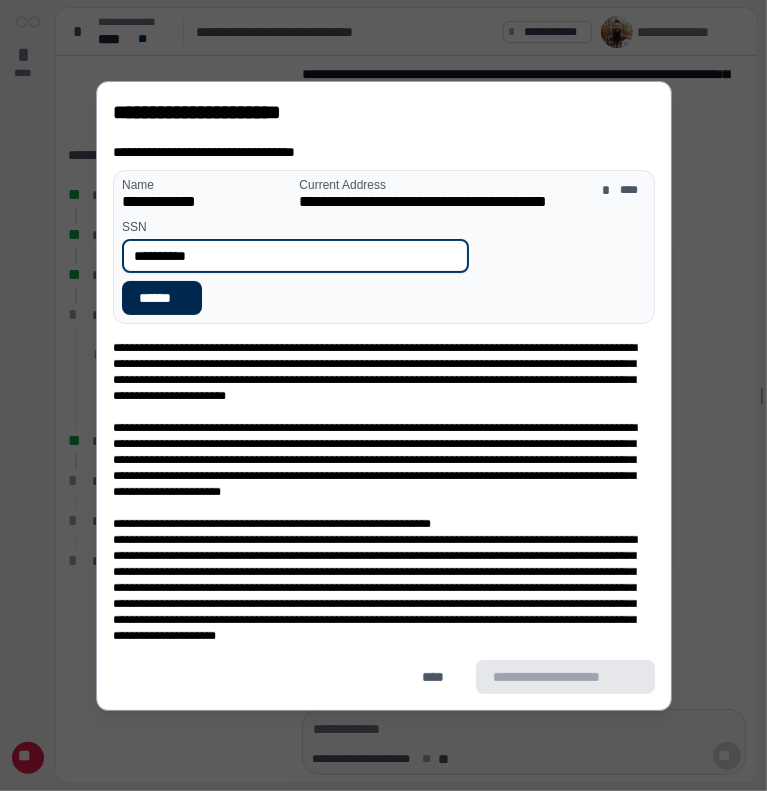 click on "******" at bounding box center [162, 298] 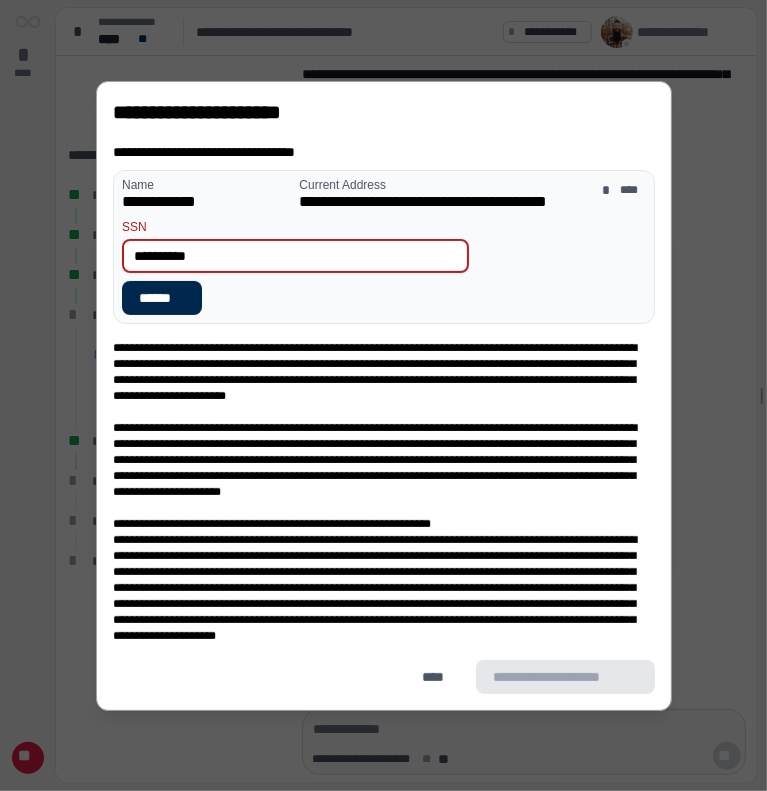 click on "******" at bounding box center (162, 298) 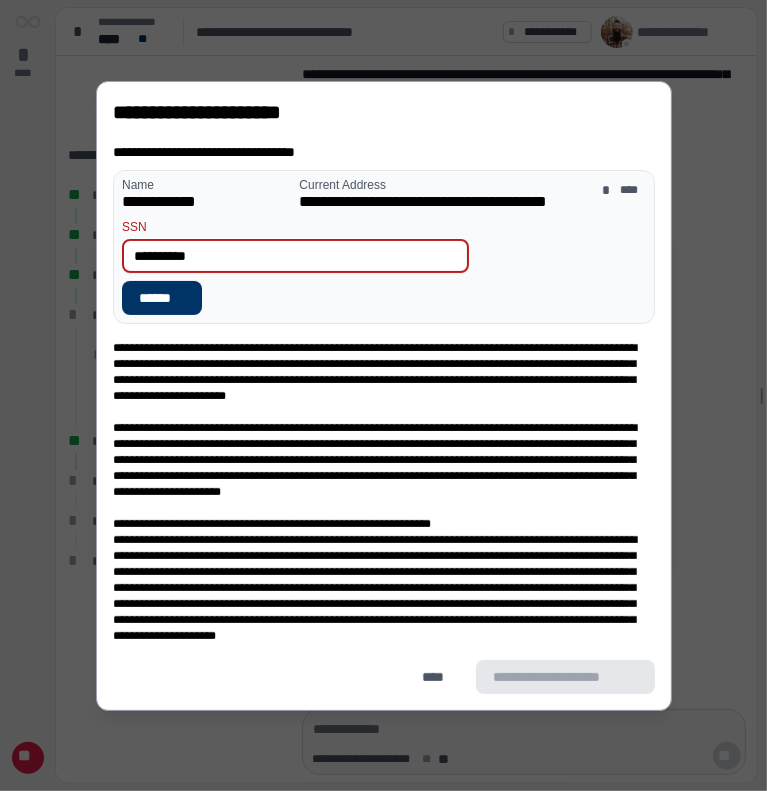 click on "******" at bounding box center [384, 298] 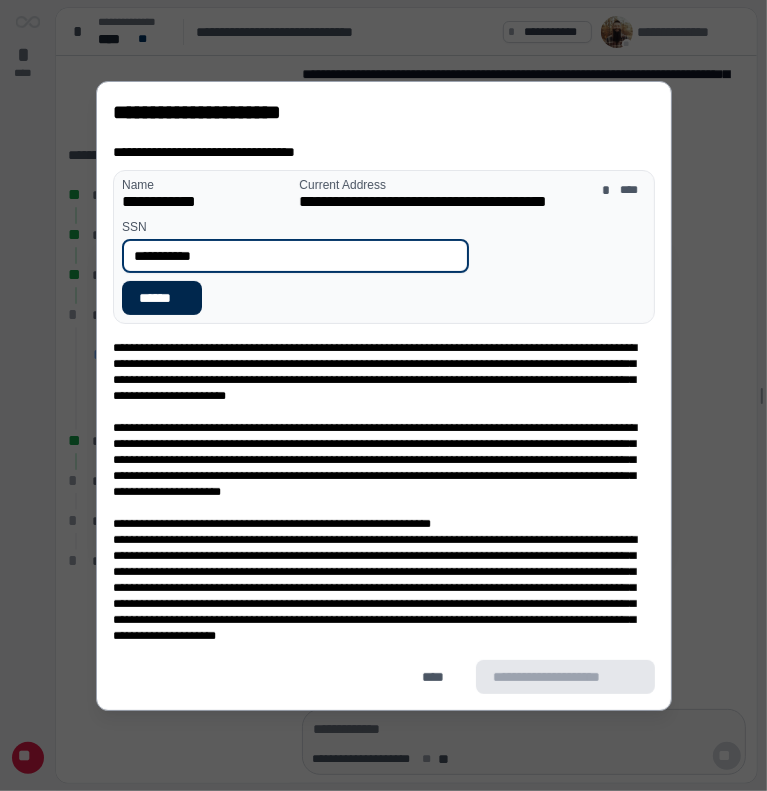 type on "**********" 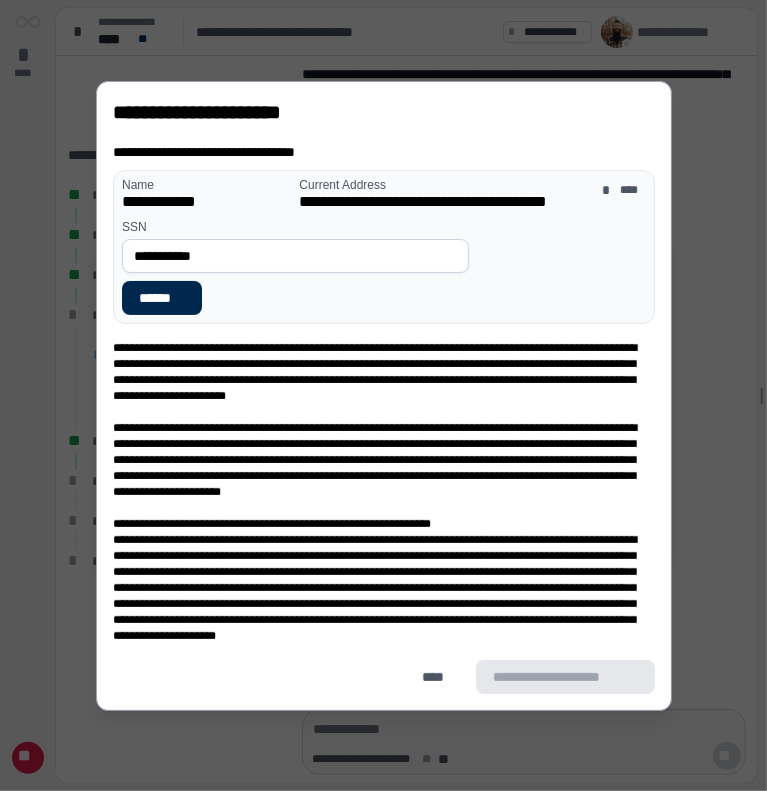 click on "******" at bounding box center (162, 298) 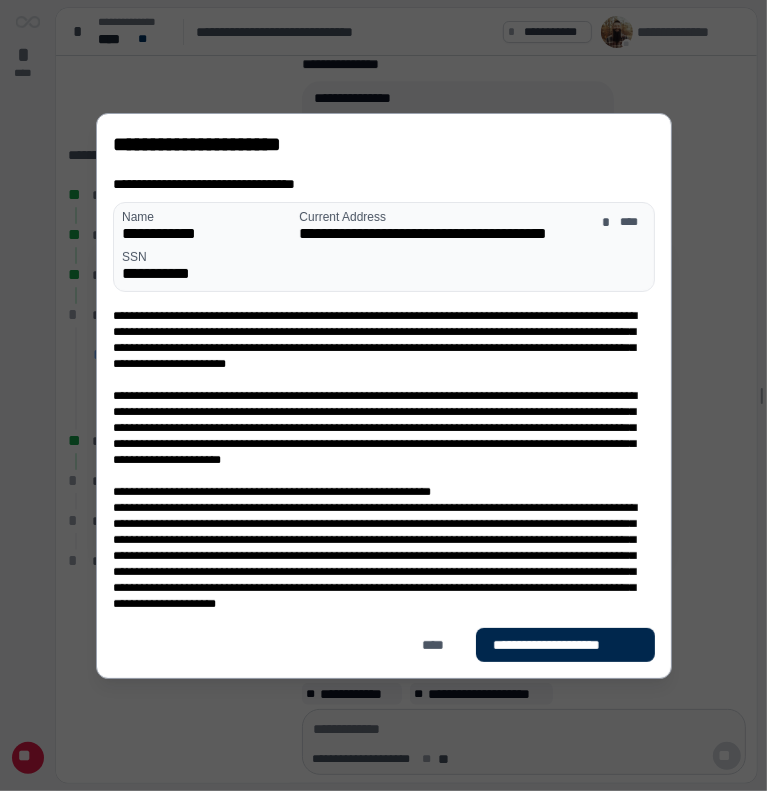 click on "**********" at bounding box center (565, 645) 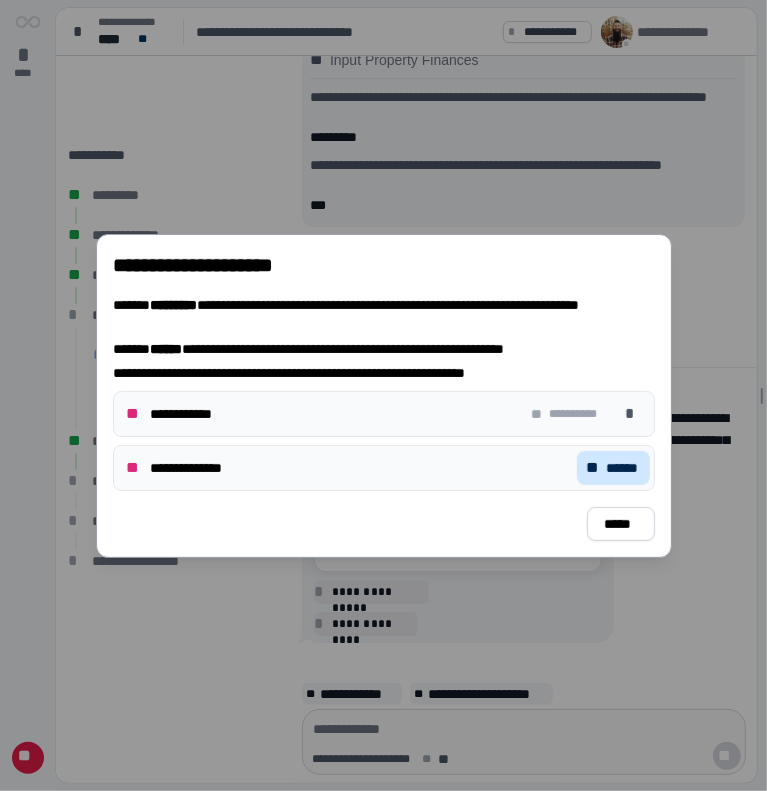 click on "******" at bounding box center [622, 468] 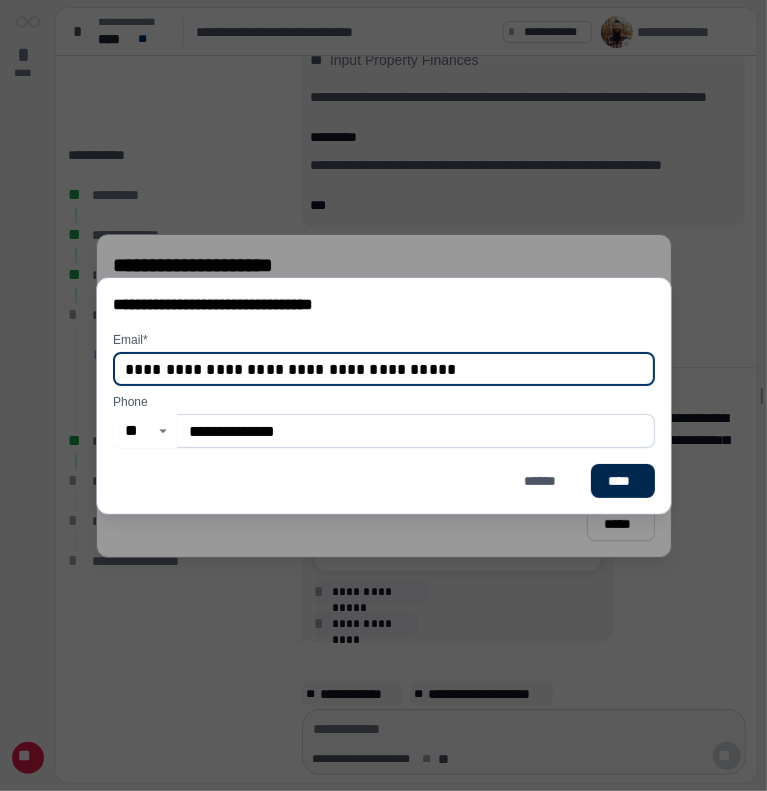click on "****" at bounding box center (622, 481) 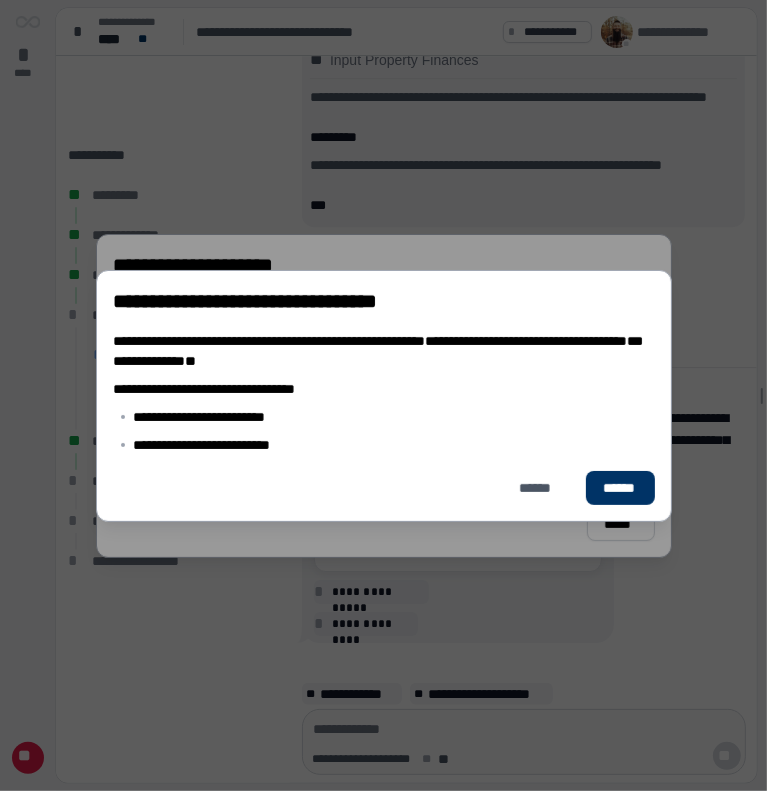 click on "******" at bounding box center [619, 488] 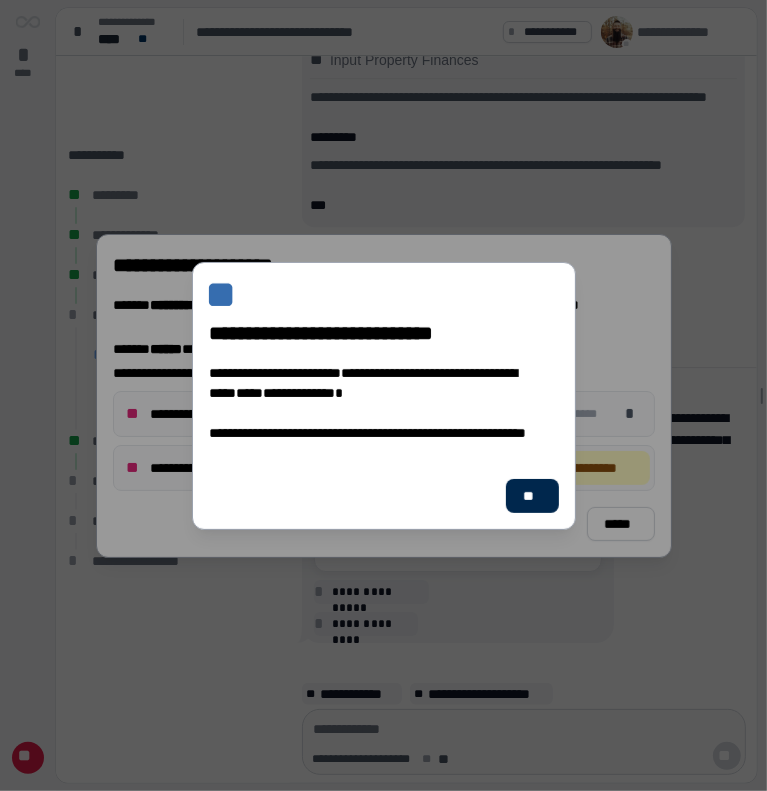 click on "**" at bounding box center (531, 496) 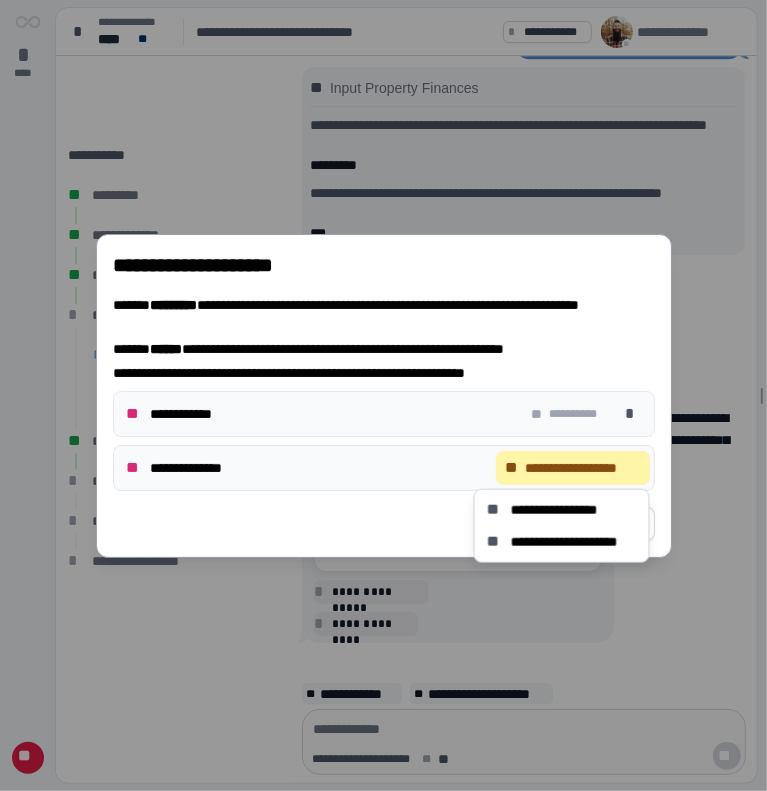 click on "**********" at bounding box center (582, 468) 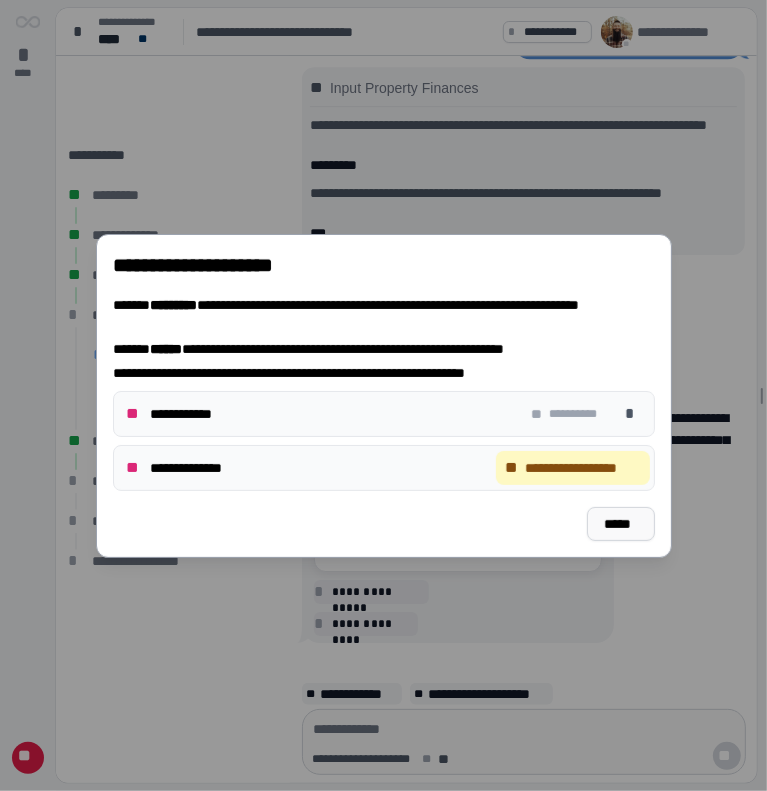 click on "*****" at bounding box center (620, 524) 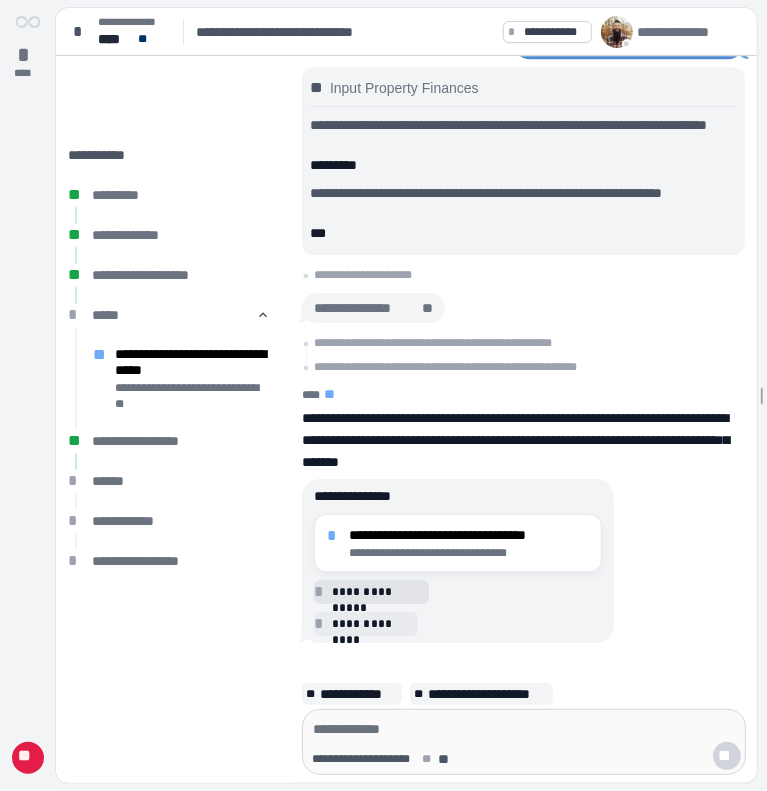 click on "**********" at bounding box center (377, 592) 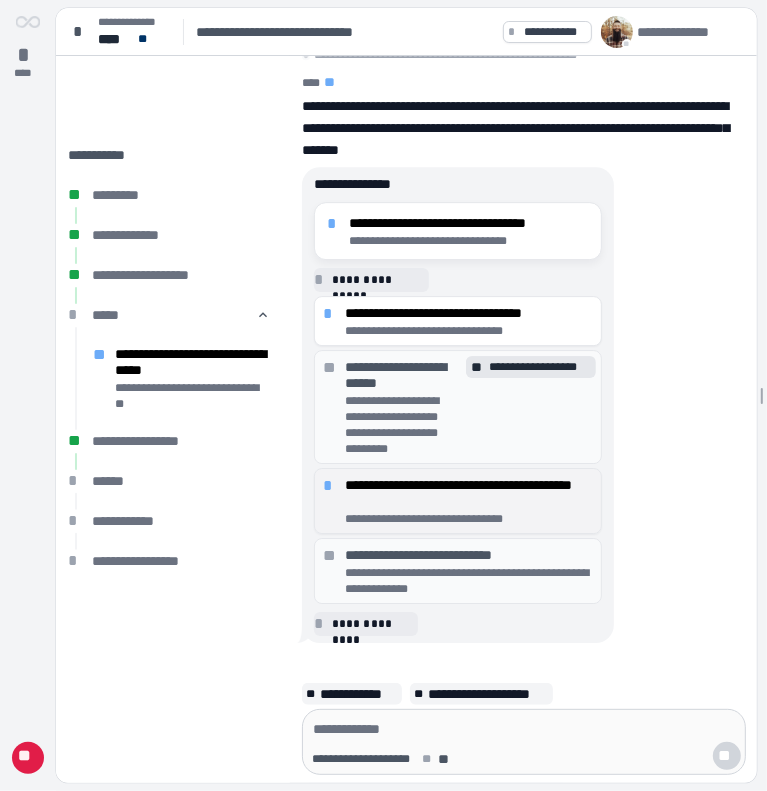 click on "**********" at bounding box center [469, 493] 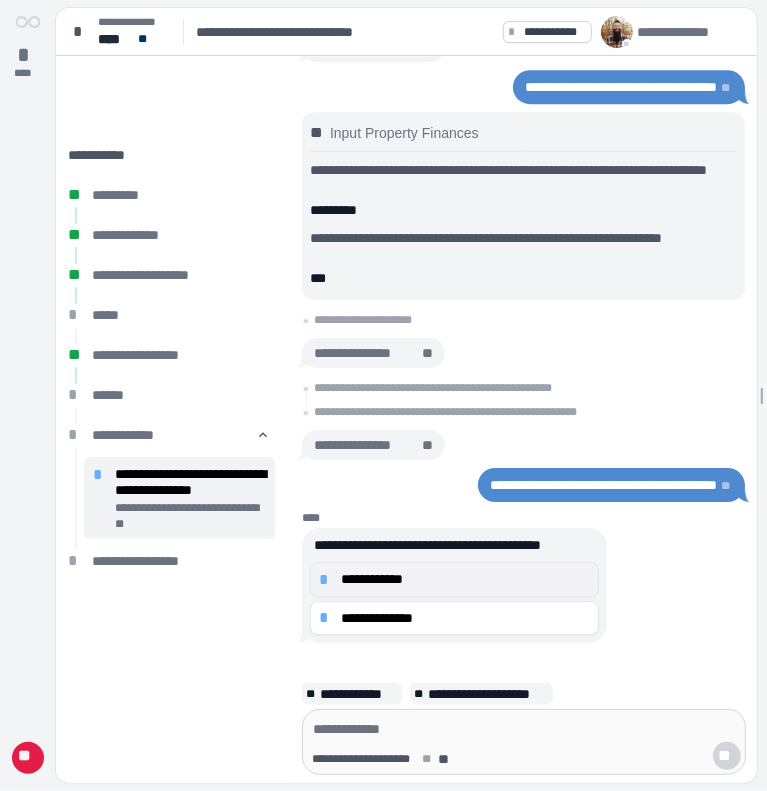 click on "**********" at bounding box center (465, 579) 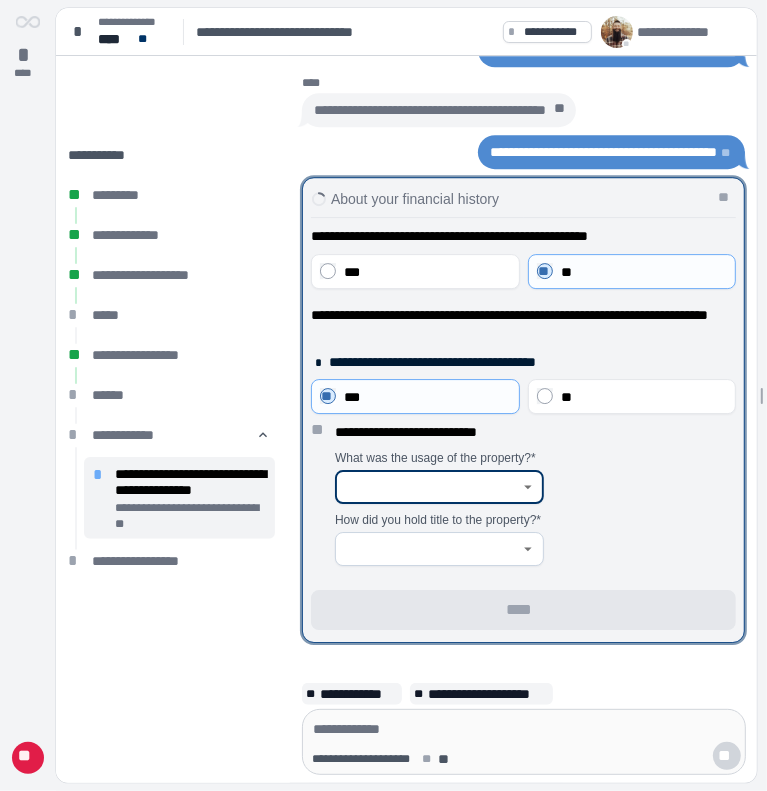 click at bounding box center [428, 487] 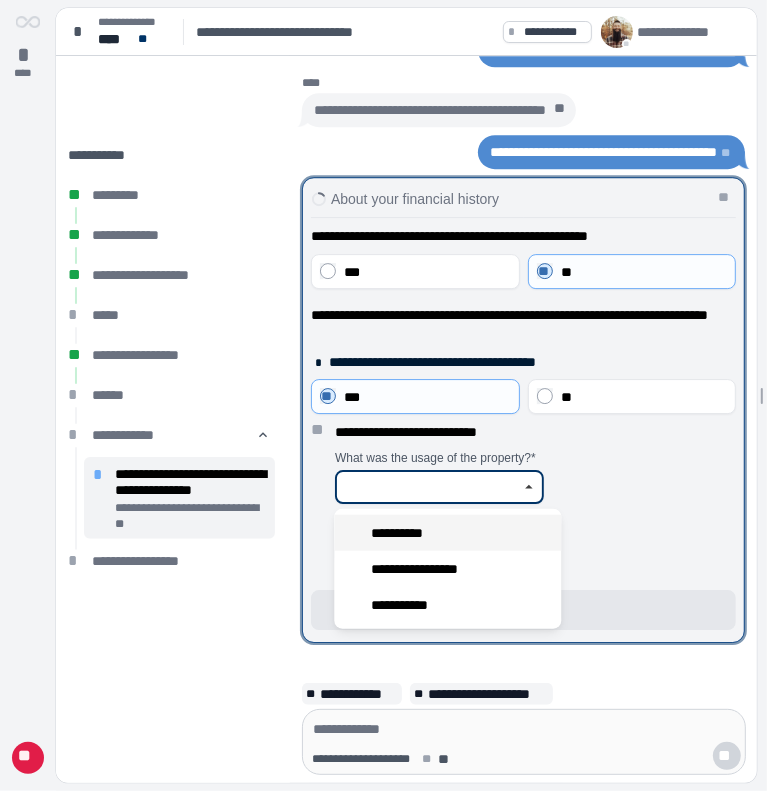 click on "**********" at bounding box center [405, 533] 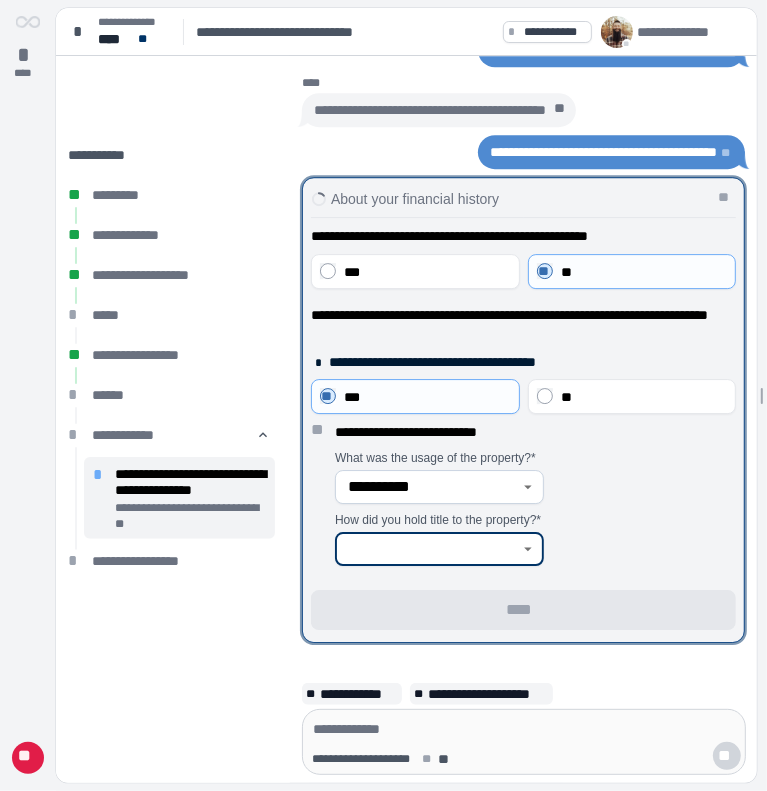 click at bounding box center (428, 549) 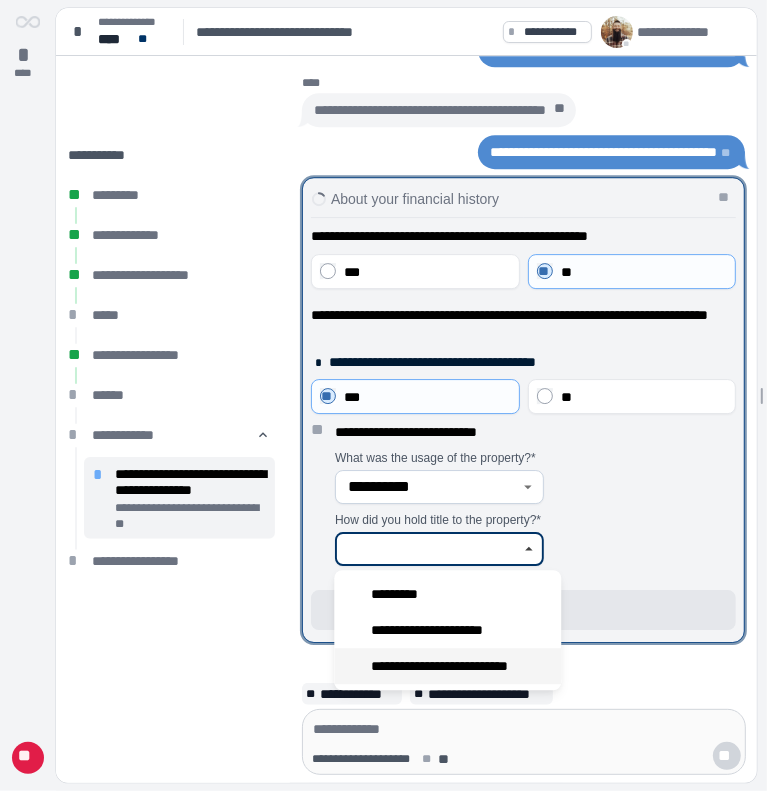 click on "**********" at bounding box center (455, 666) 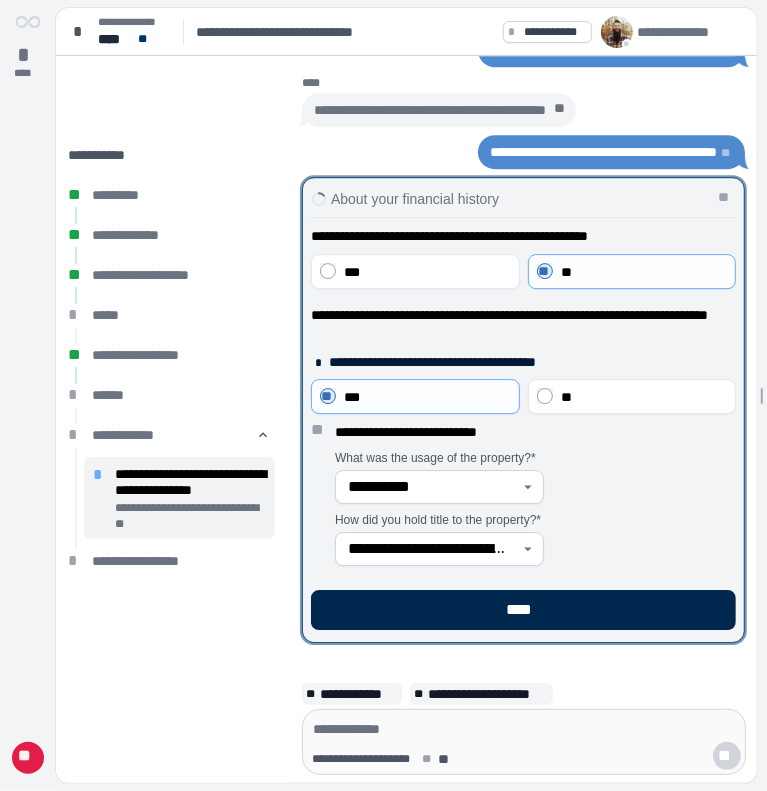 click on "****" at bounding box center (523, 610) 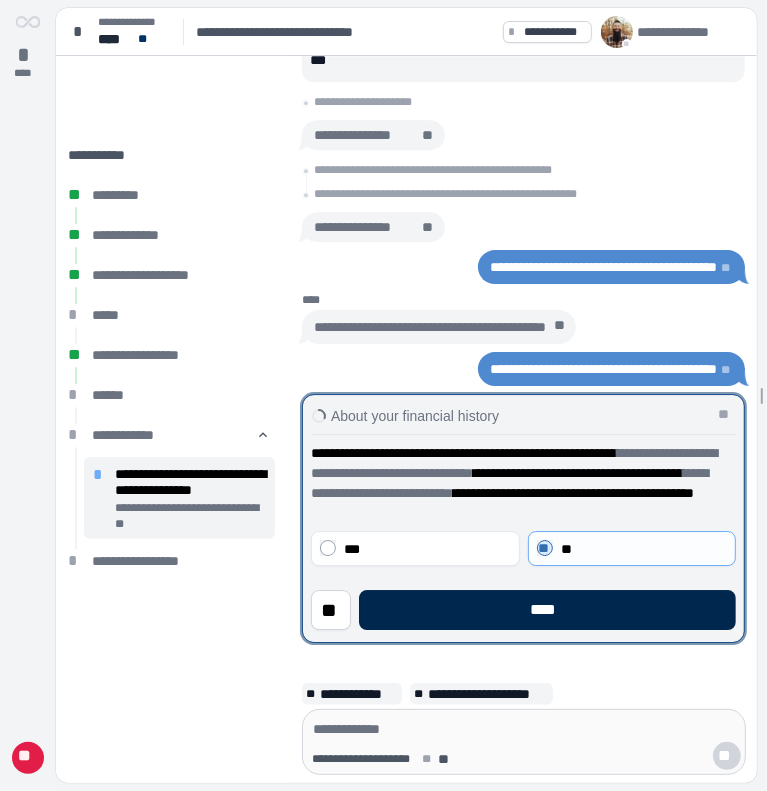 click on "****" at bounding box center [547, 610] 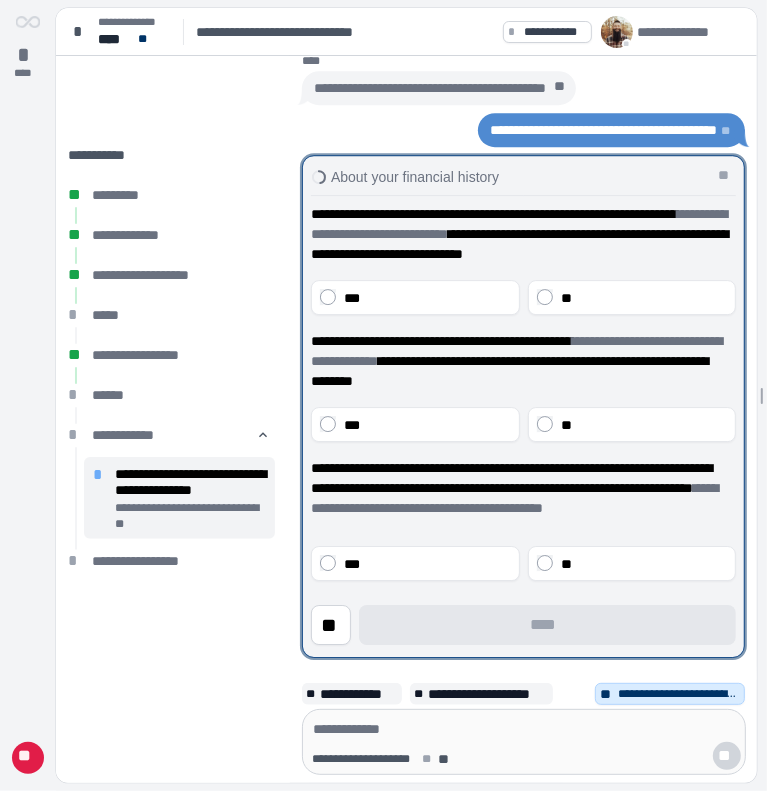scroll, scrollTop: 12, scrollLeft: 0, axis: vertical 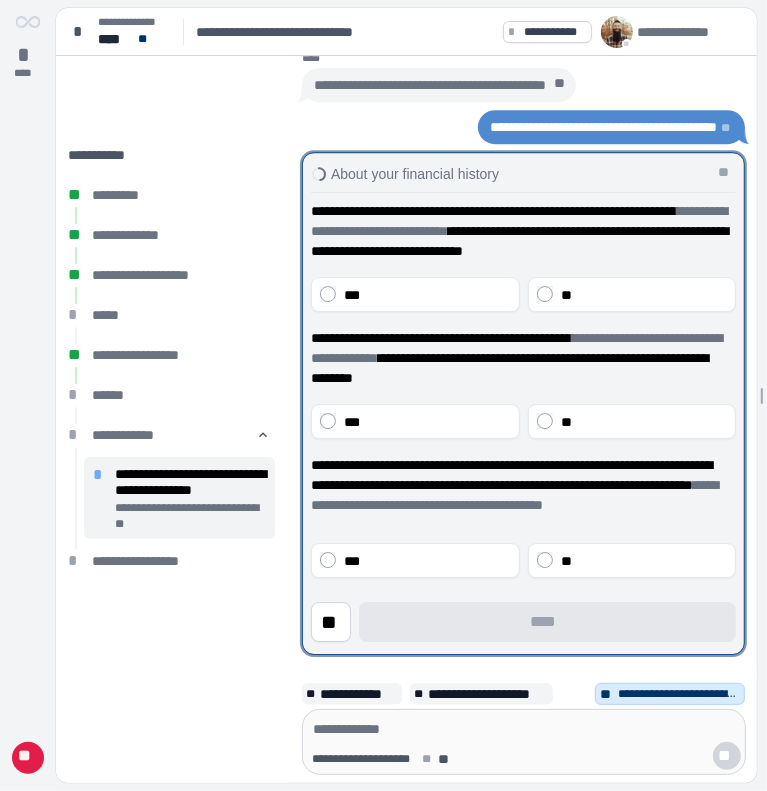 click on "**" at bounding box center [631, 294] 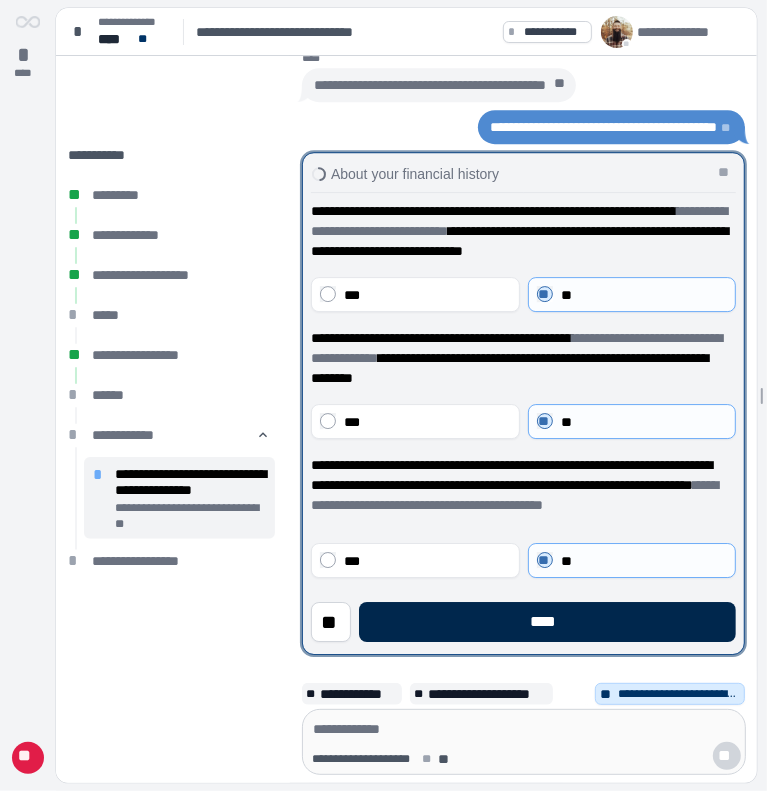 click on "****" at bounding box center [547, 622] 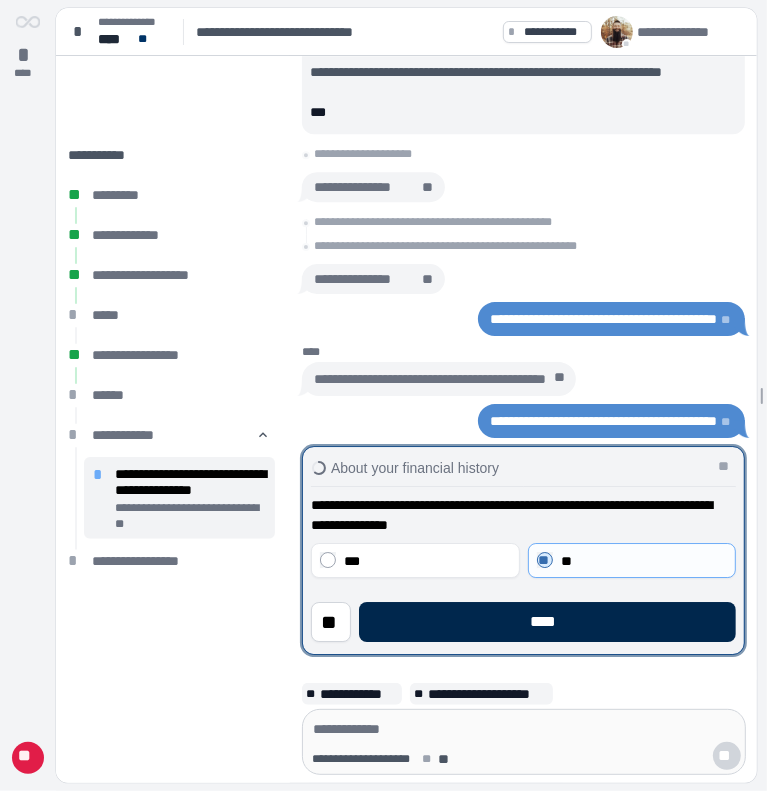 click on "****" at bounding box center (547, 622) 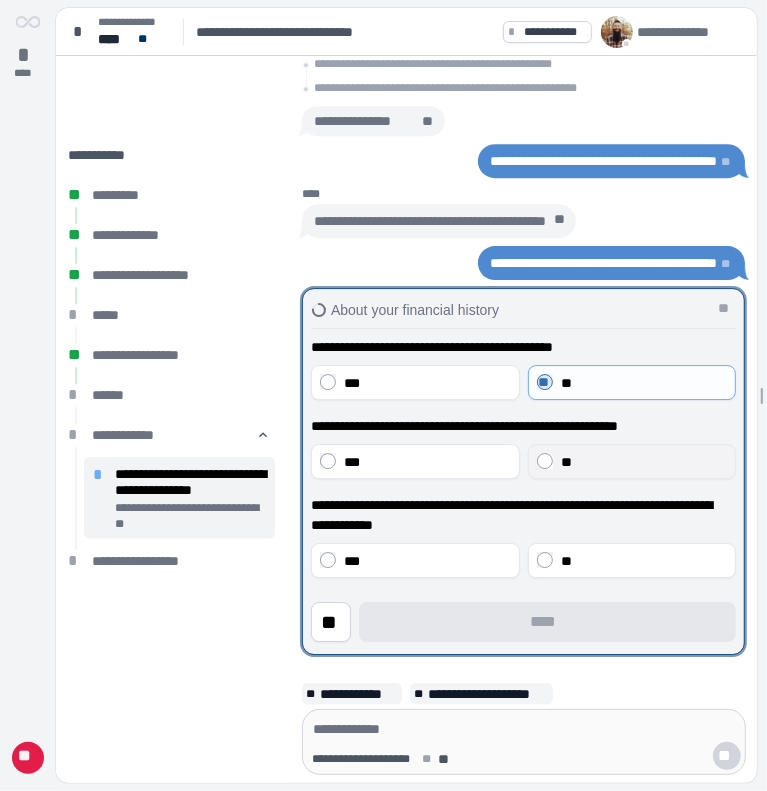 click on "**" at bounding box center (631, 461) 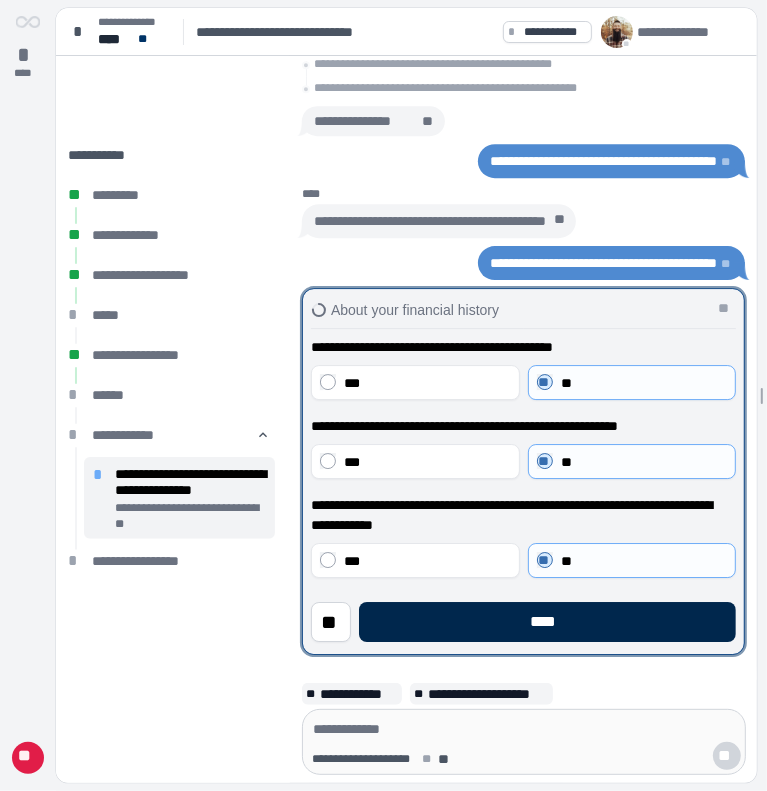 click on "****" at bounding box center [547, 622] 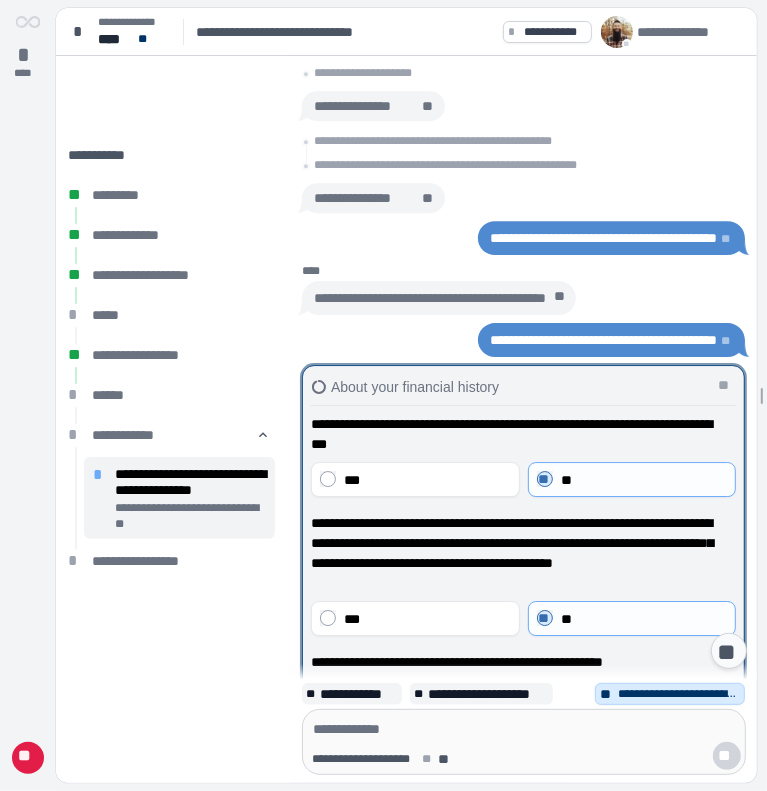 scroll, scrollTop: 0, scrollLeft: 0, axis: both 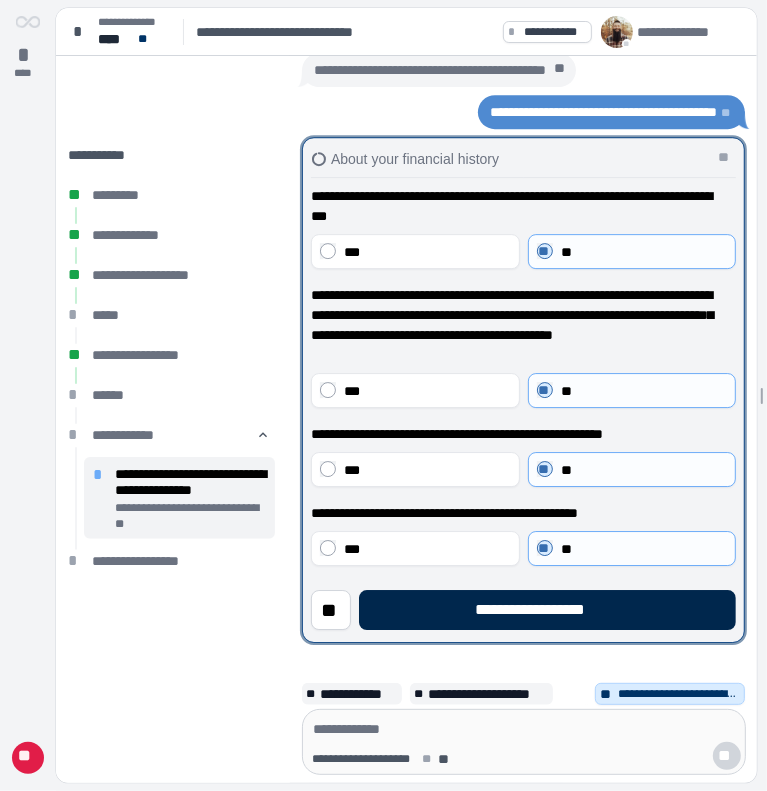 click on "**********" at bounding box center (547, 610) 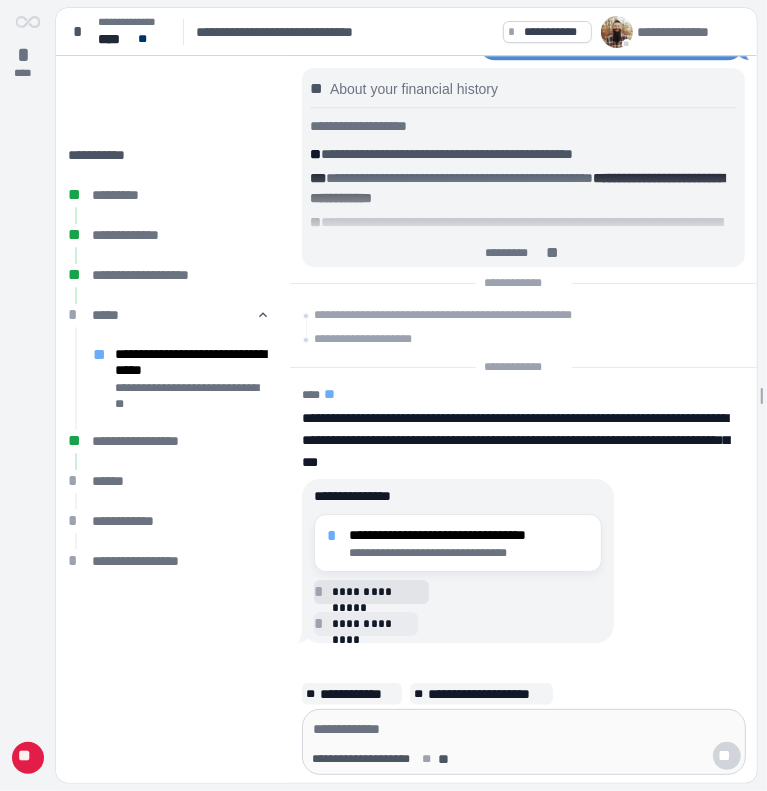 click on "**********" at bounding box center (377, 592) 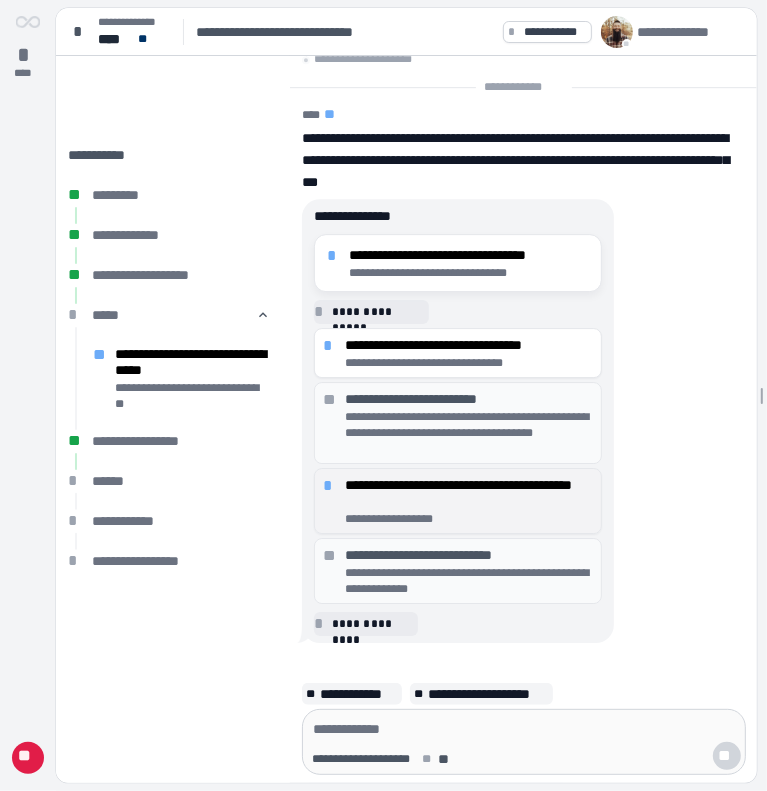click on "**********" at bounding box center (469, 493) 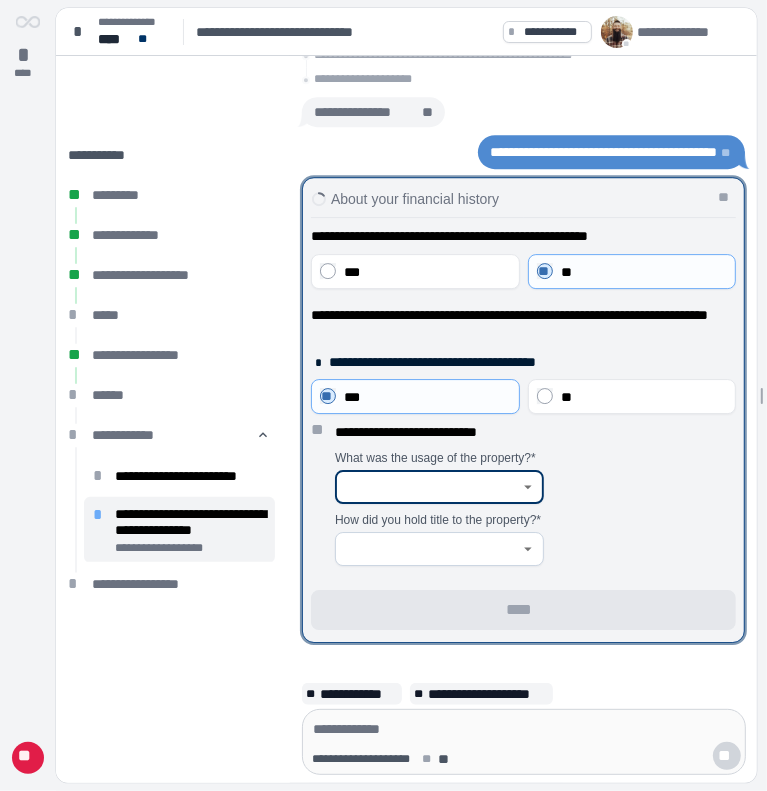 click at bounding box center (428, 487) 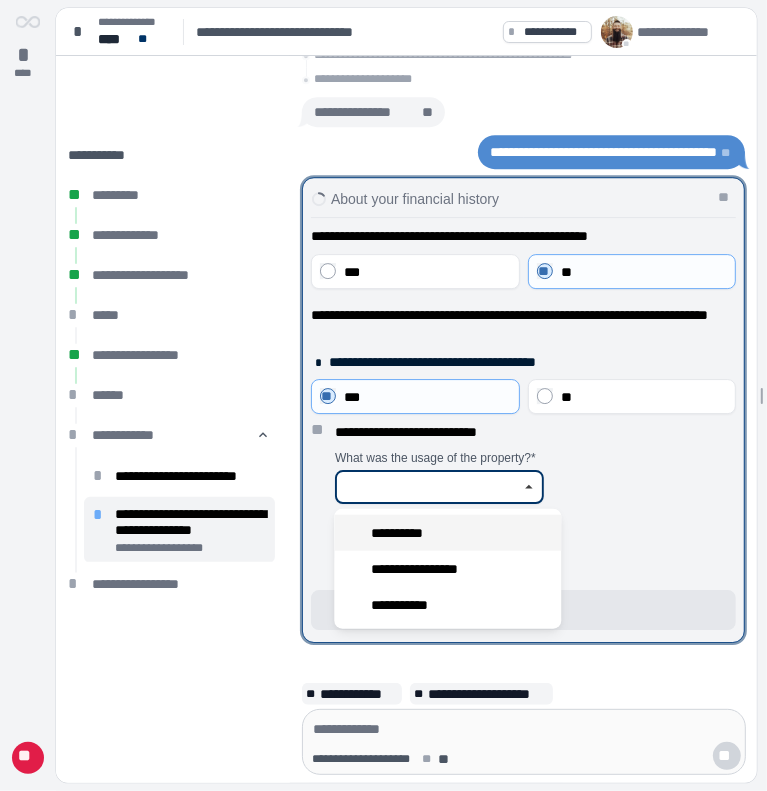 click on "**********" at bounding box center (447, 533) 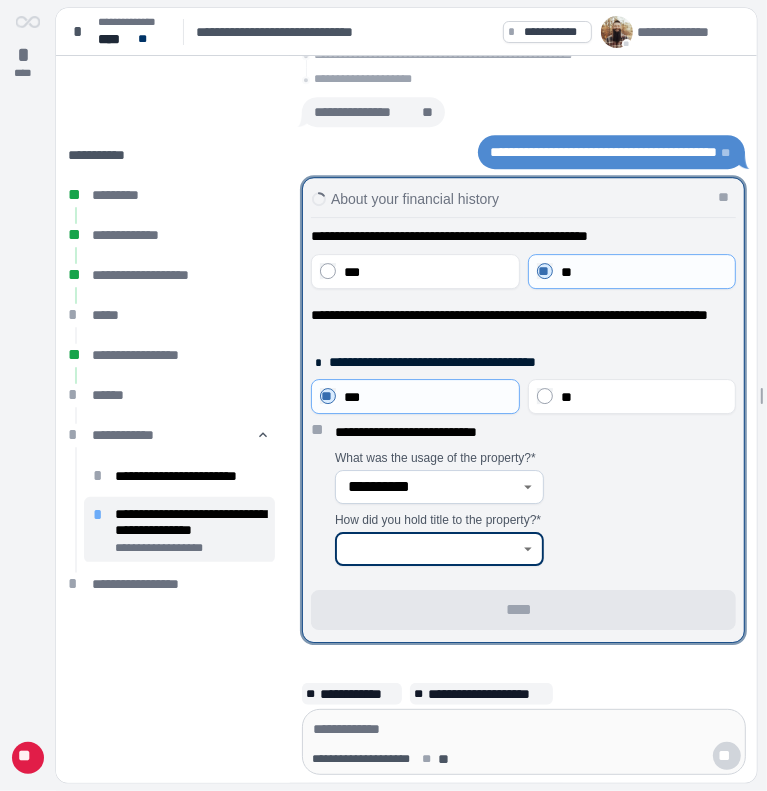 click at bounding box center [428, 549] 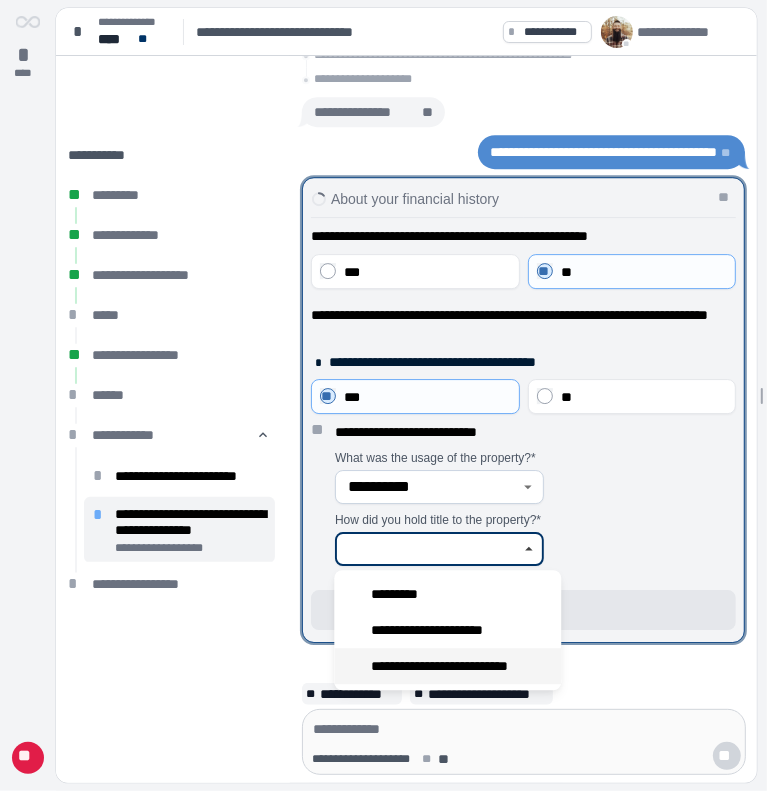 click on "**********" at bounding box center (455, 666) 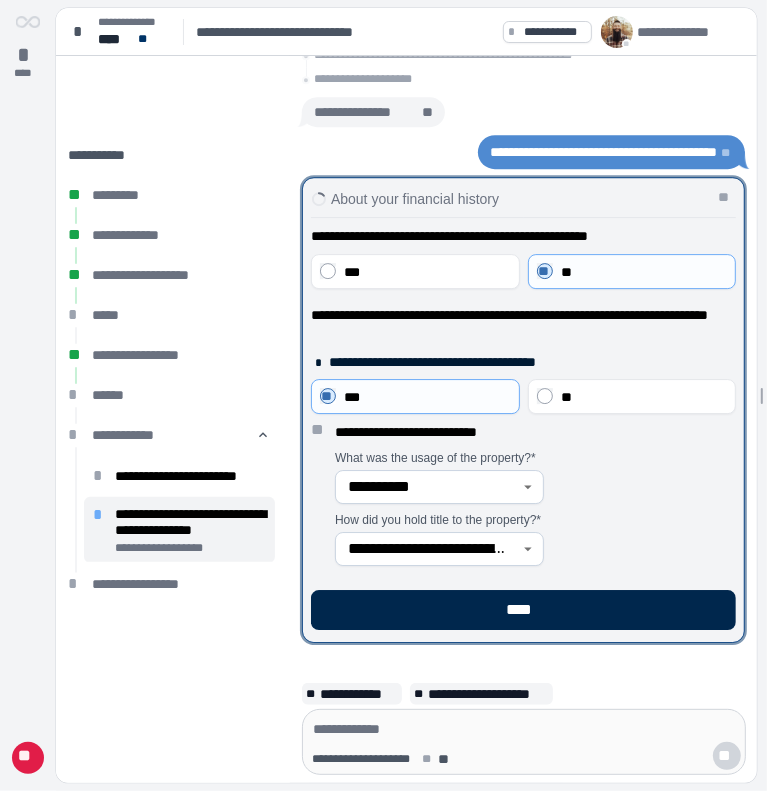 click on "****" at bounding box center (523, 610) 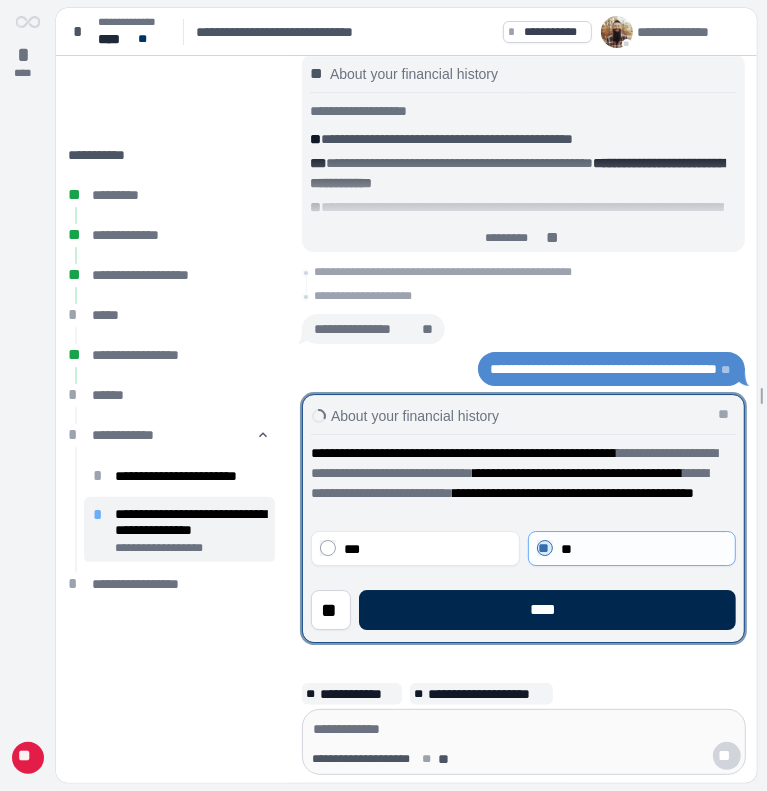click on "****" at bounding box center [547, 610] 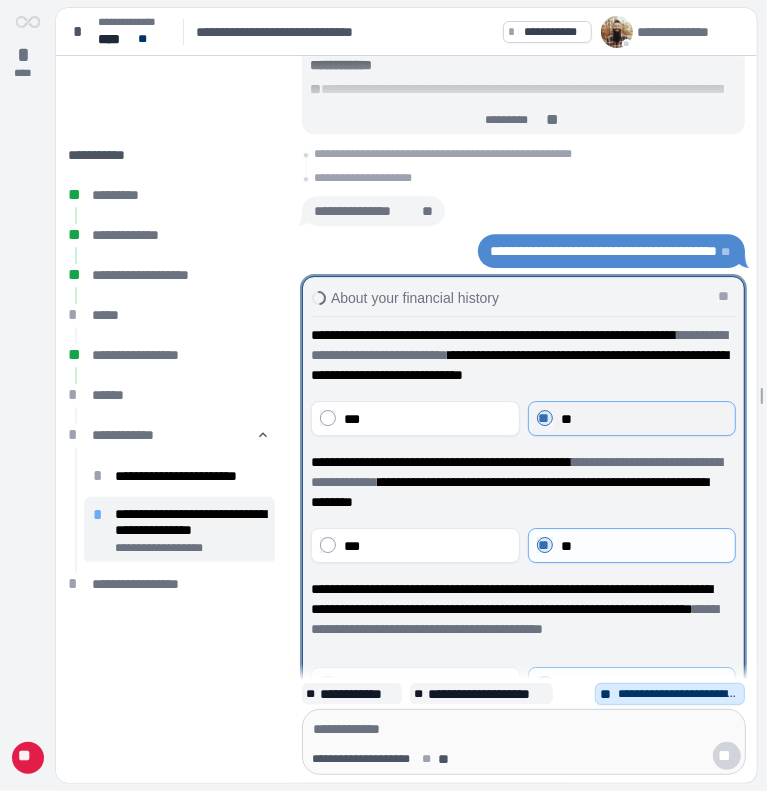 scroll, scrollTop: 0, scrollLeft: 0, axis: both 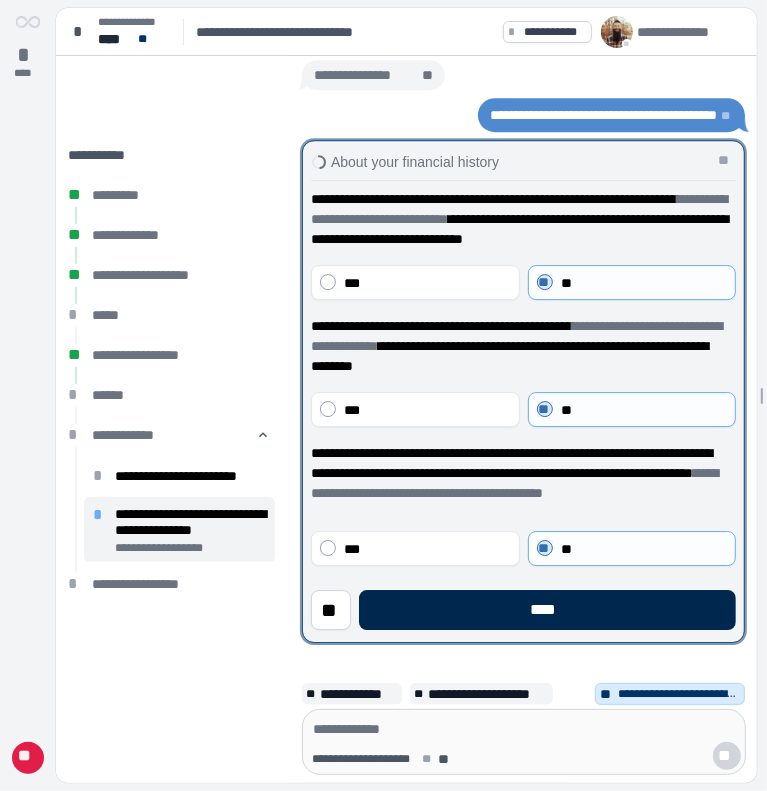 click on "****" at bounding box center [547, 610] 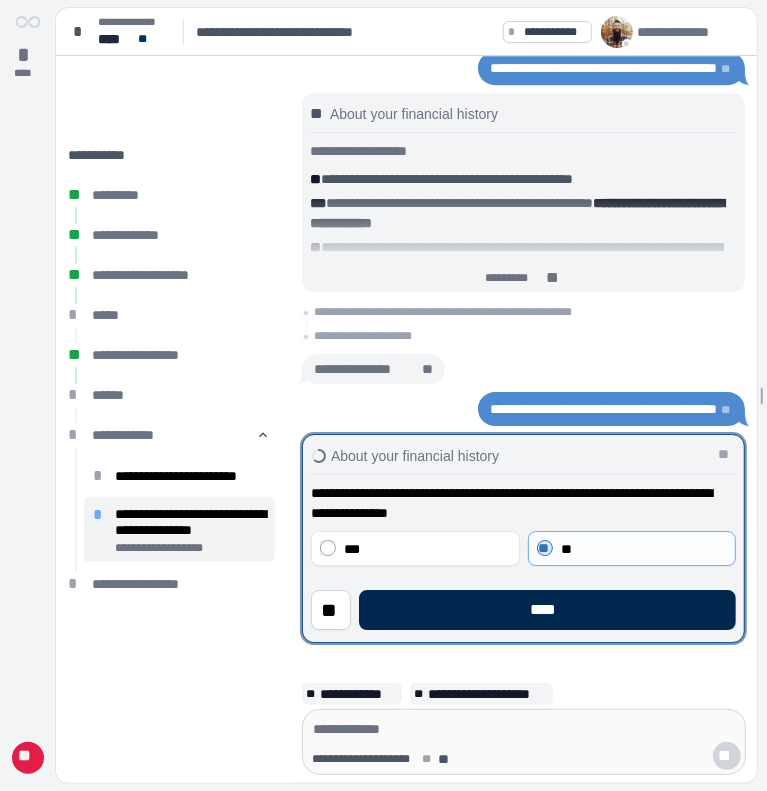 click on "****" at bounding box center [547, 610] 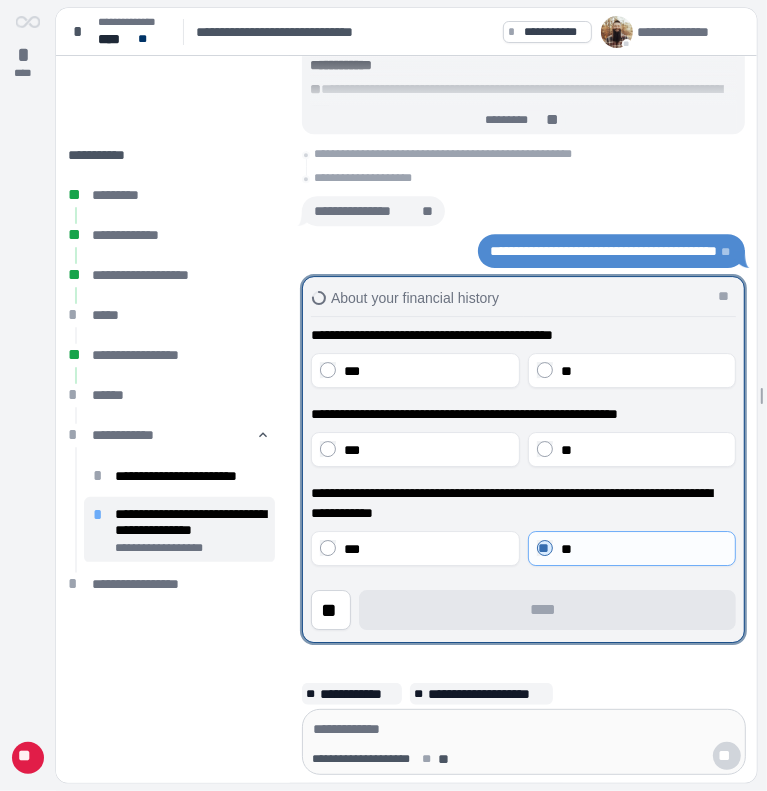 click on "**" at bounding box center [631, 449] 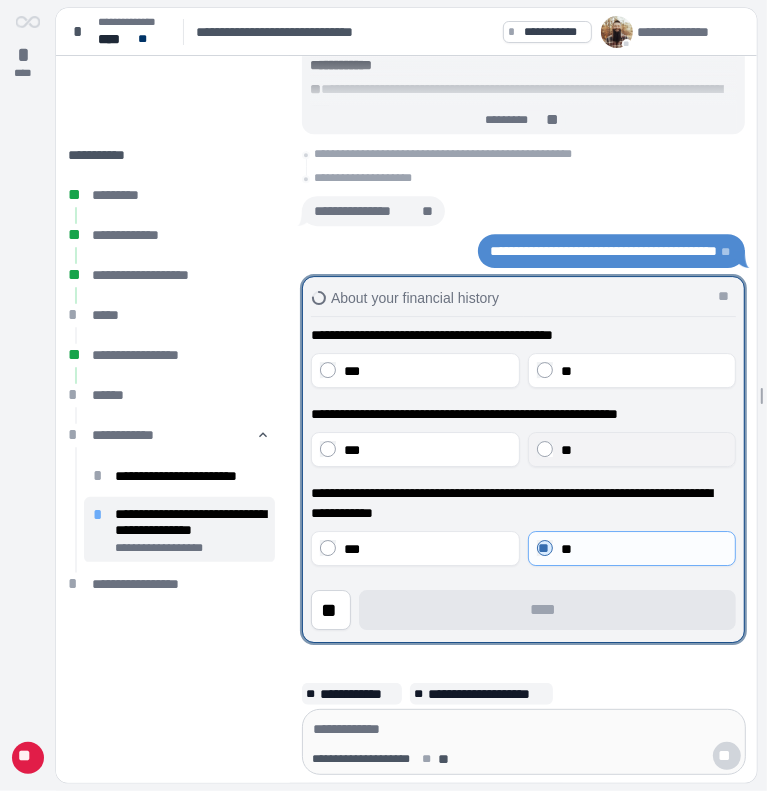 click on "**" at bounding box center [631, 449] 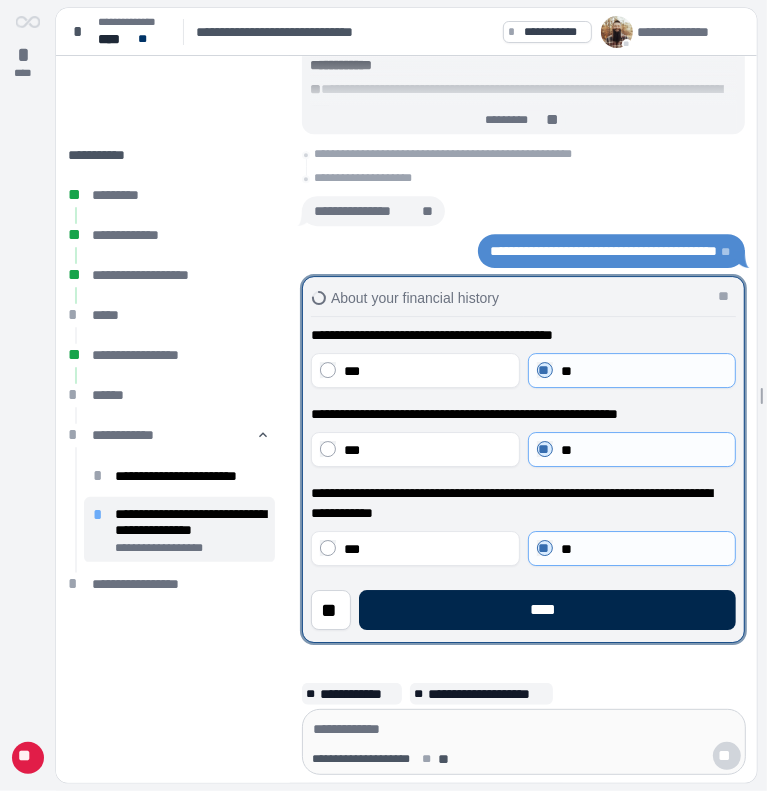 click on "****" at bounding box center [547, 610] 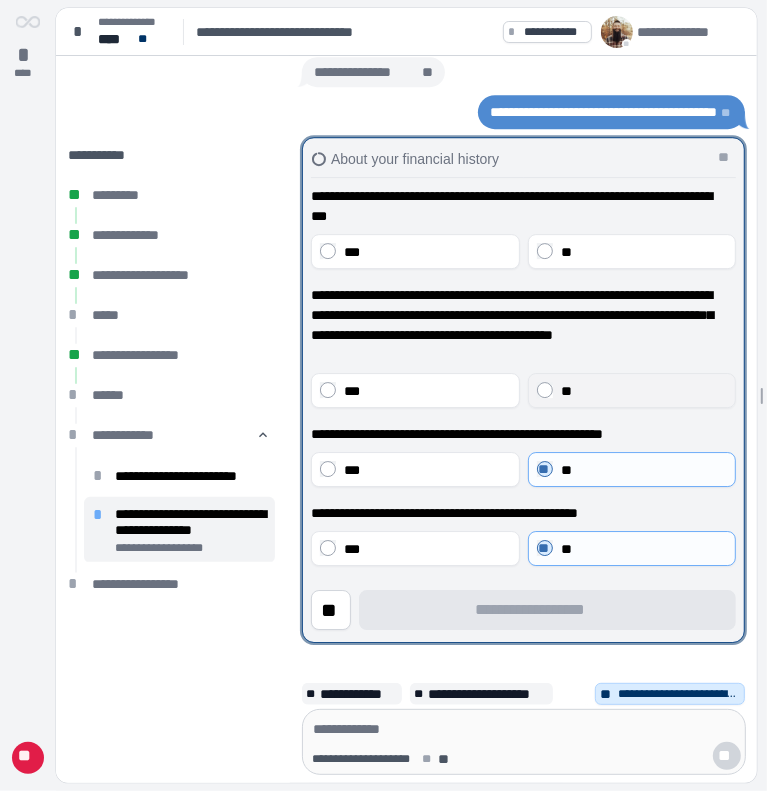 click on "**" at bounding box center [631, 390] 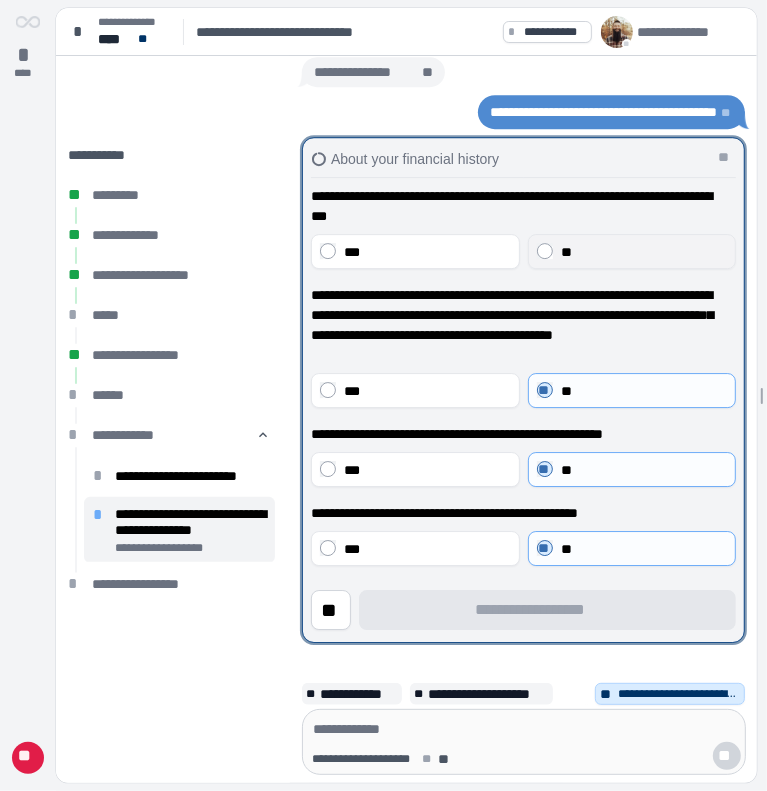 click on "**" at bounding box center [631, 251] 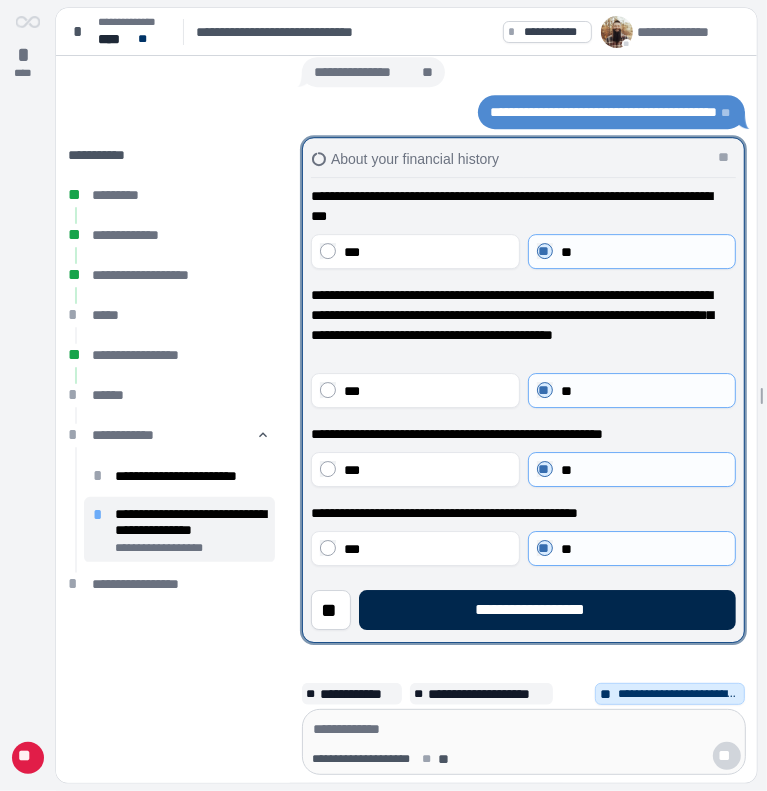 click on "**********" at bounding box center [547, 610] 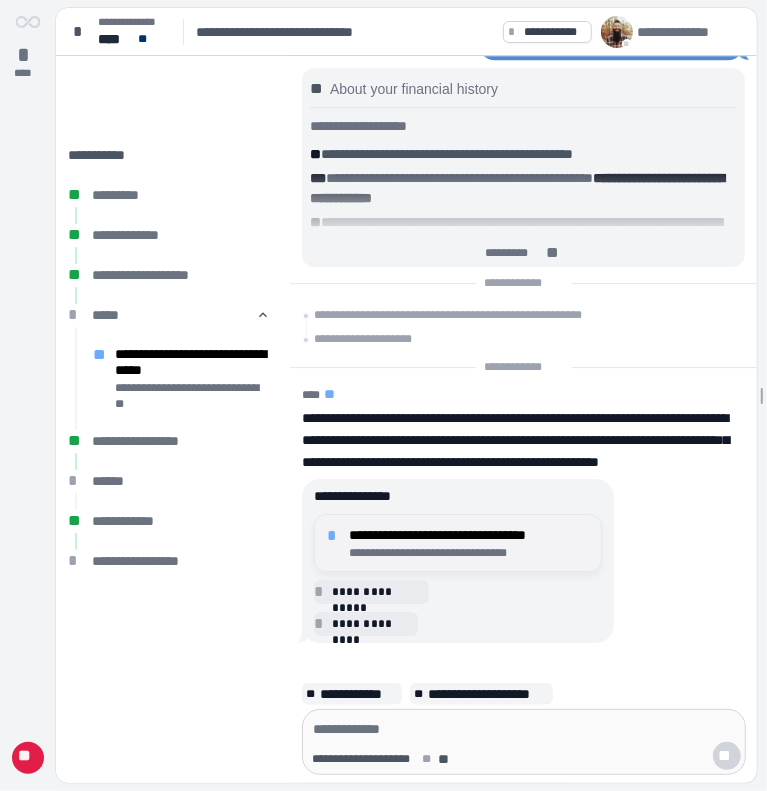 click on "**********" at bounding box center (469, 553) 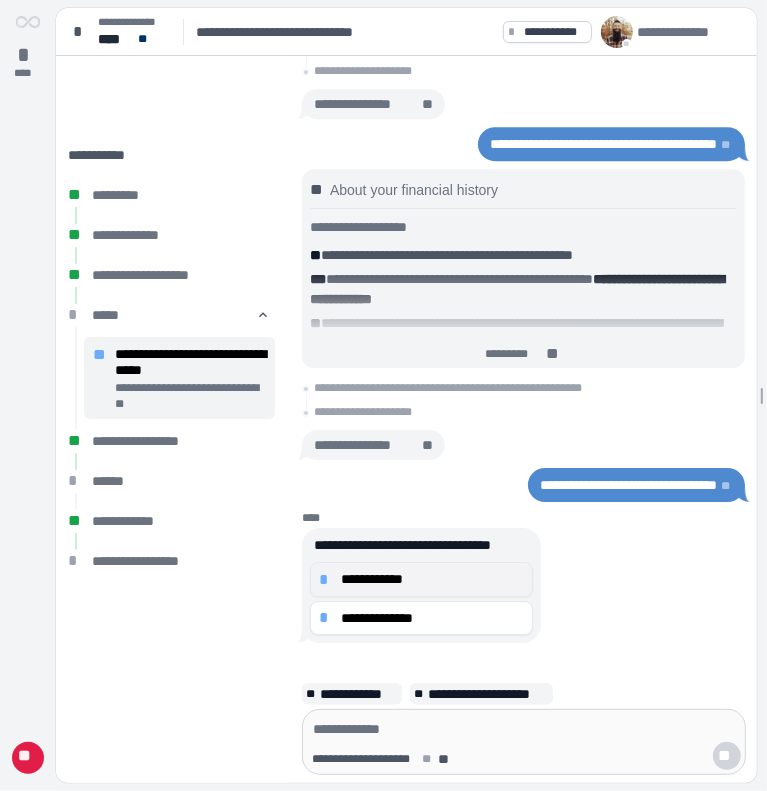 click on "**********" at bounding box center [432, 579] 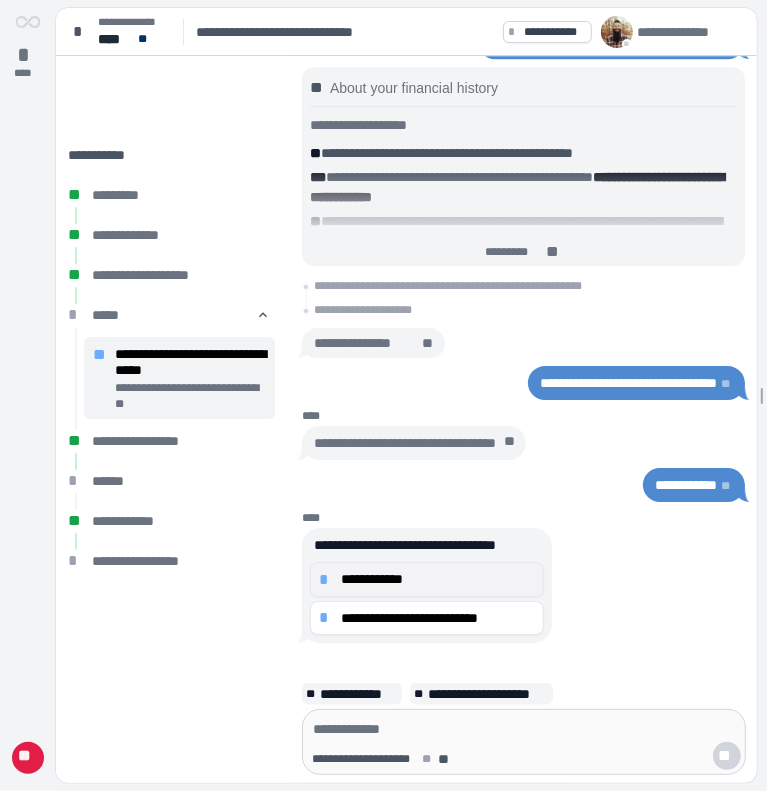 click on "**********" at bounding box center (438, 579) 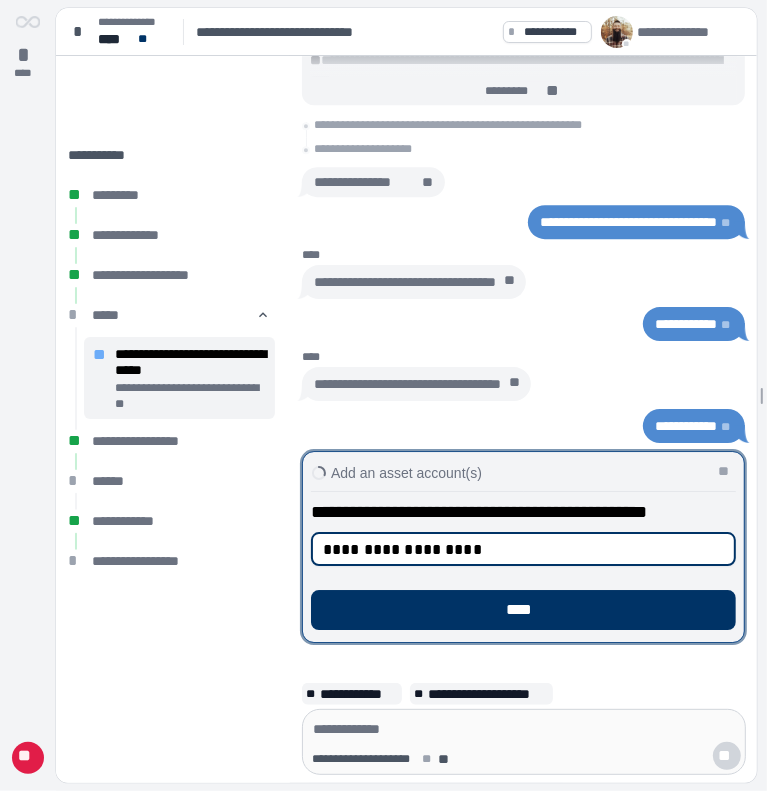 type on "**********" 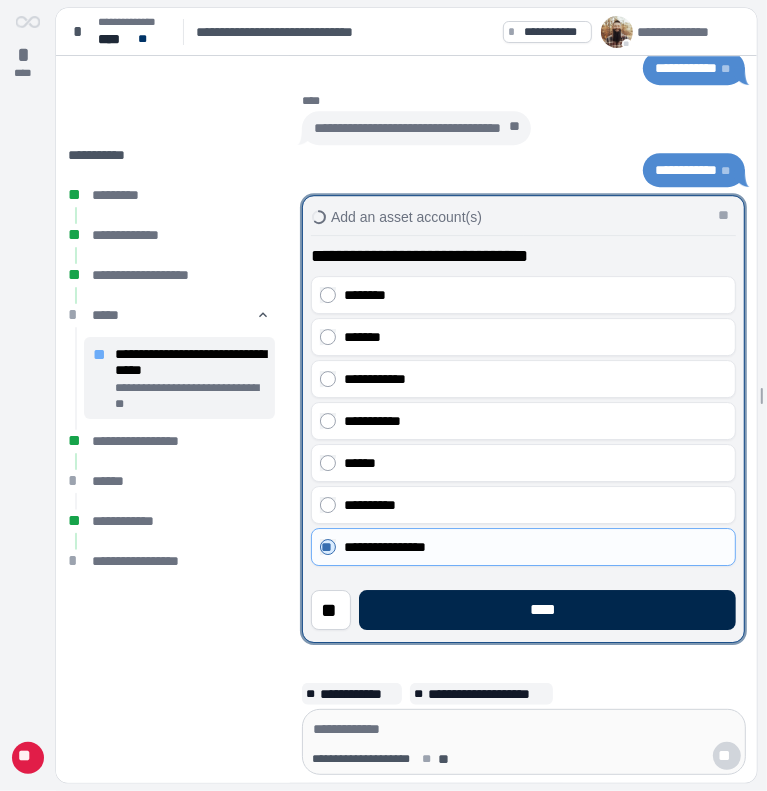 click on "****" at bounding box center [547, 610] 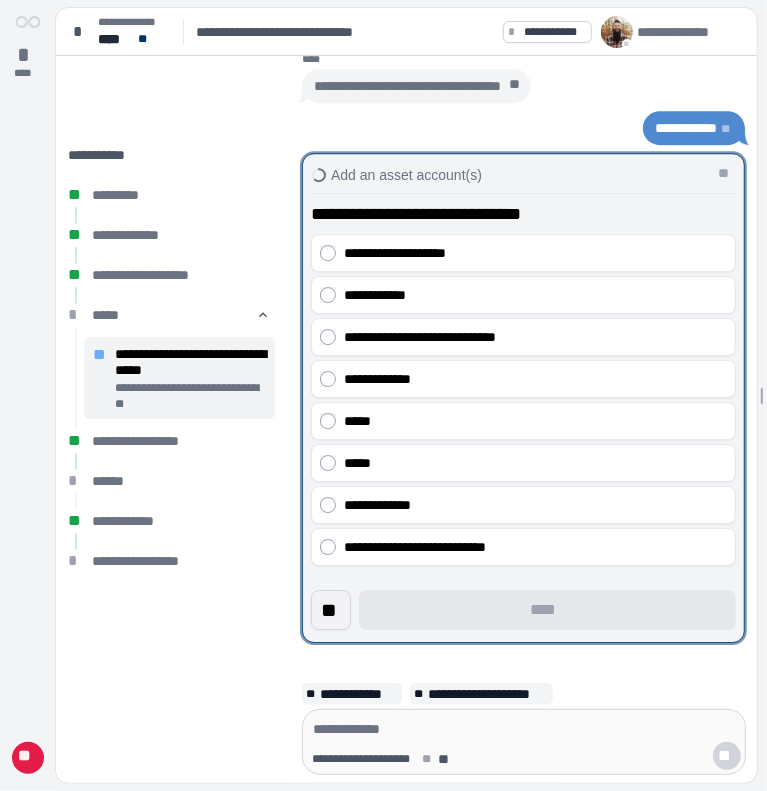click on "**" at bounding box center [331, 610] 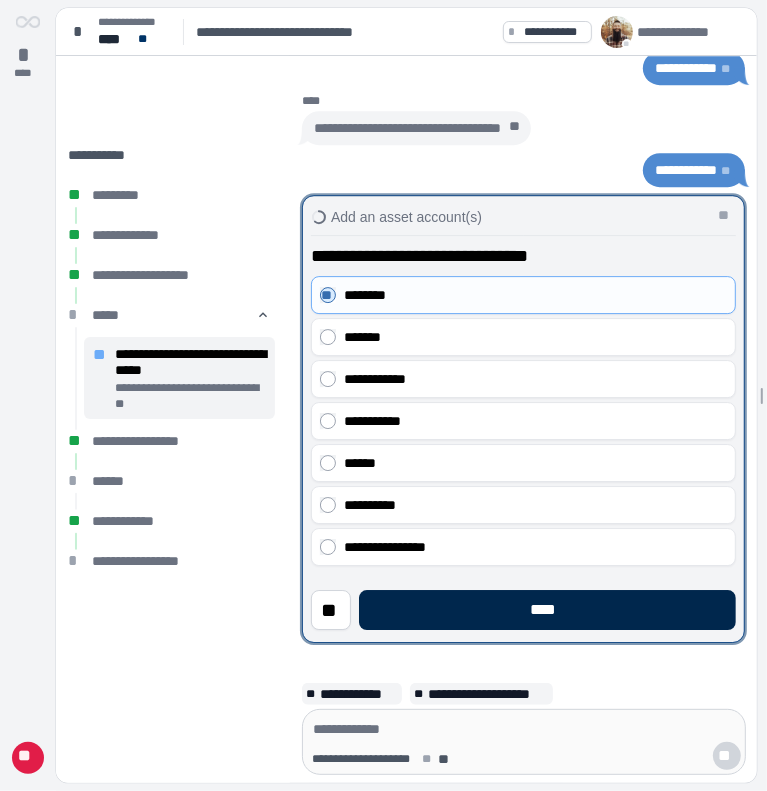 click on "****" at bounding box center (547, 610) 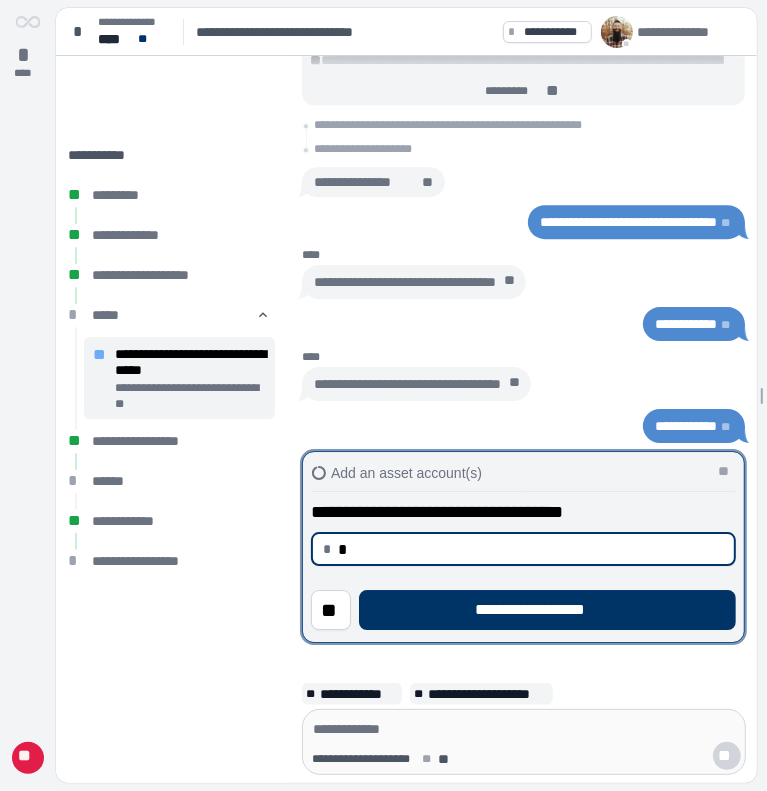 type on "****" 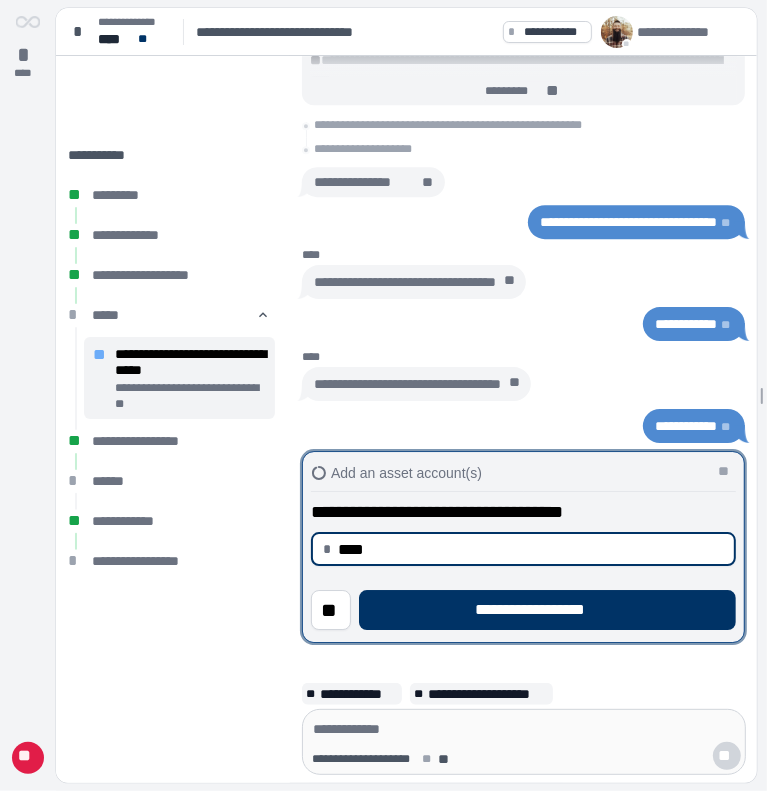 click on "**********" at bounding box center (547, 610) 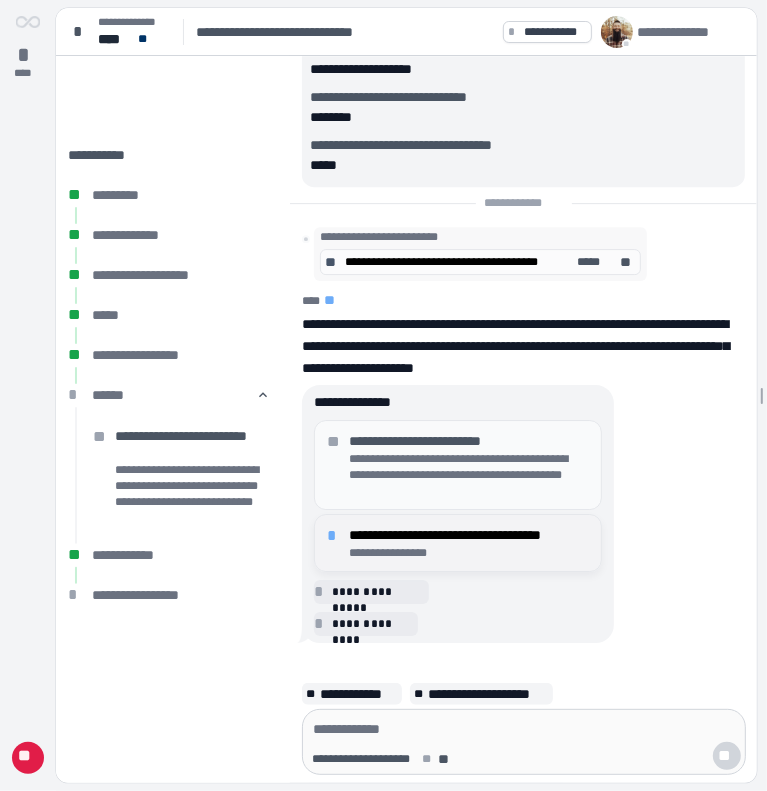 click on "**********" at bounding box center [469, 553] 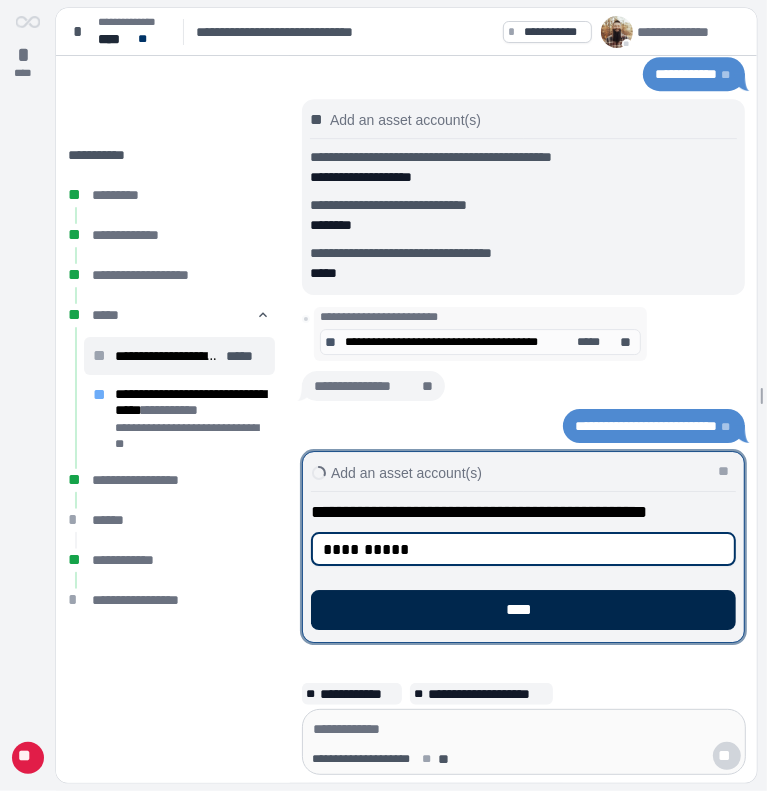 type on "**********" 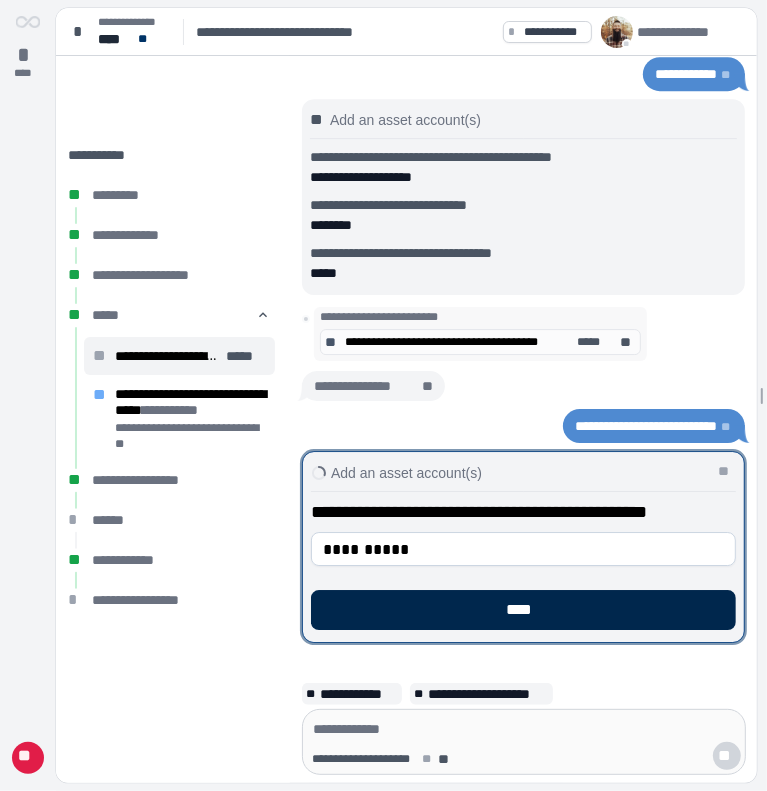 click on "****" at bounding box center (523, 610) 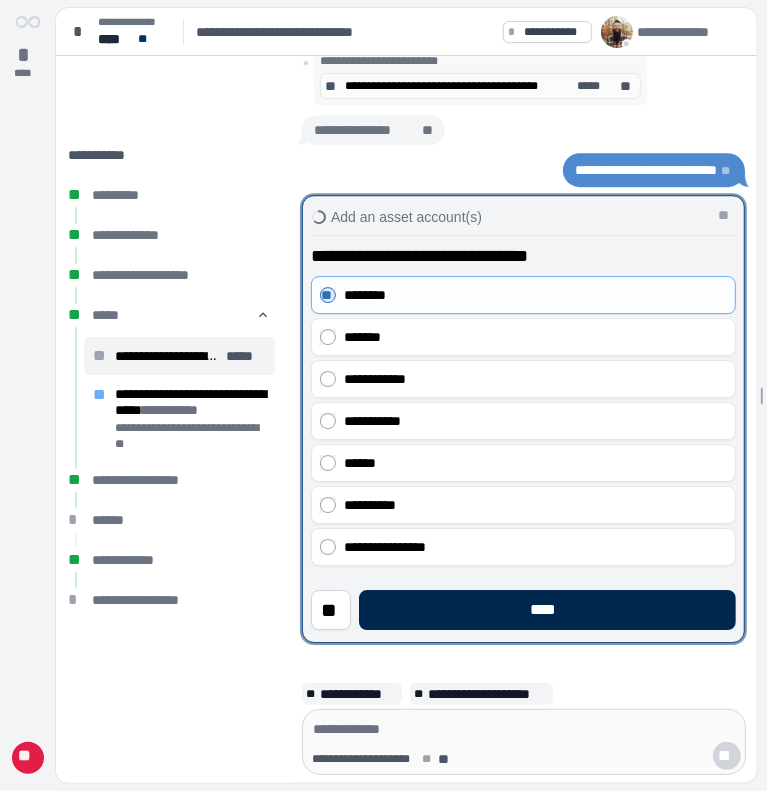 click on "****" at bounding box center [547, 610] 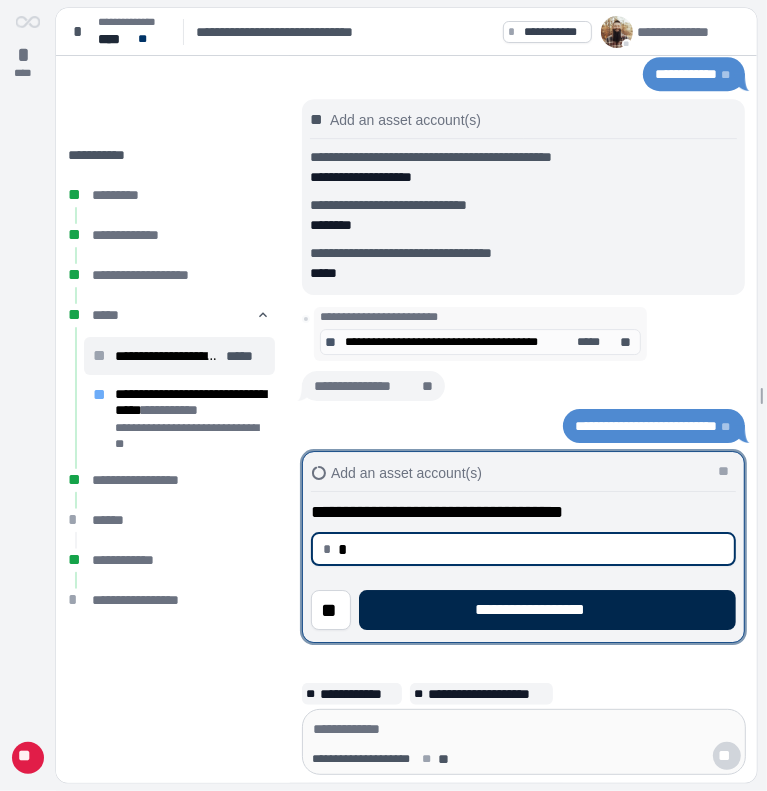 type on "****" 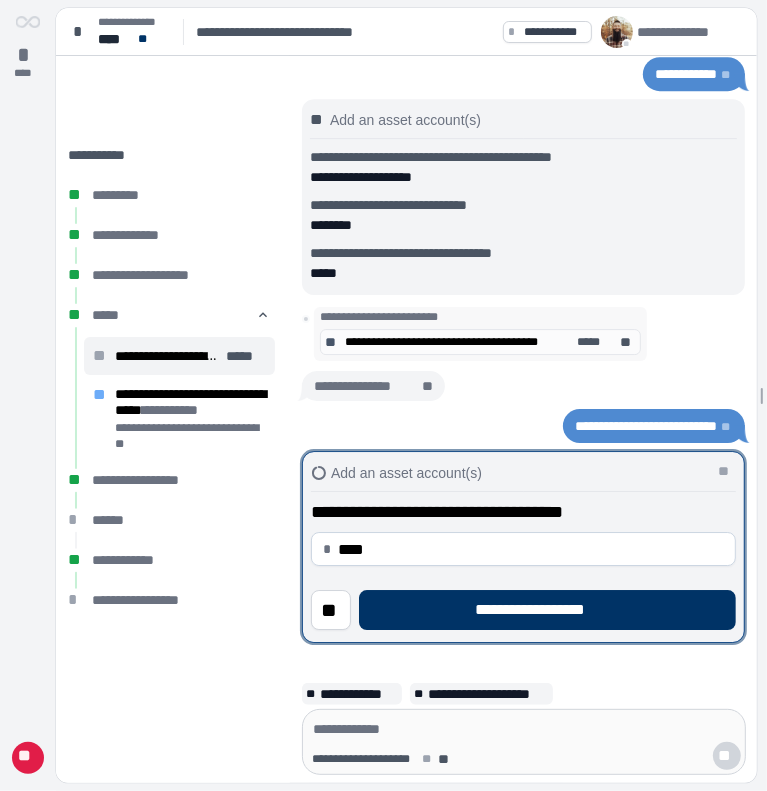drag, startPoint x: 467, startPoint y: 610, endPoint x: 428, endPoint y: 639, distance: 48.60041 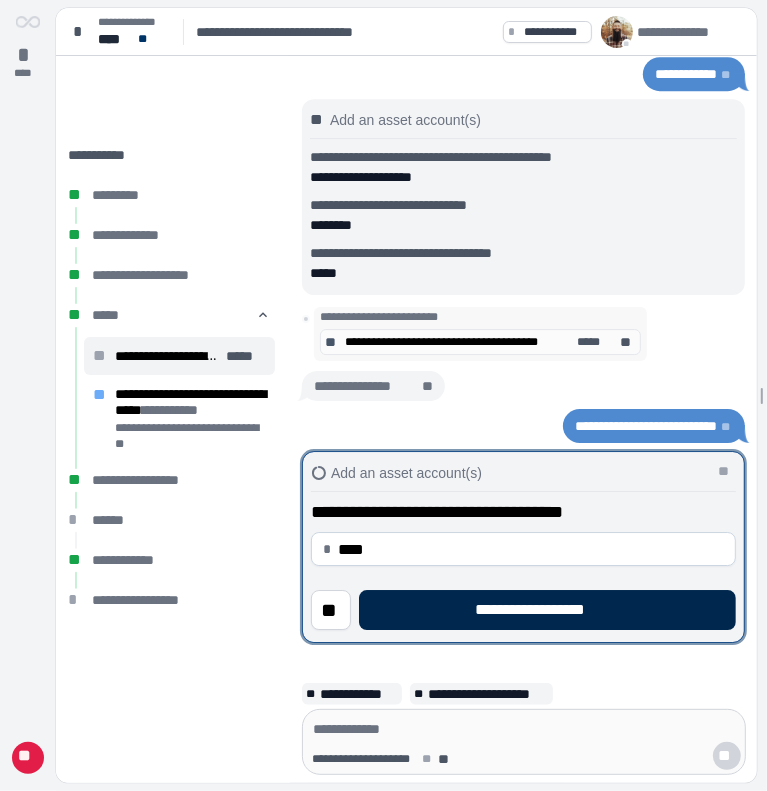 click on "**********" at bounding box center (547, 610) 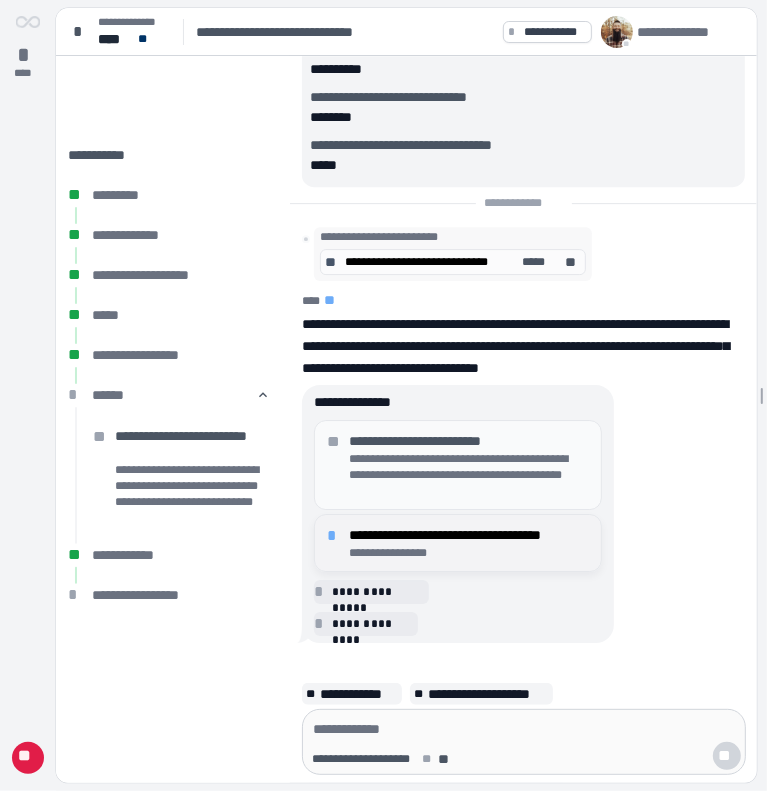 click on "**********" at bounding box center [469, 535] 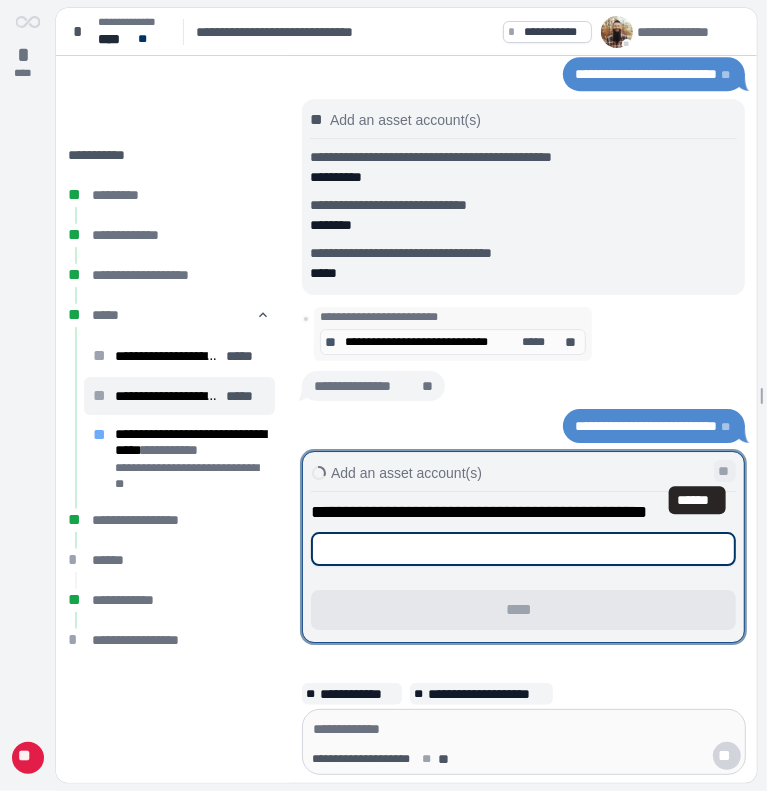 click on "**" at bounding box center (725, 471) 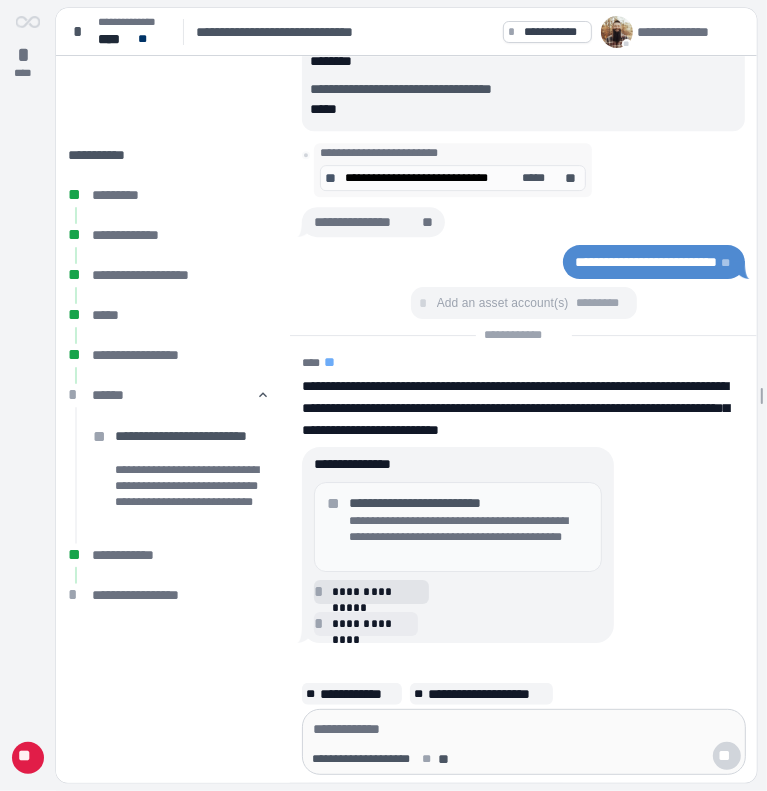 click on "**********" at bounding box center [377, 592] 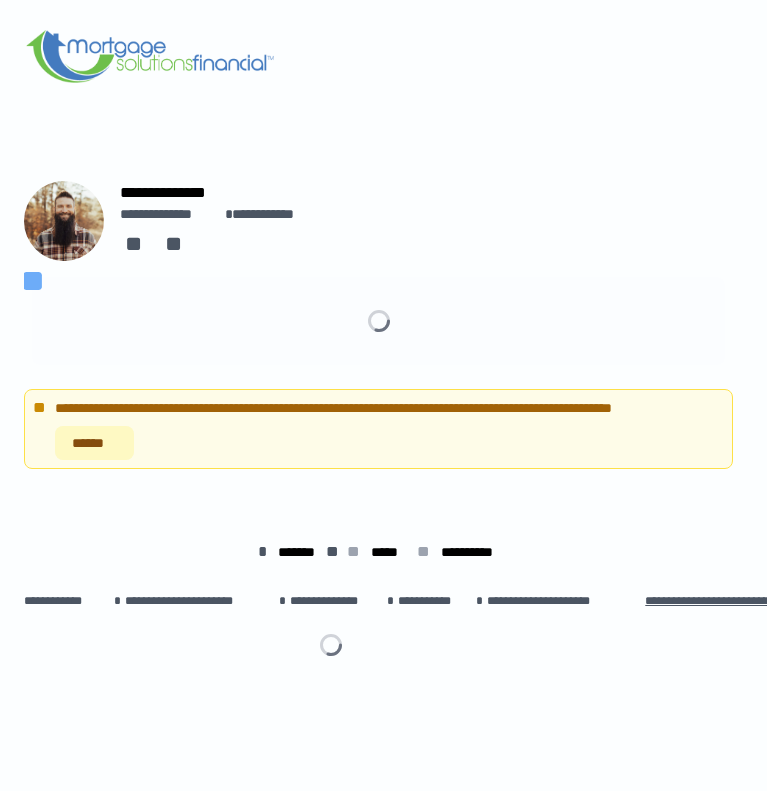 scroll, scrollTop: 0, scrollLeft: 0, axis: both 